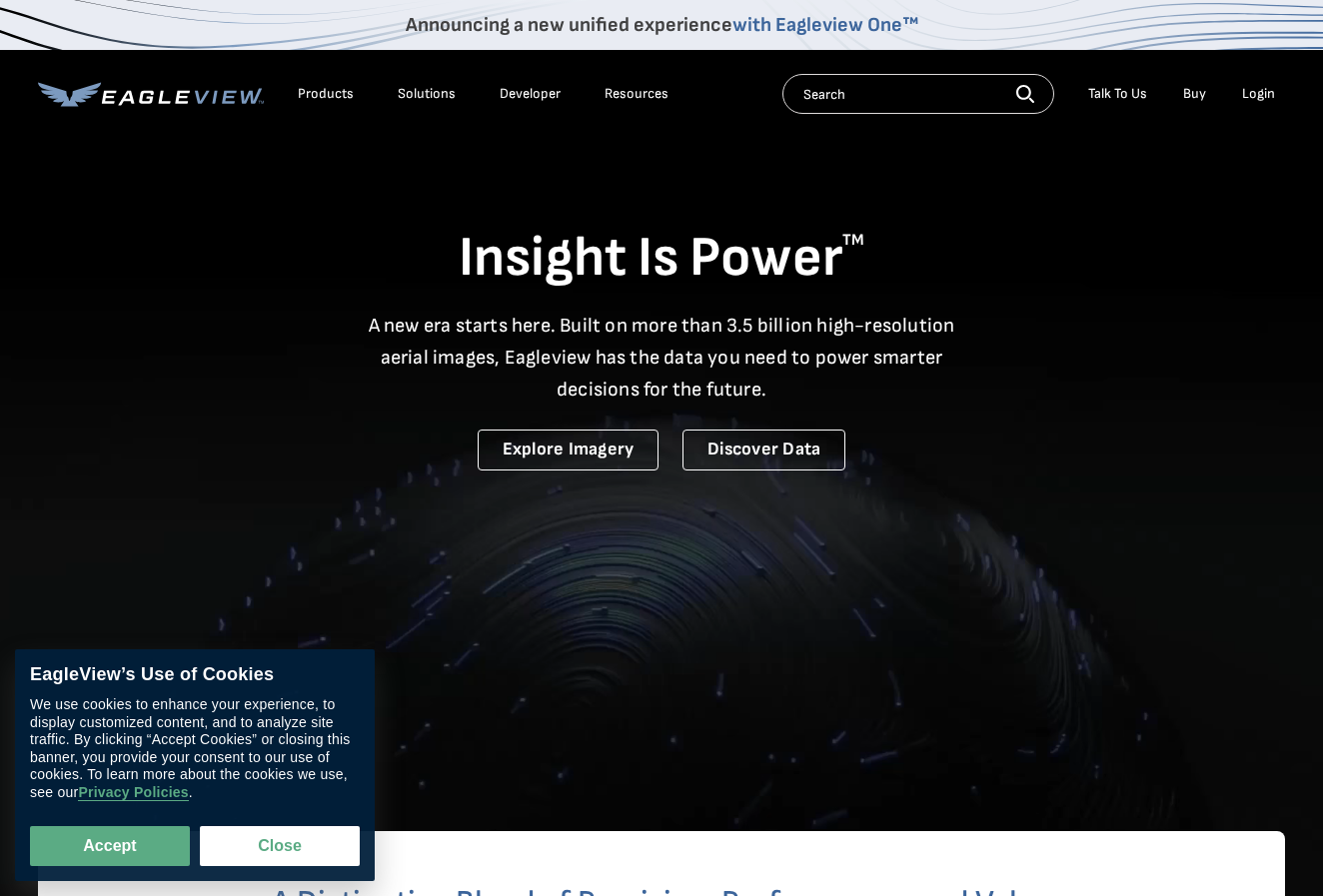scroll, scrollTop: 0, scrollLeft: 0, axis: both 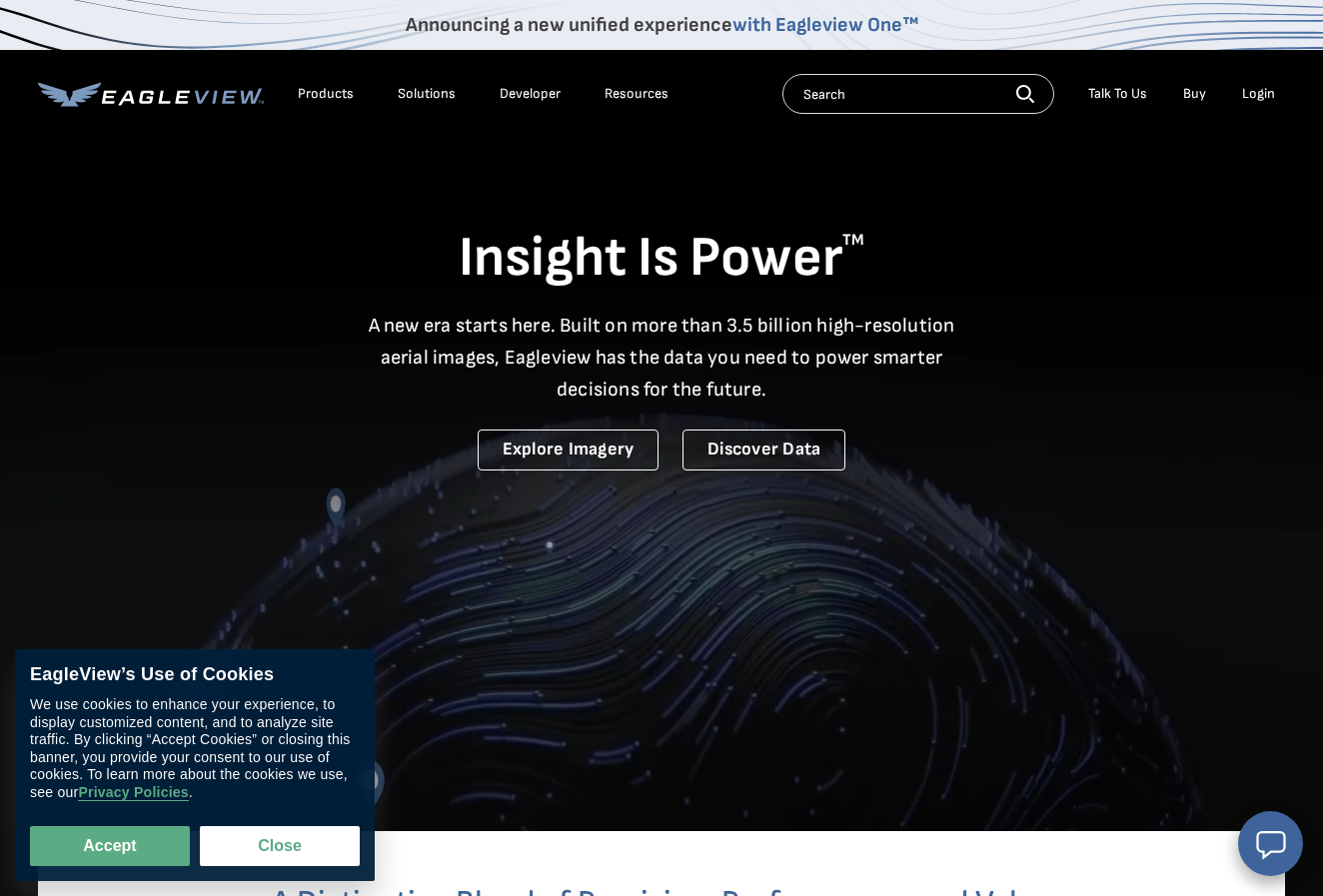 click on "Login" at bounding box center [1258, 94] 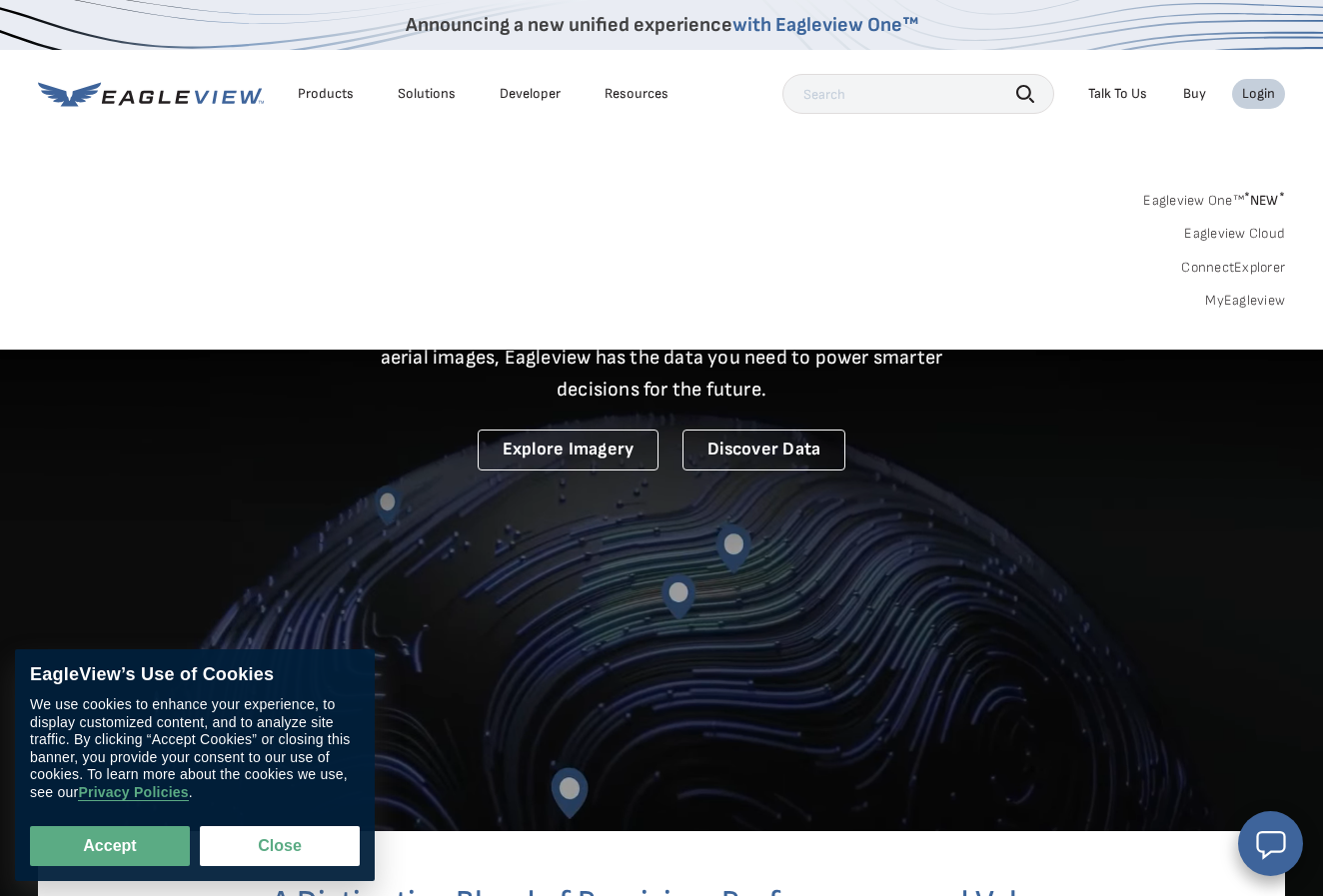 click on "MyEagleview" at bounding box center [1245, 301] 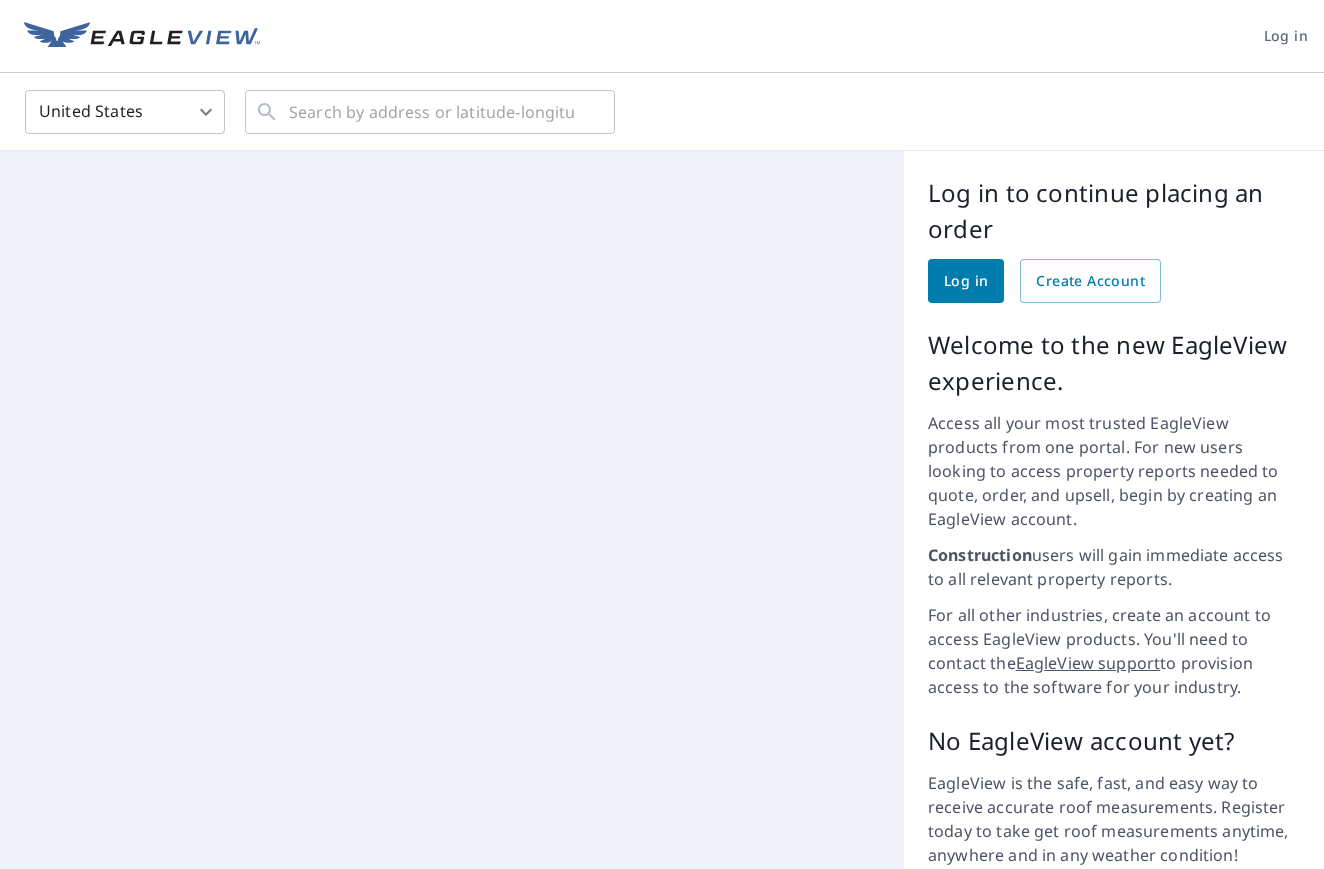 scroll, scrollTop: 0, scrollLeft: 0, axis: both 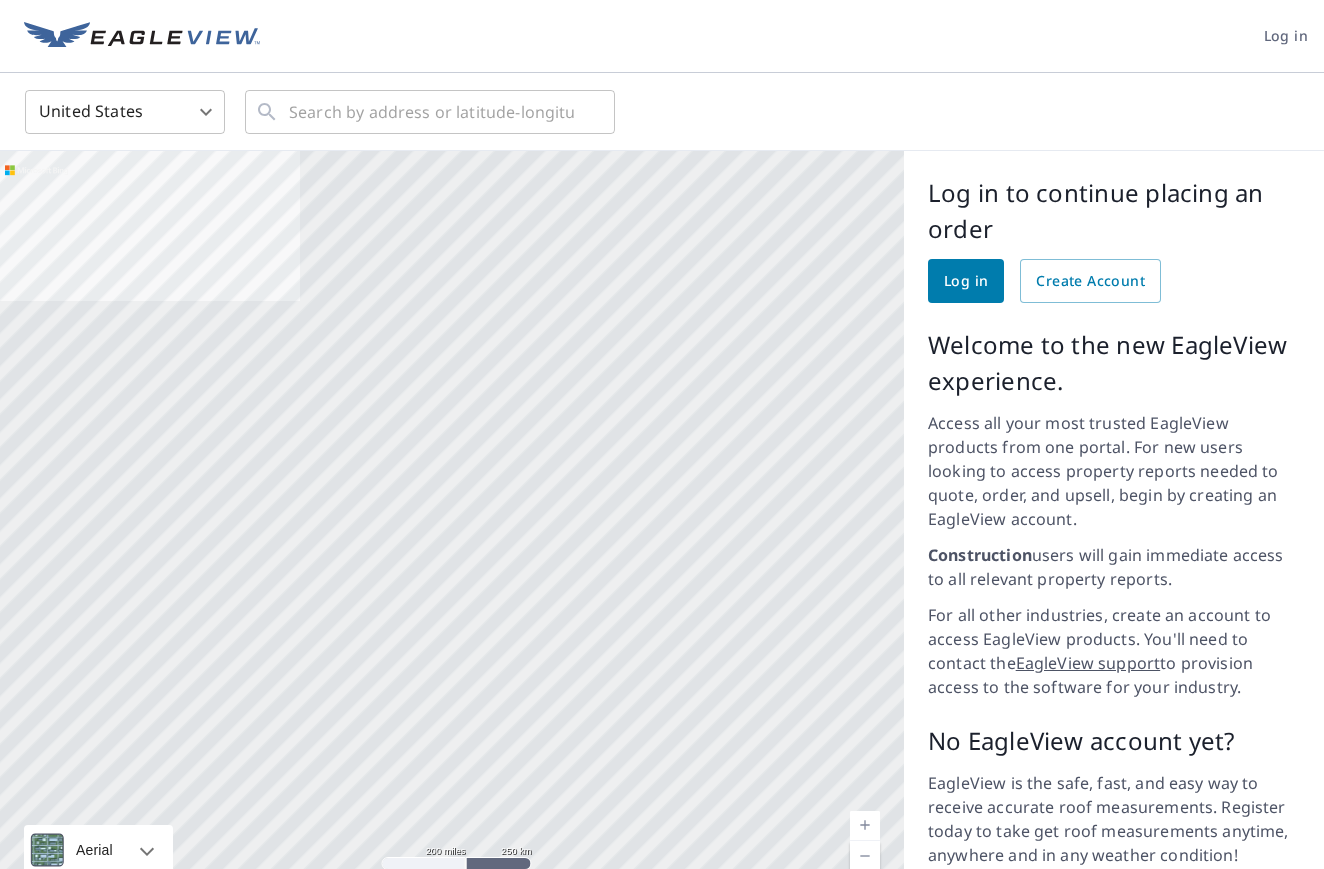 click on "Log in to continue placing an order Log in Create Account Welcome to the new EagleView experience. Access all your most trusted EagleView products from one portal. For new users looking to access property reports needed to quote, order, and upsell, begin by creating an EagleView account. Construction  users will gain immediate access to all relevant property reports. For all other industries, create an account to access EagleView products. You'll need to contact the  EagleView support  to provision access to the software for your industry. No EagleView account yet? EagleView is the safe, fast, and easy way to receive accurate roof measurements. Register today to take get roof measurements anytime, anywhere and in any weather condition! Create an EagleView account" at bounding box center [1114, 538] 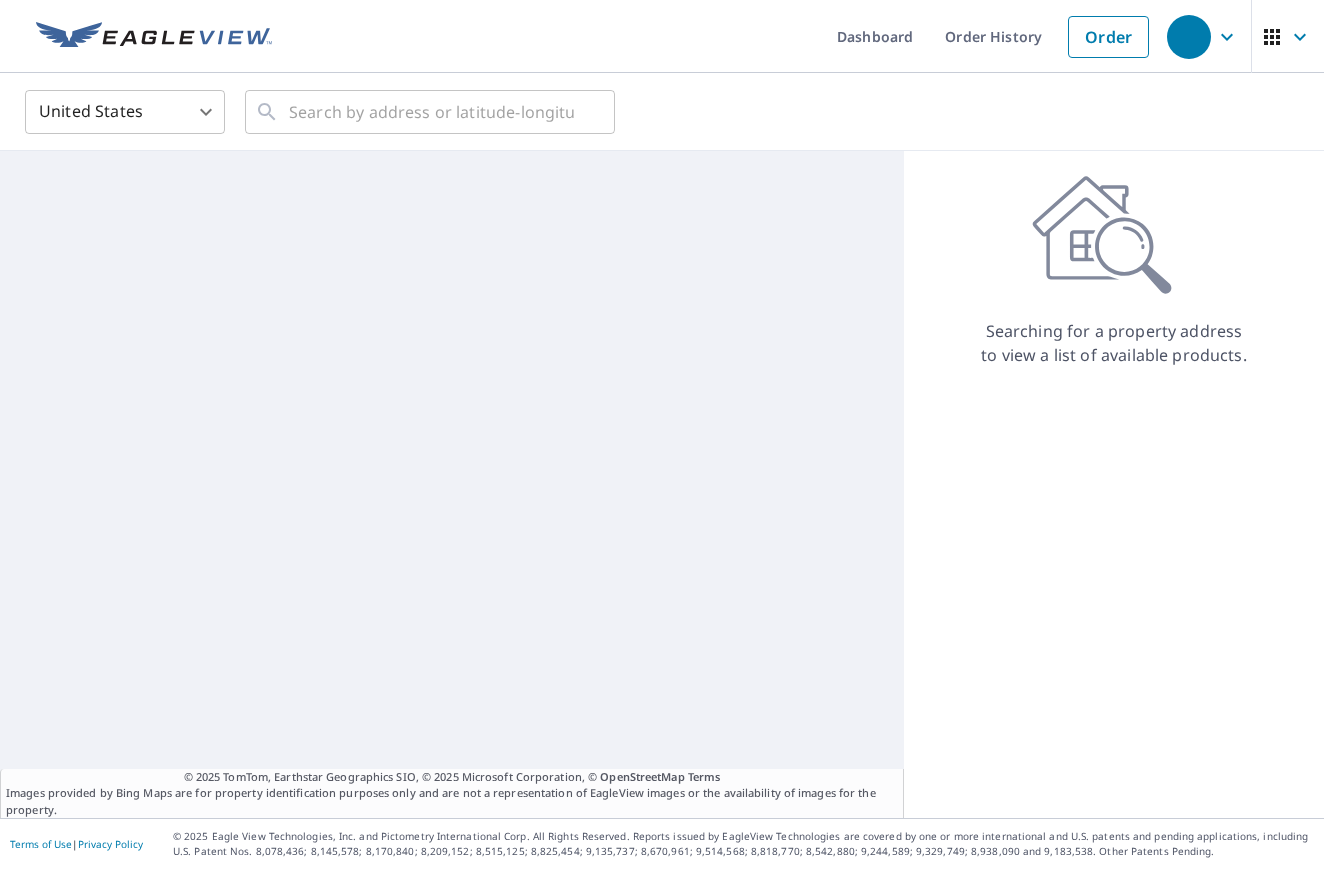 scroll, scrollTop: 0, scrollLeft: 0, axis: both 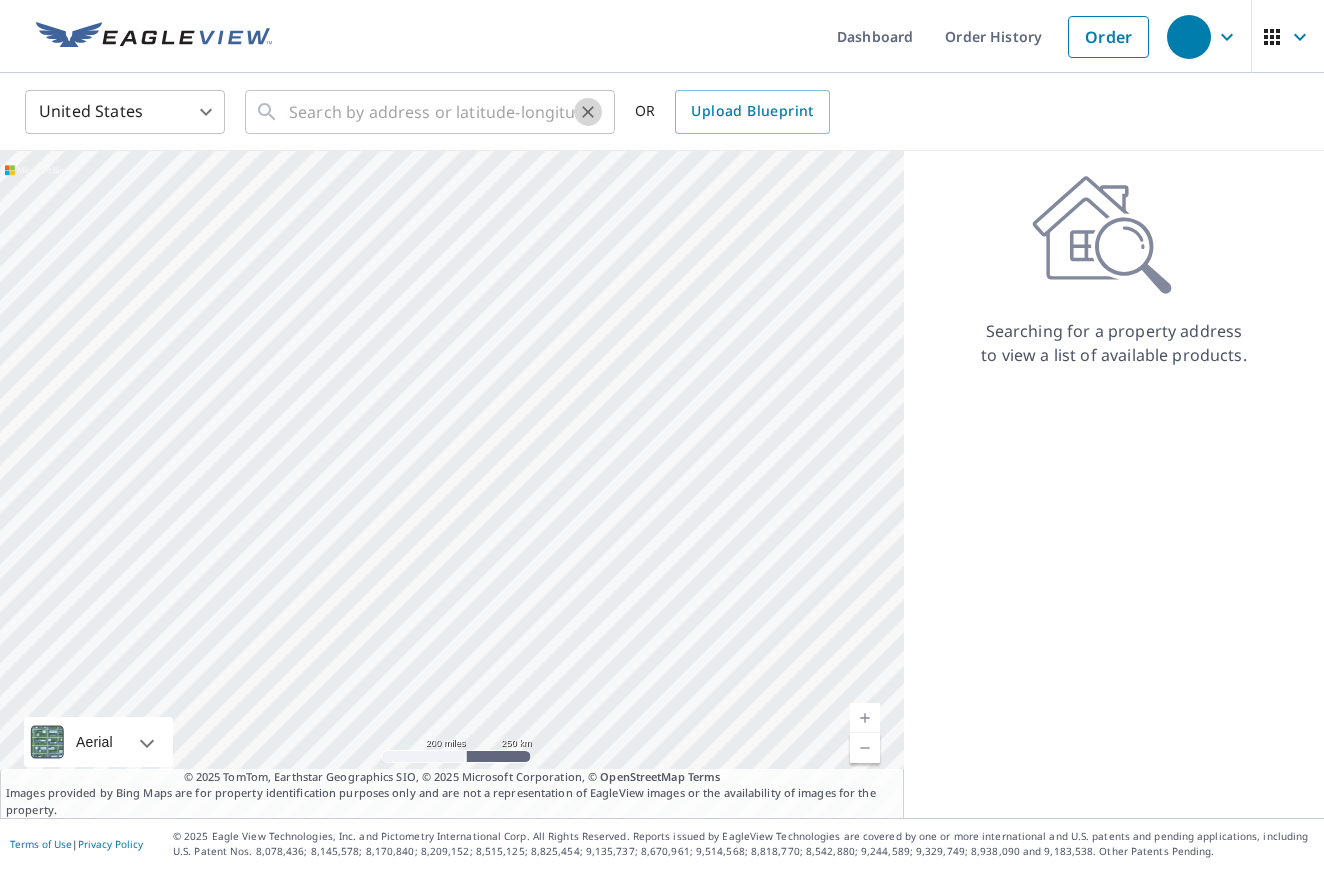 click 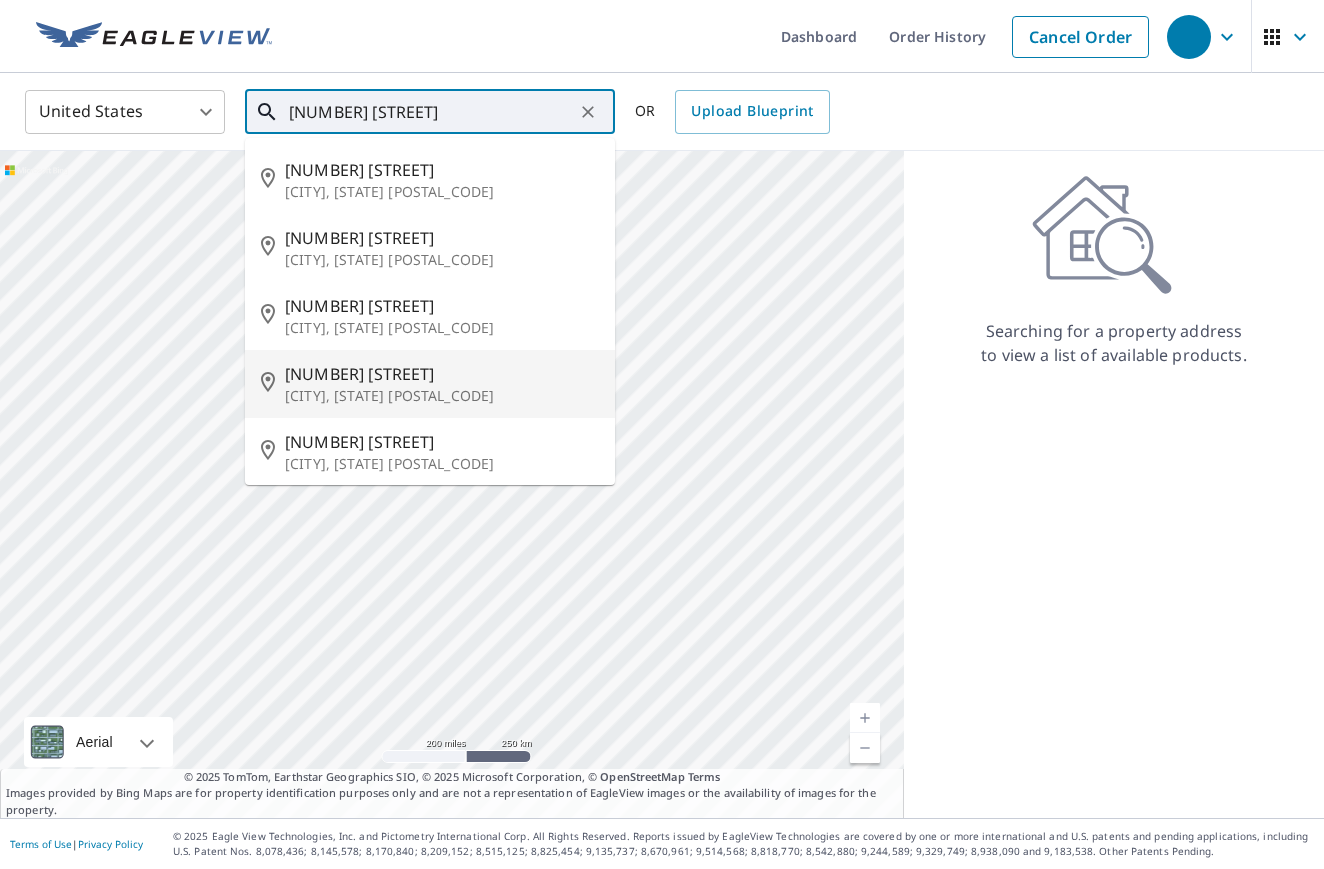 click on "[NUMBER] [STREET]" at bounding box center [442, 374] 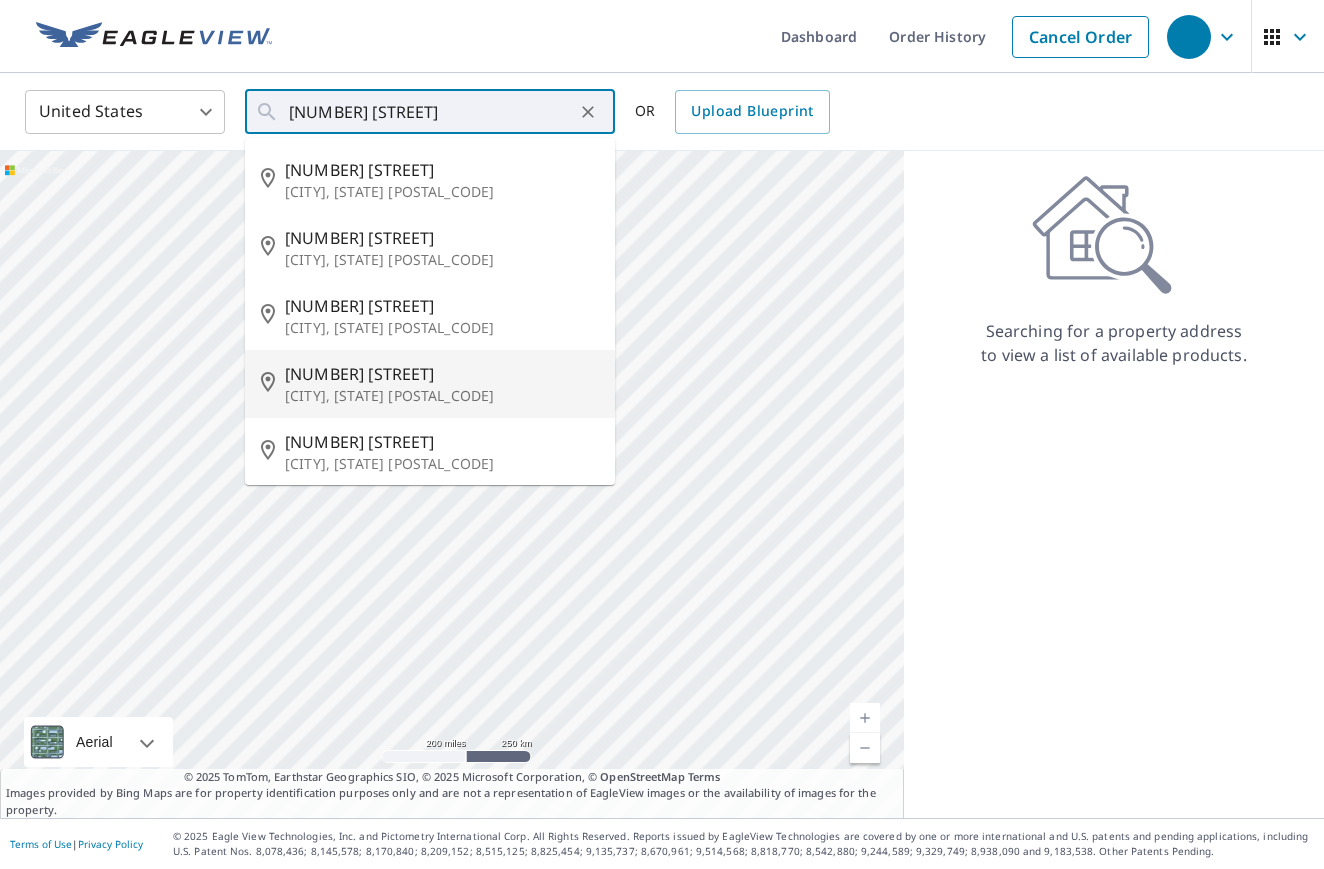 type on "[NUMBER] [STREET] [CITY], [STATE] [POSTAL_CODE]" 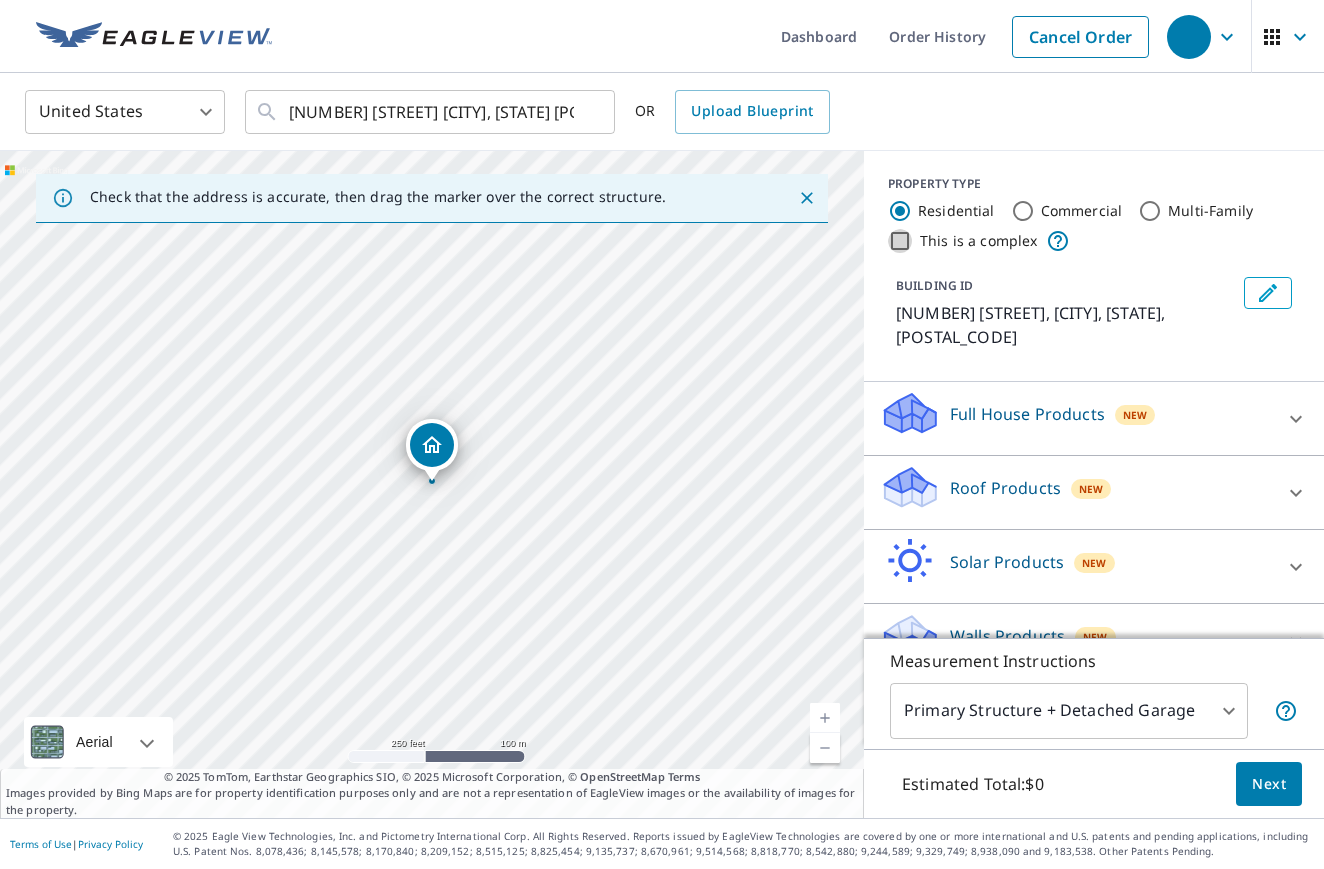 click on "This is a complex" at bounding box center [900, 241] 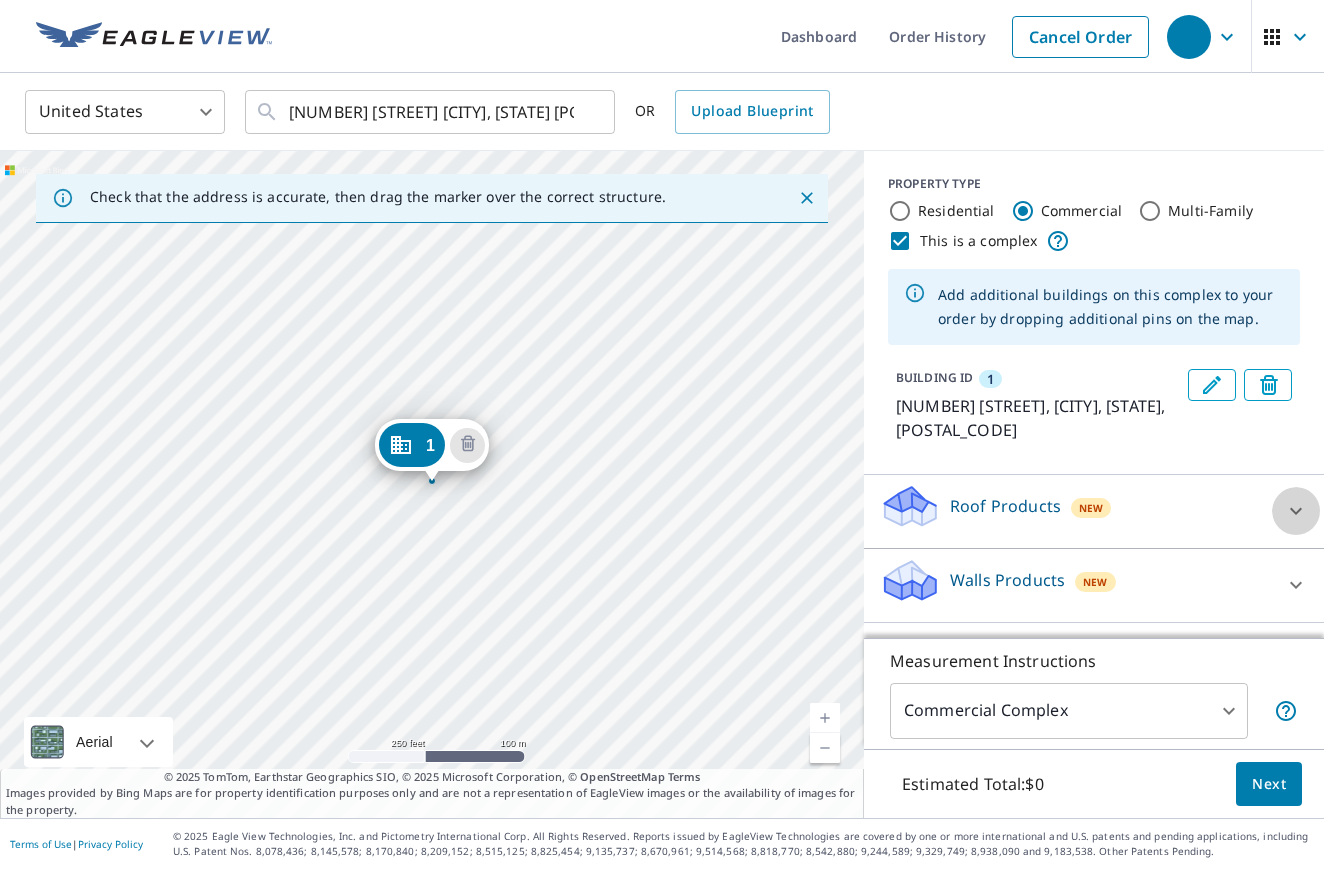 click 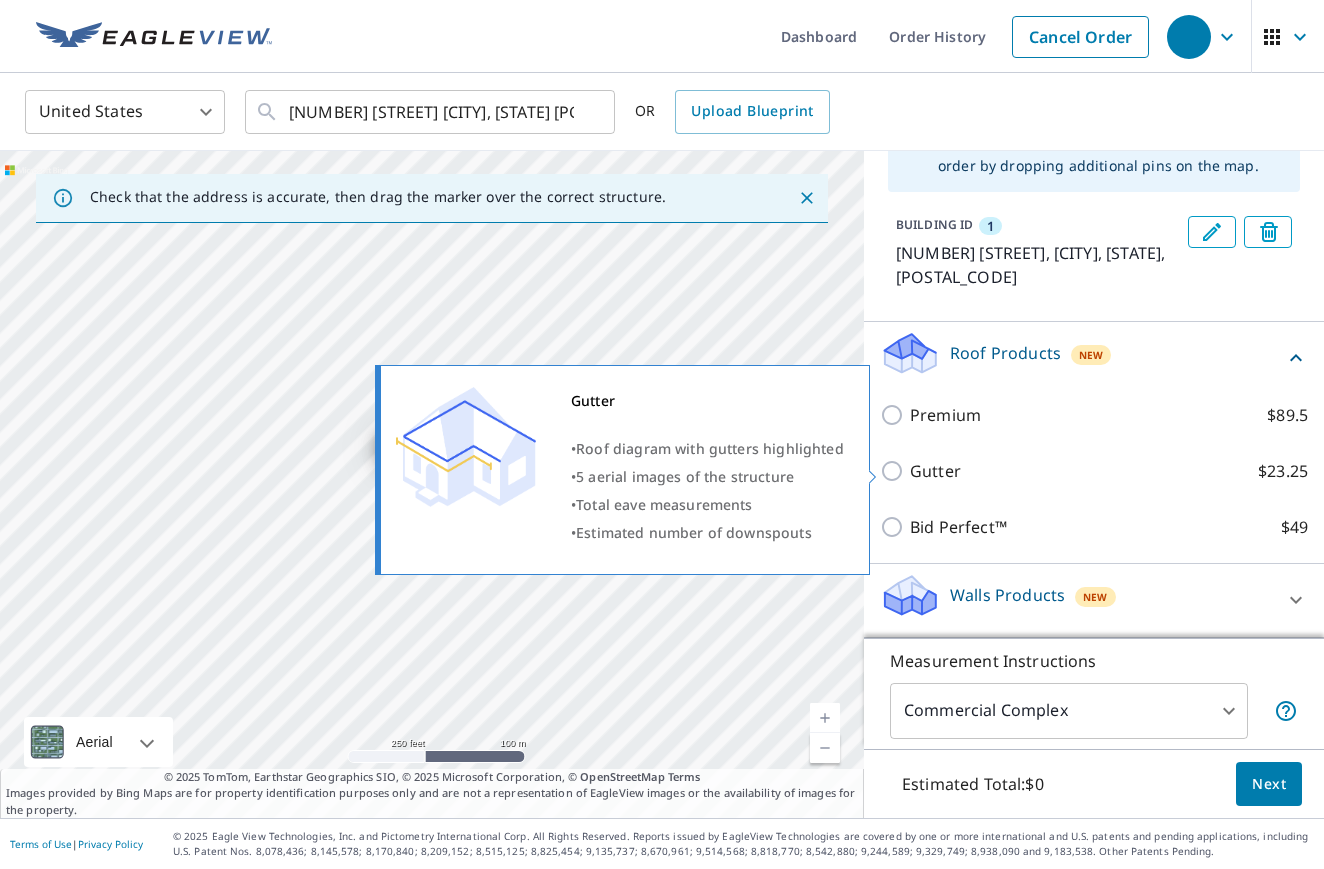 scroll, scrollTop: 153, scrollLeft: 0, axis: vertical 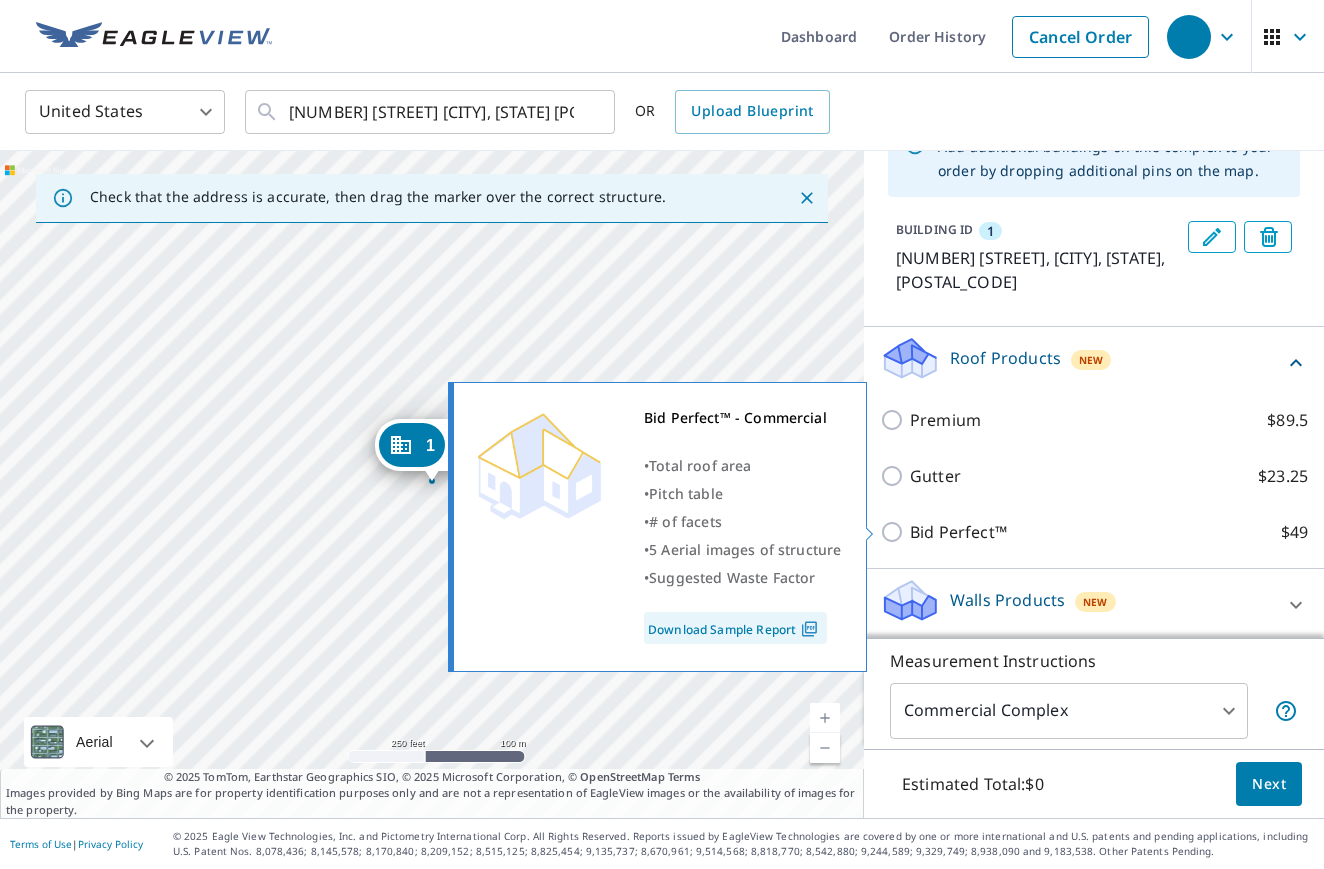 click on "Bid Perfect™ $49" at bounding box center (895, 532) 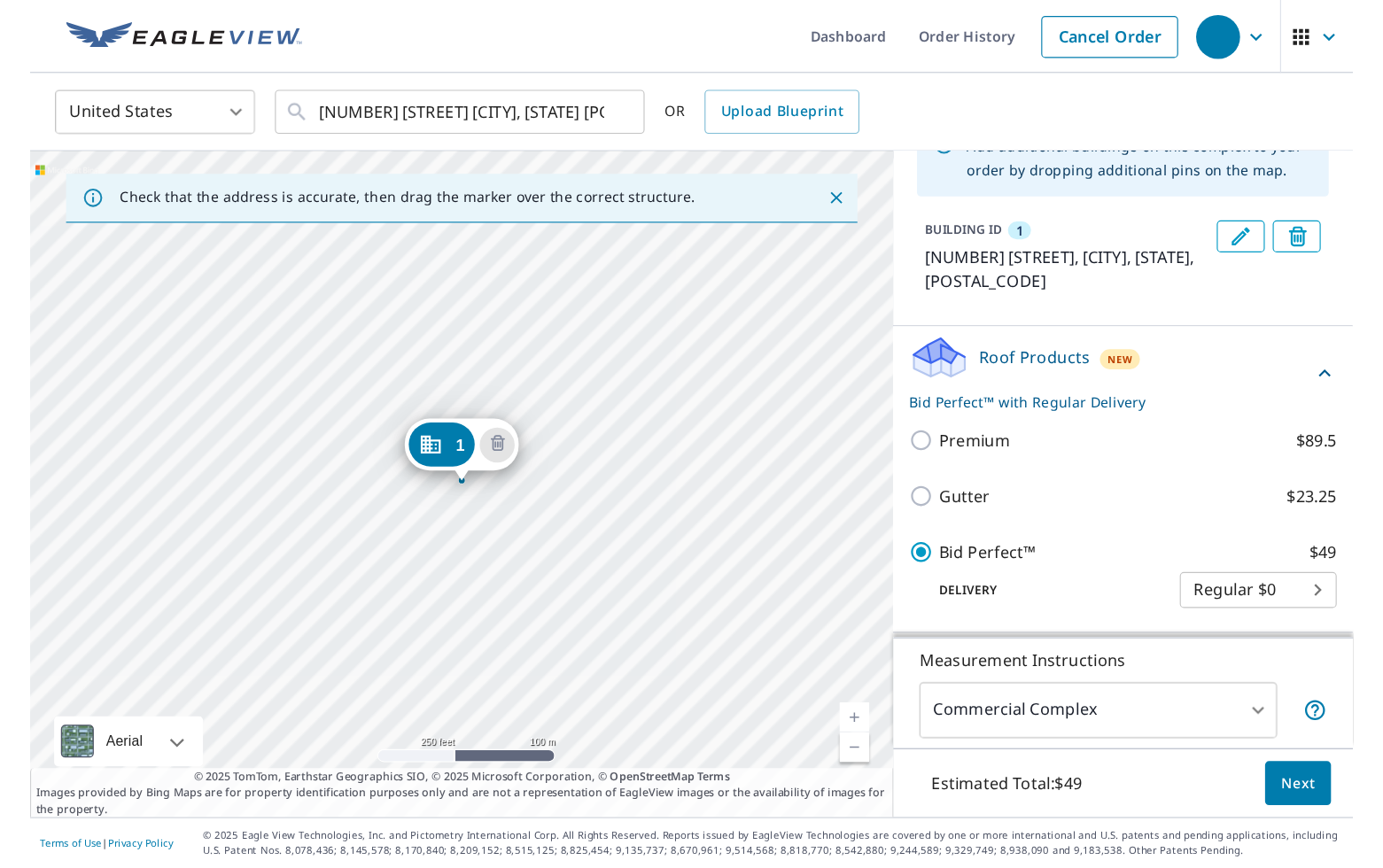 scroll, scrollTop: 0, scrollLeft: 0, axis: both 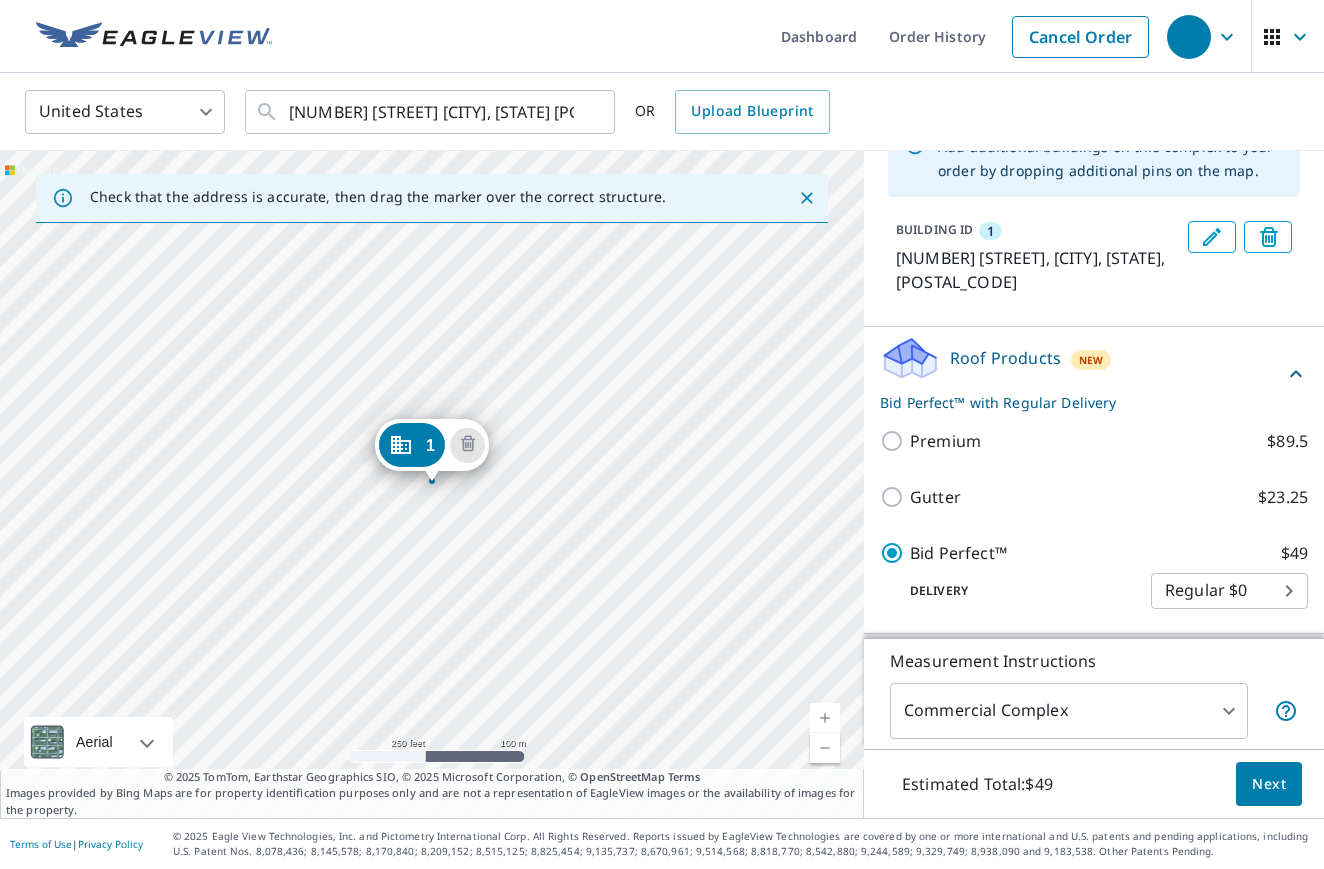 click on "Dashboard Order History Cancel Order United States US ​ [NUMBER] [STREET] [CITY], [STATE] [POSTAL_CODE] ​ OR Upload Blueprint Check that the address is accurate, then drag the marker over the correct structure. 1 [NUMBER] [STREET] [CITY], [STATE] [POSTAL_CODE] Aerial Road A standard road map Aerial A detailed look from above Labels Labels 250 feet 100 m © 2025 TomTom, © Vexcel Imaging, © 2025 Microsoft Corporation,  © OpenStreetMap Terms © 2025 TomTom, Earthstar Geographics SIO, © 2025 Microsoft Corporation, ©   OpenStreetMap   Terms Images provided by Bing Maps are for property identification purposes only and are not a representation of EagleView images or the availability of images for the property. PROPERTY TYPE Residential Commercial Multi-Family This is a complex Add additional buildings on this complex to your order by dropping additional pins on the map. BUILDING ID 1 [NUMBER] [STREET], [CITY], [STATE], [POSTAL_CODE] Roof Products New Bid Perfect™ with Regular Delivery Premium $89.5 Gutter $23.25 Bid Perfect™ $49 8" at bounding box center [662, 434] 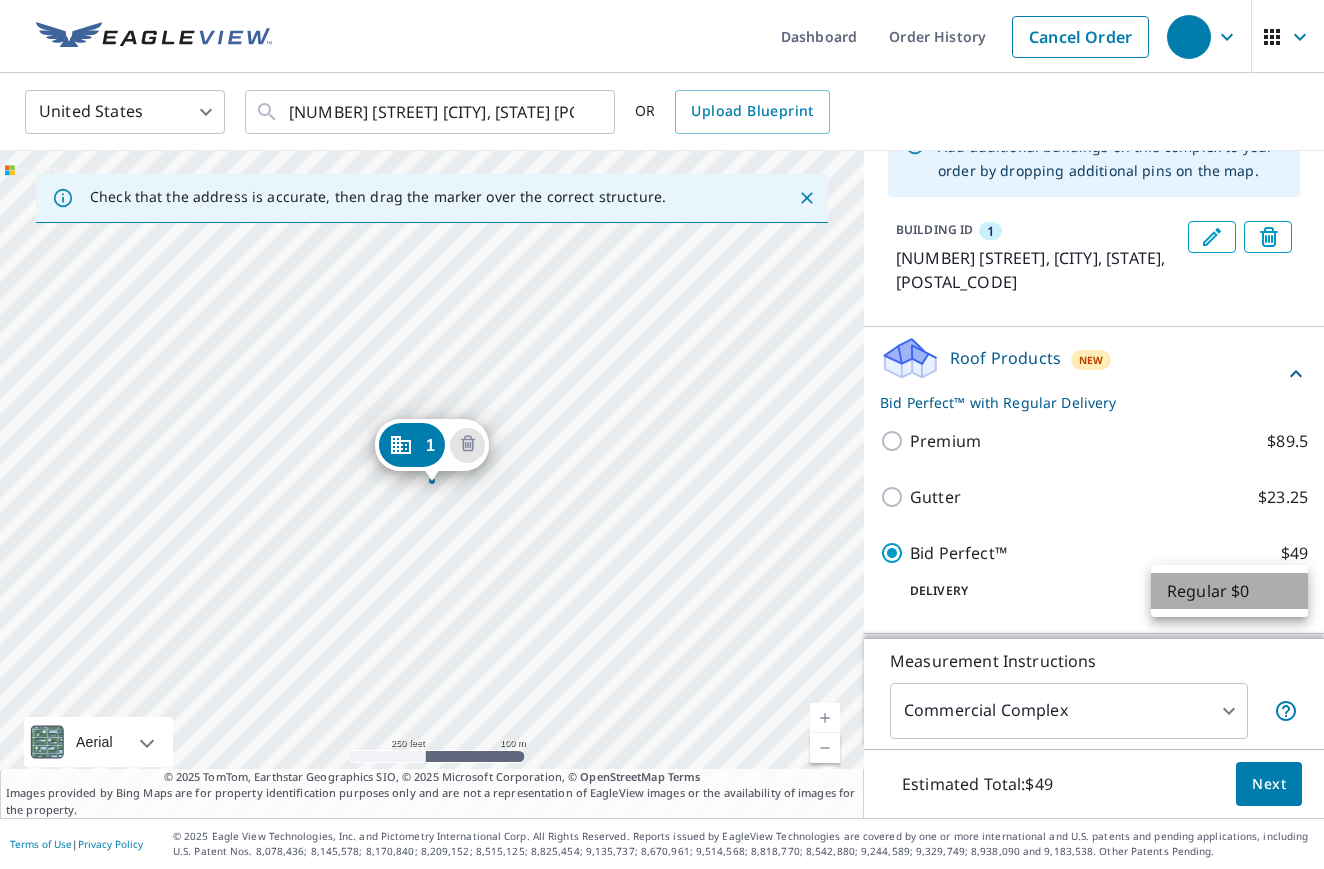 click on "Regular $0" at bounding box center [1229, 591] 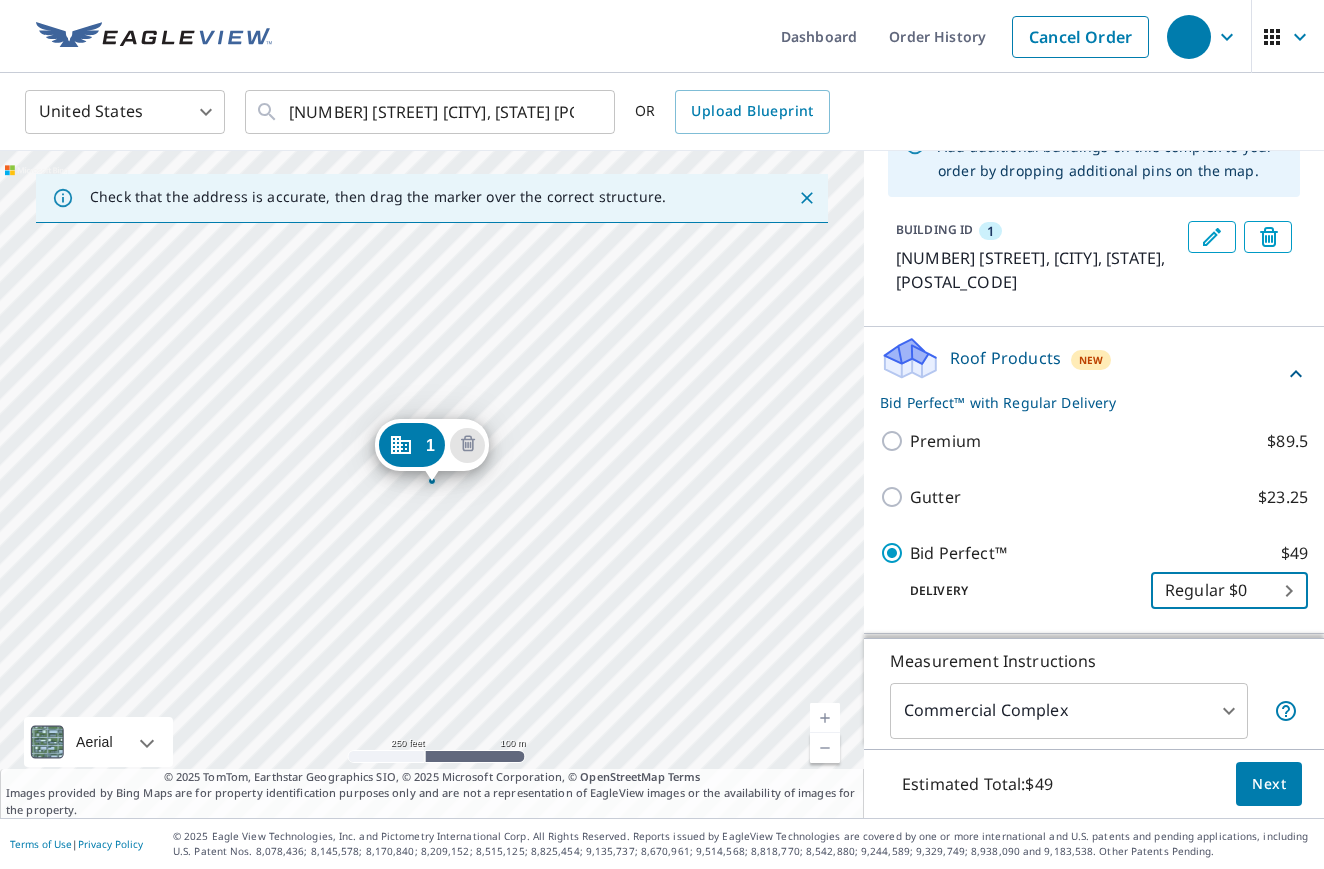 click on "Dashboard Order History Cancel Order United States US ​ [NUMBER] [STREET] [CITY], [STATE] [POSTAL_CODE] ​ OR Upload Blueprint Check that the address is accurate, then drag the marker over the correct structure. 1 [NUMBER] [STREET] [CITY], [STATE] [POSTAL_CODE] Aerial Road A standard road map Aerial A detailed look from above Labels Labels 250 feet 100 m © 2025 TomTom, © Vexcel Imaging, © 2025 Microsoft Corporation,  © OpenStreetMap Terms © 2025 TomTom, Earthstar Geographics SIO, © 2025 Microsoft Corporation, ©   OpenStreetMap   Terms Images provided by Bing Maps are for property identification purposes only and are not a representation of EagleView images or the availability of images for the property. PROPERTY TYPE Residential Commercial Multi-Family This is a complex Add additional buildings on this complex to your order by dropping additional pins on the map. BUILDING ID 1 [NUMBER] [STREET], [CITY], [STATE], [POSTAL_CODE] Roof Products New Bid Perfect™ with Regular Delivery Premium $89.5 Gutter $23.25 Bid Perfect™ $49 8" at bounding box center [662, 434] 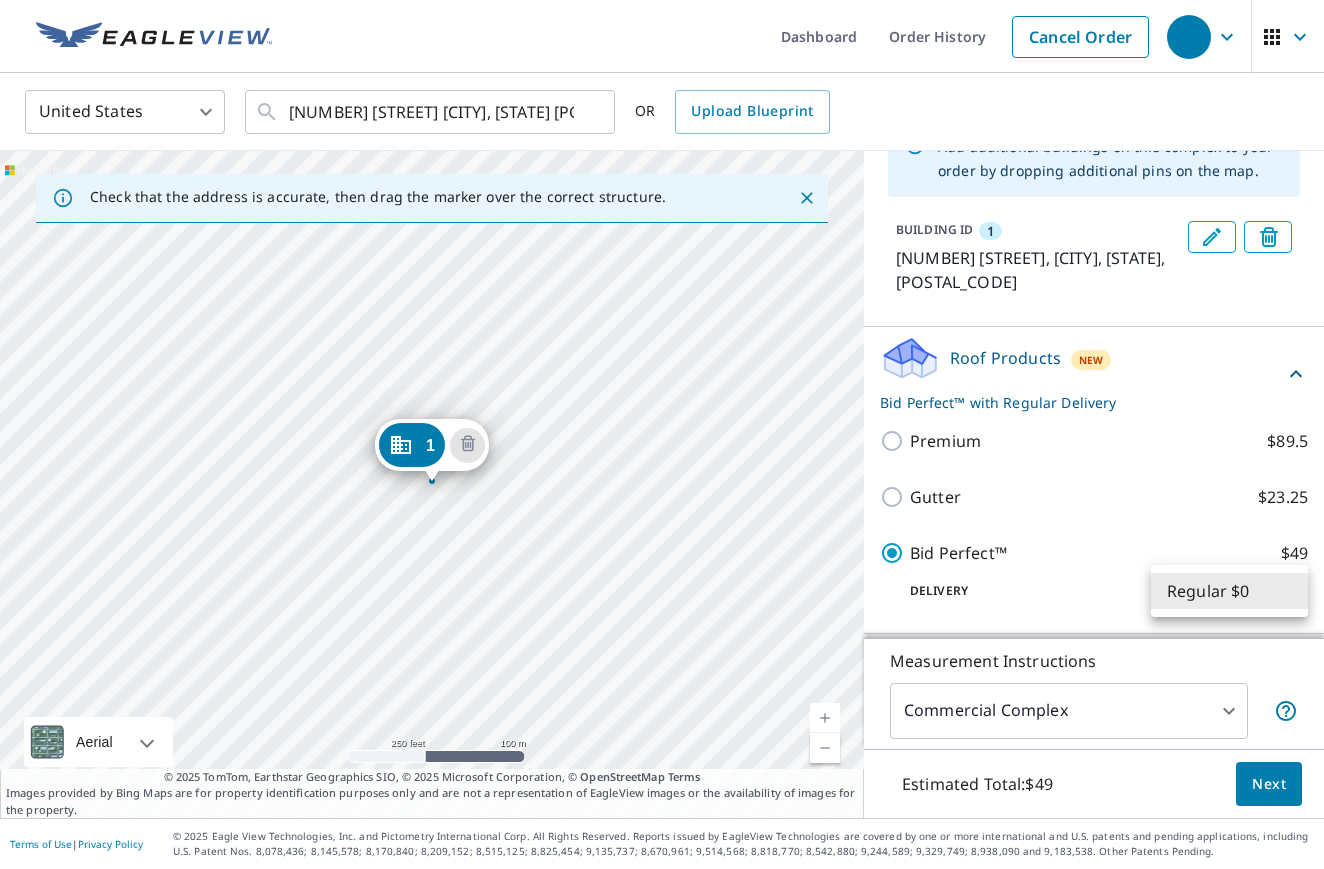 click on "Regular $0" at bounding box center [1229, 591] 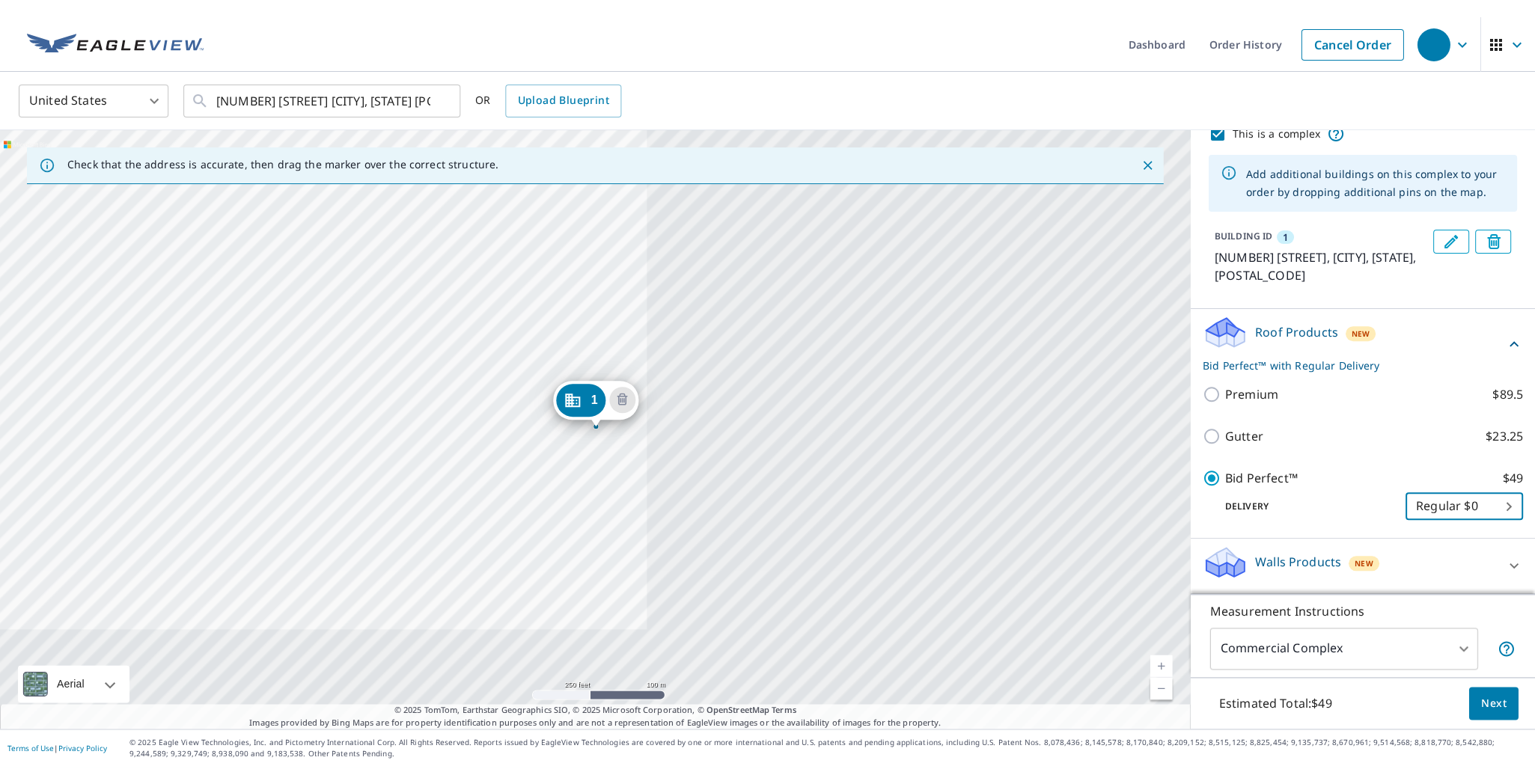 scroll, scrollTop: 63, scrollLeft: 0, axis: vertical 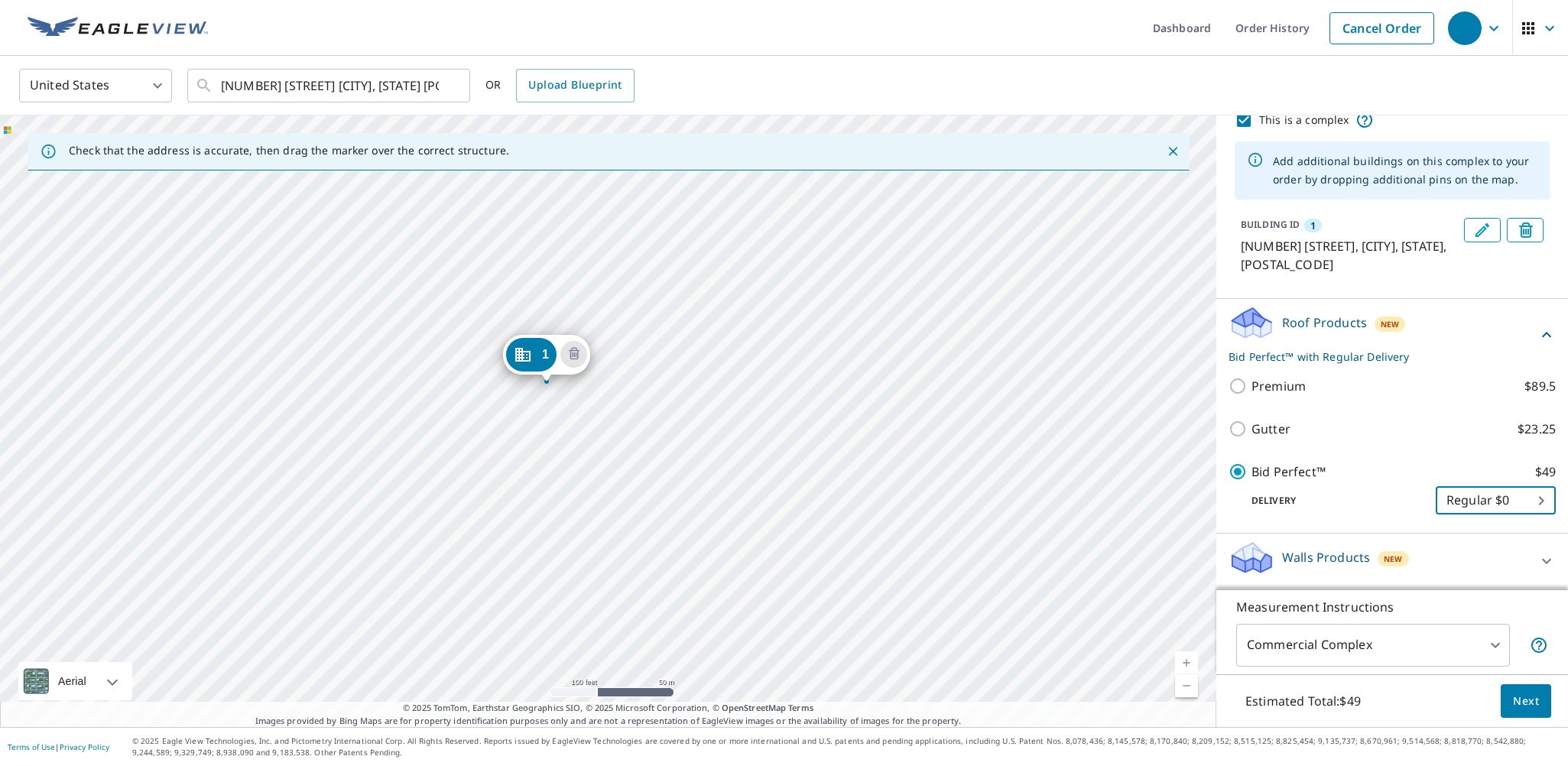 drag, startPoint x: 706, startPoint y: 524, endPoint x: 876, endPoint y: 540, distance: 170.75128 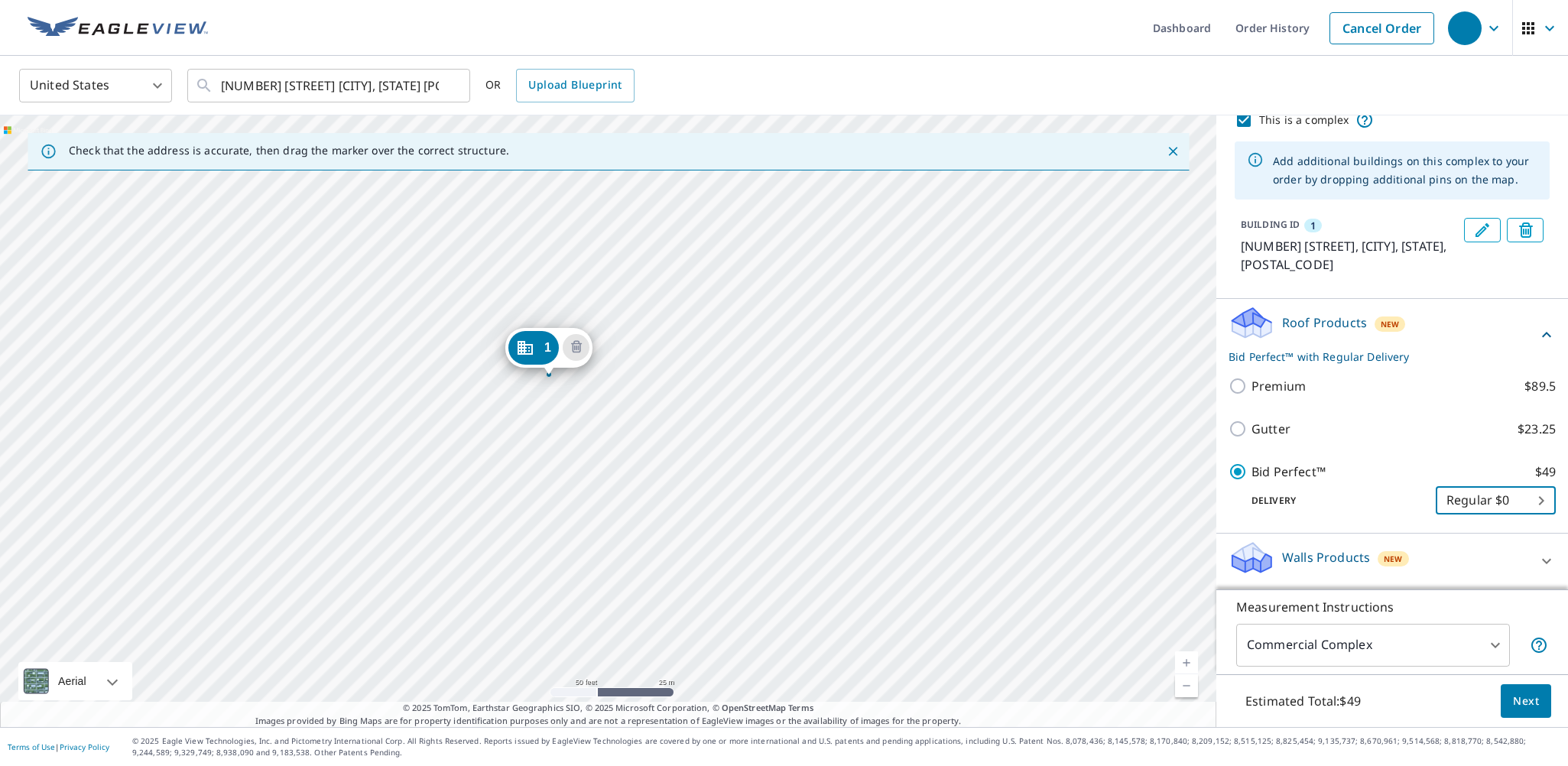 drag, startPoint x: 825, startPoint y: 518, endPoint x: 1105, endPoint y: 644, distance: 307.04397 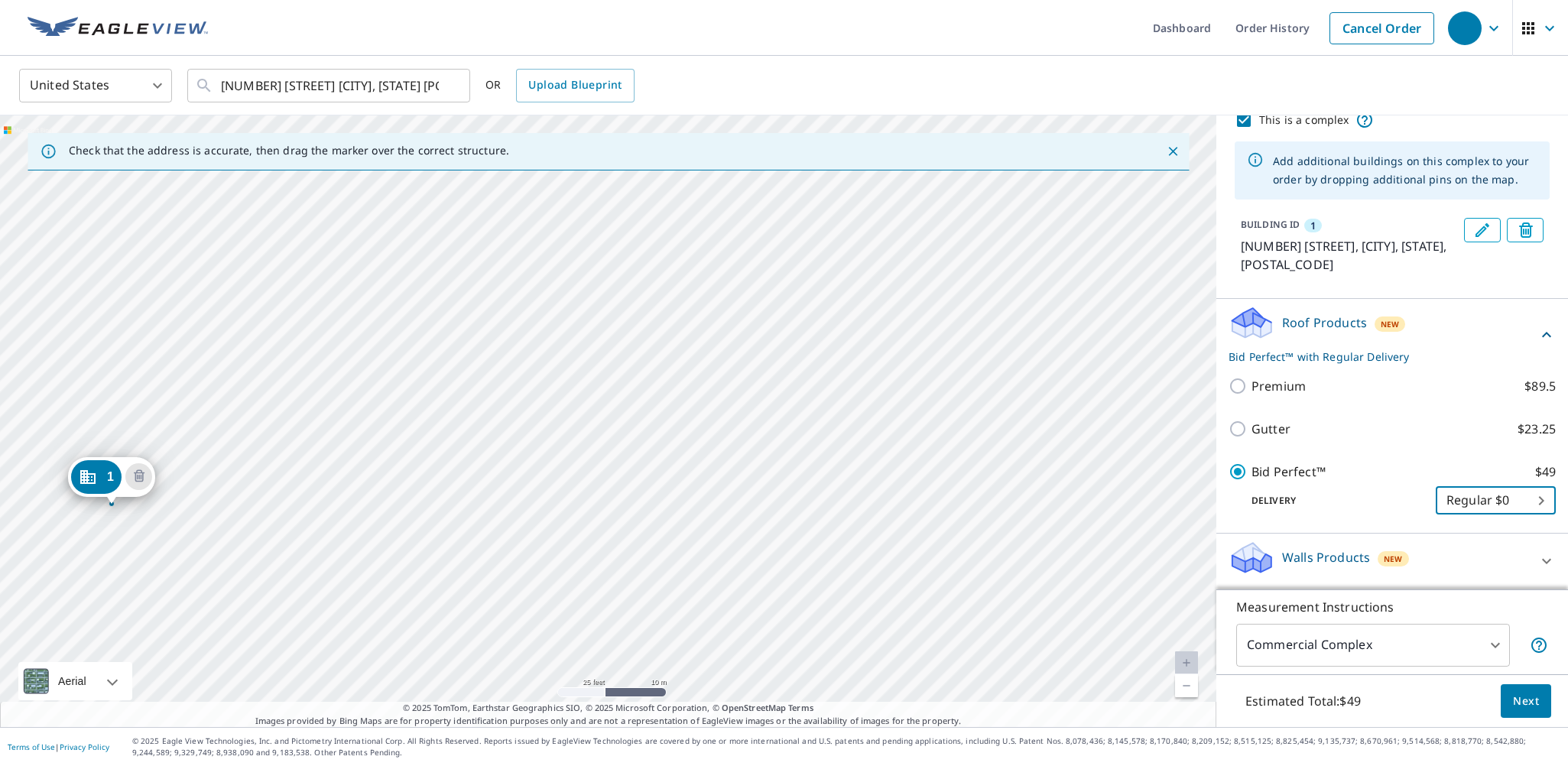 click 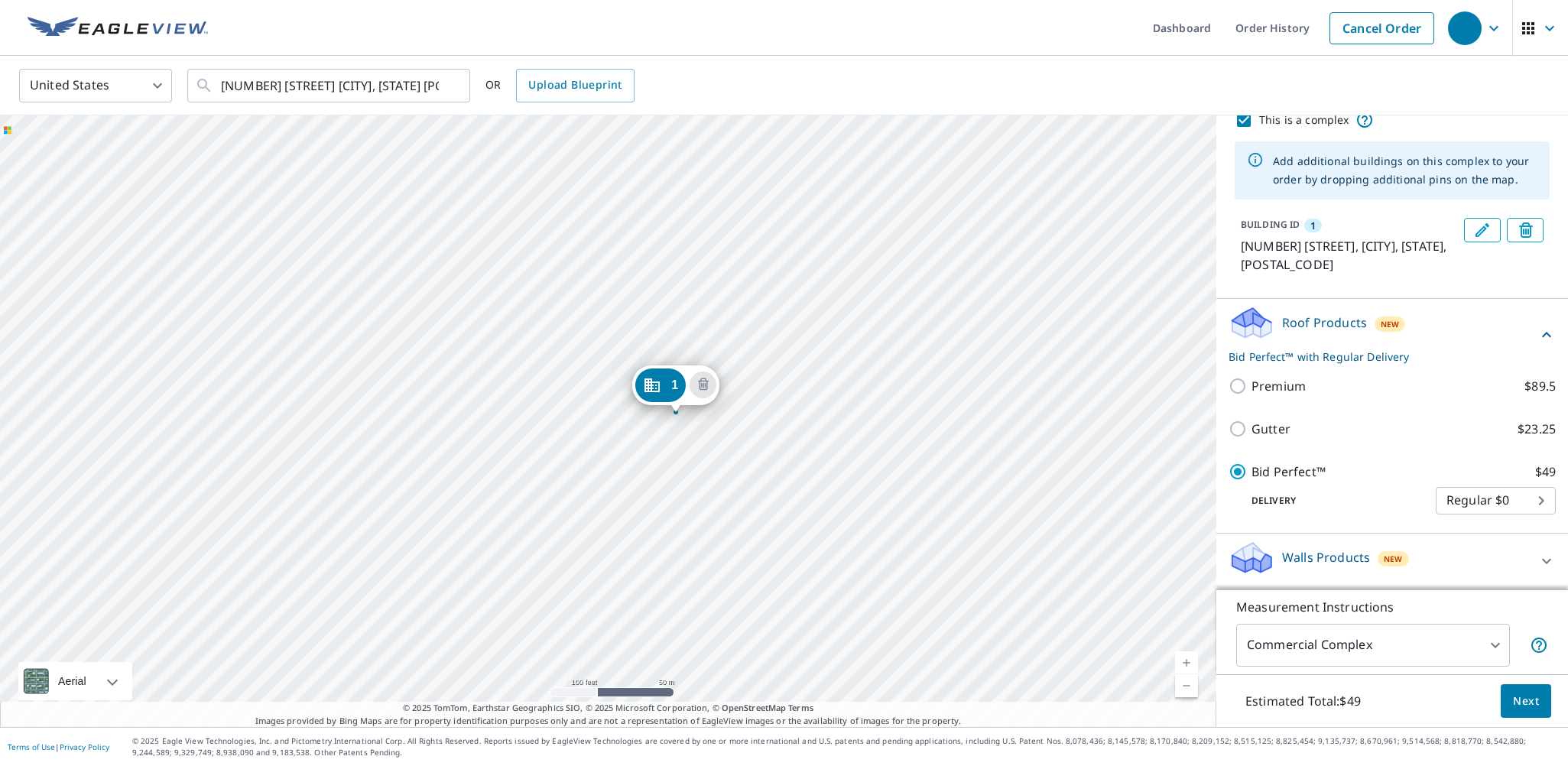 drag, startPoint x: 1053, startPoint y: 254, endPoint x: 787, endPoint y: 374, distance: 291.815 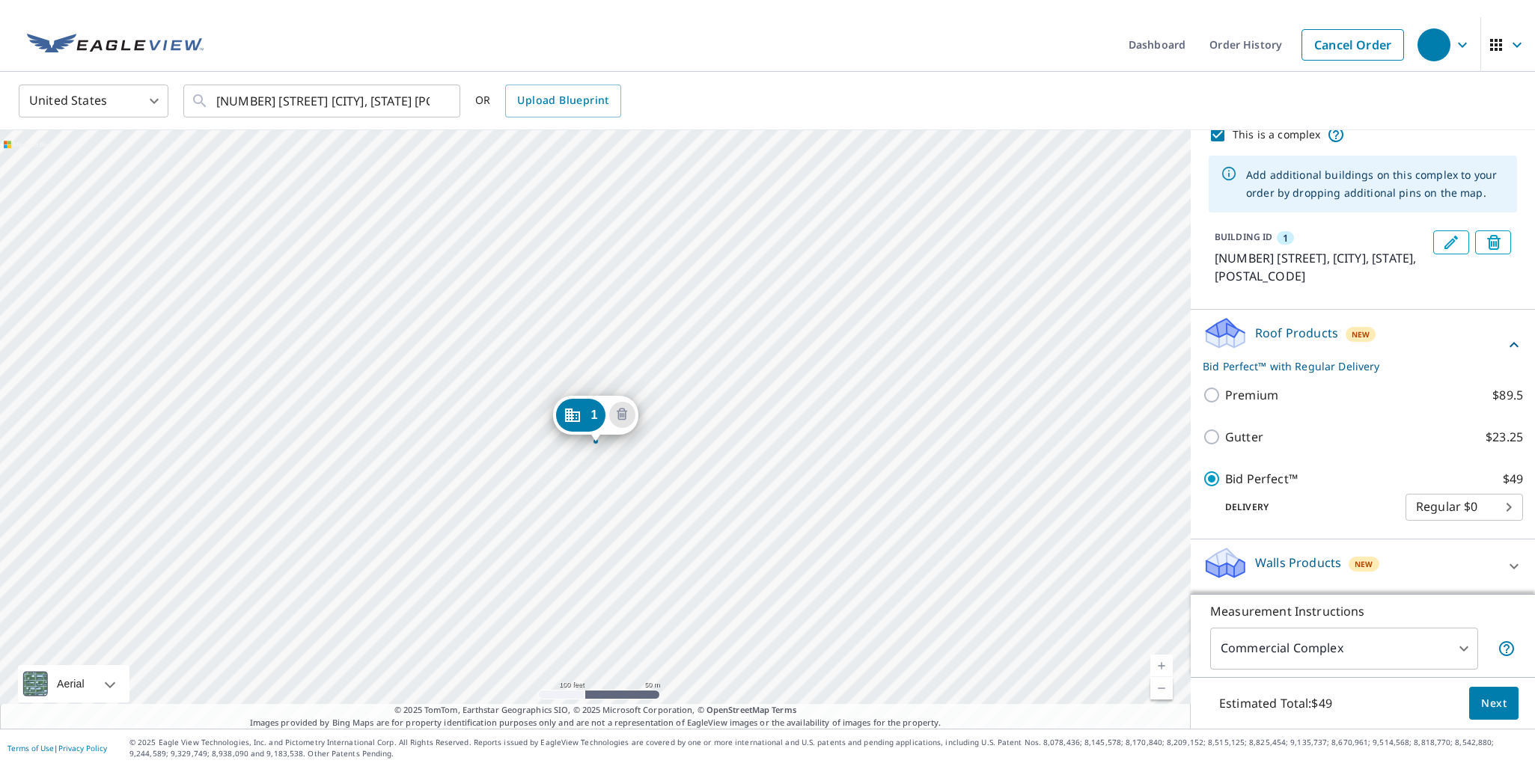 scroll, scrollTop: 29, scrollLeft: 0, axis: vertical 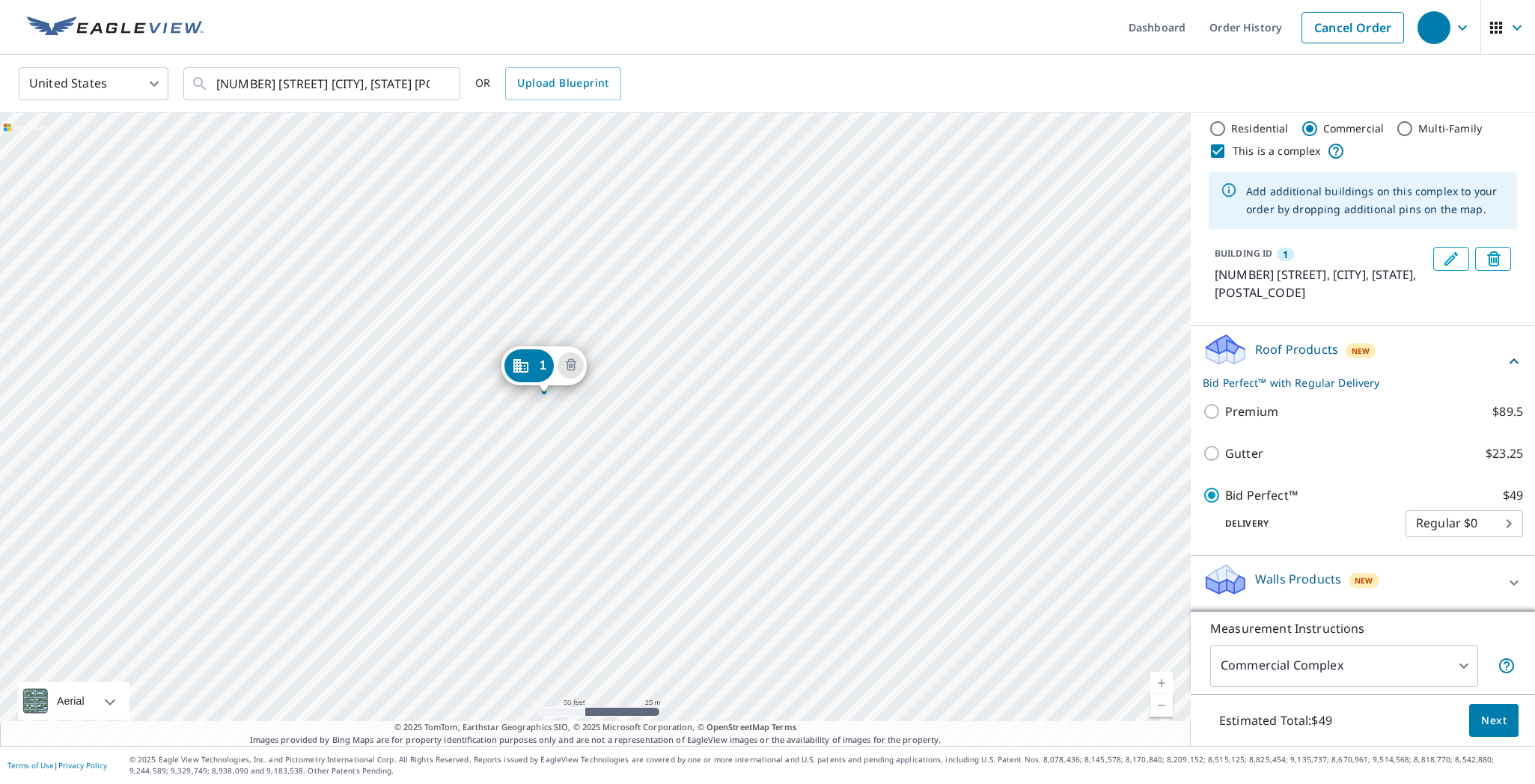 drag, startPoint x: 726, startPoint y: 477, endPoint x: 852, endPoint y: 631, distance: 198.97739 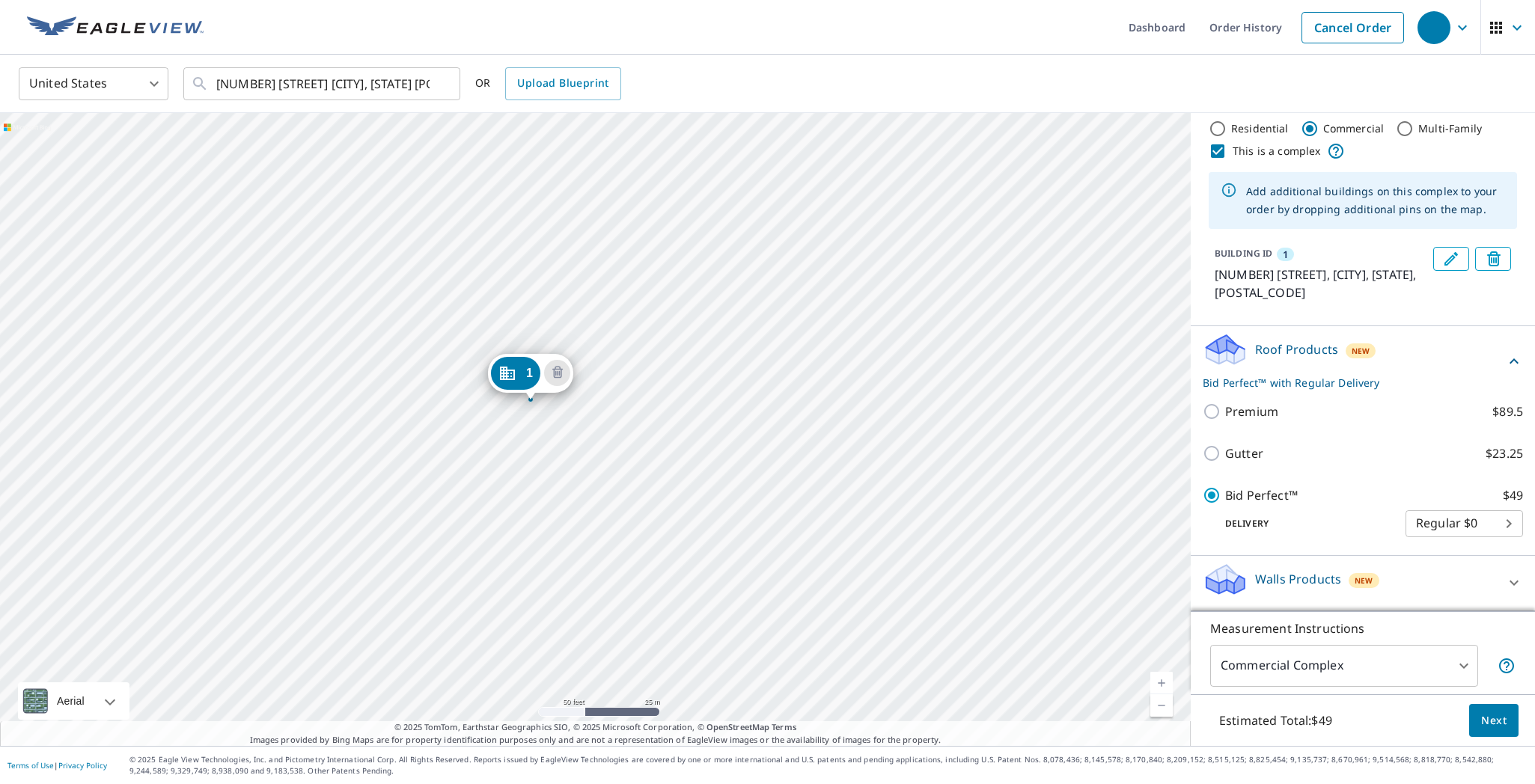 drag, startPoint x: 899, startPoint y: 558, endPoint x: 926, endPoint y: 619, distance: 66.70832 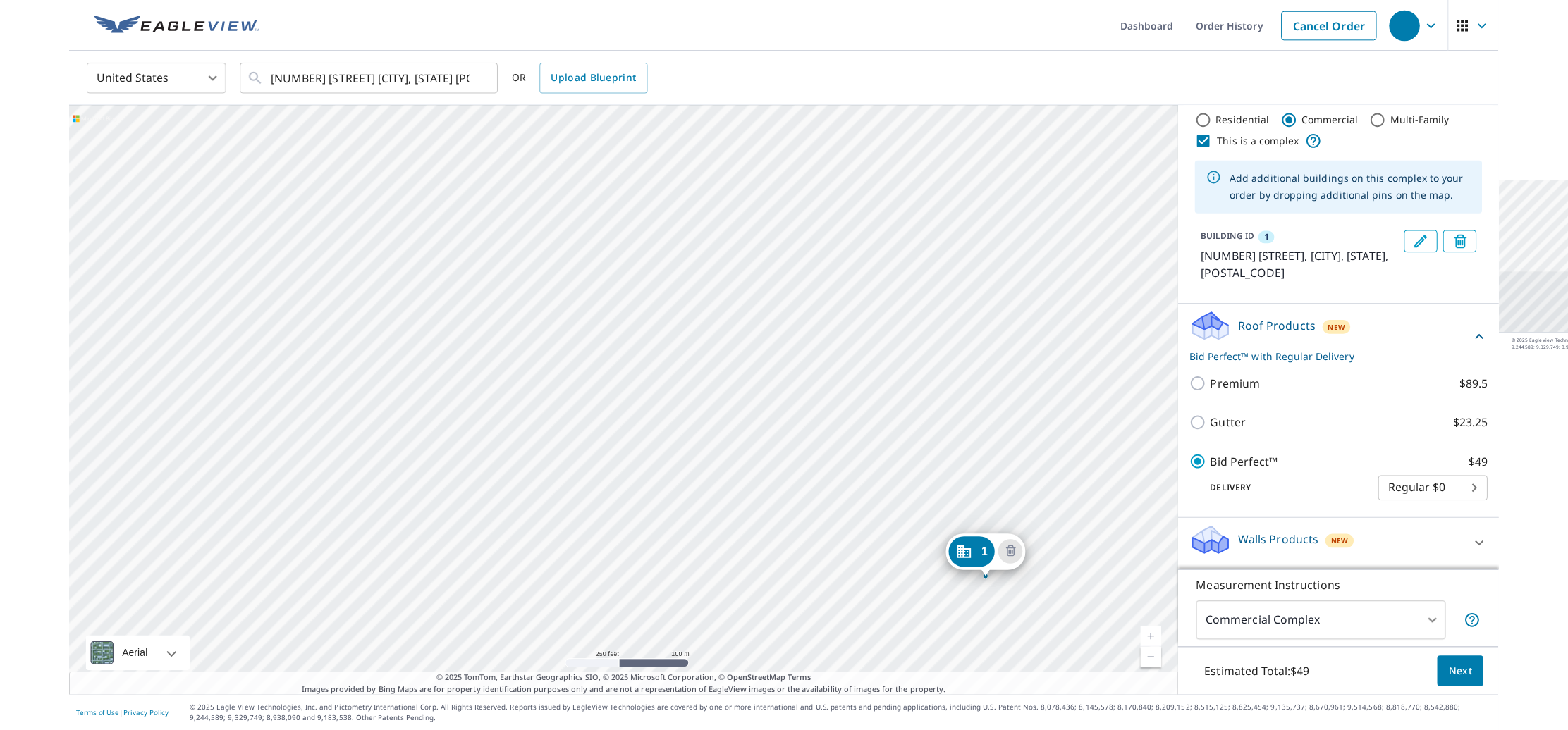 scroll, scrollTop: 0, scrollLeft: 0, axis: both 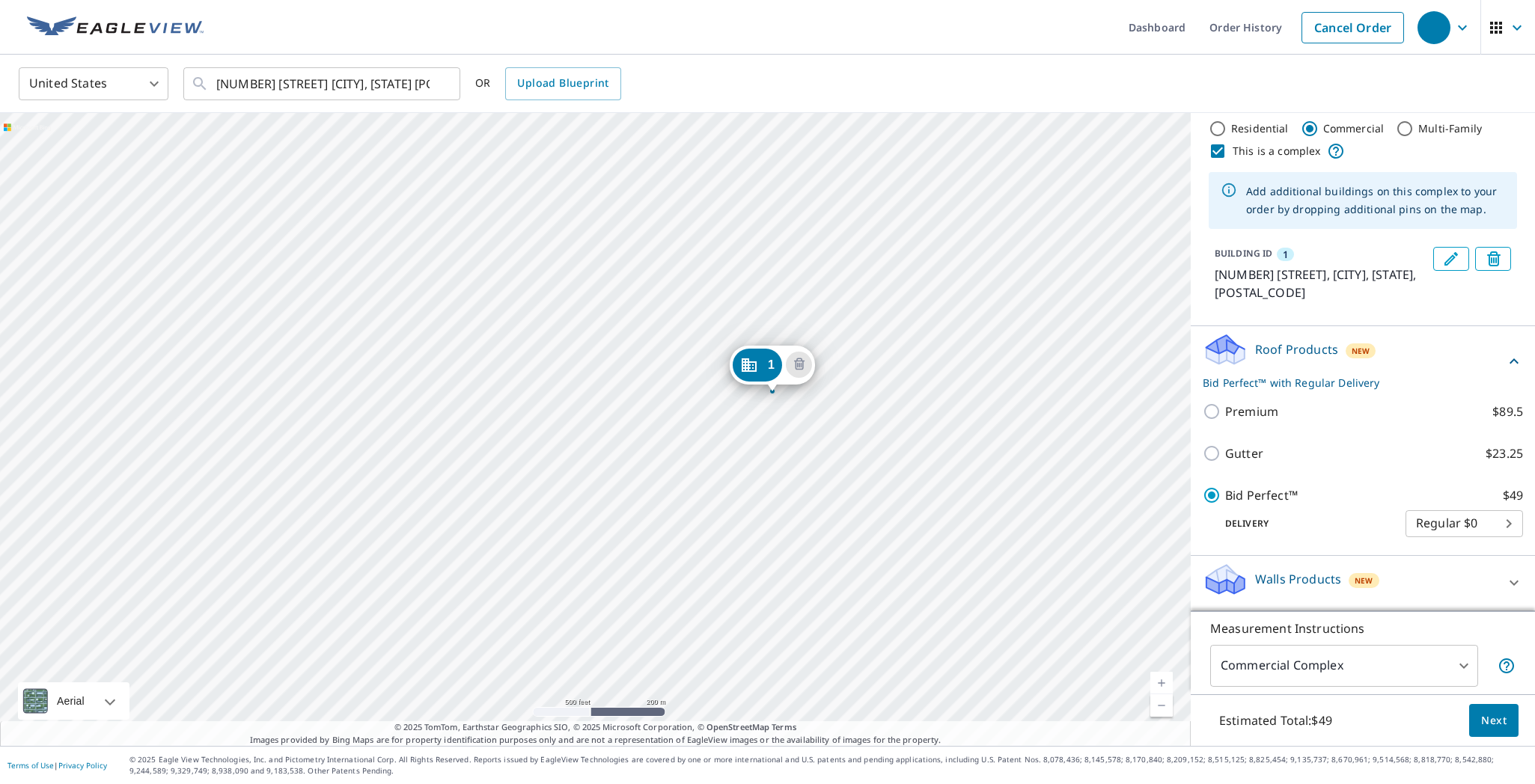 drag, startPoint x: 1103, startPoint y: 554, endPoint x: 814, endPoint y: 356, distance: 350.32128 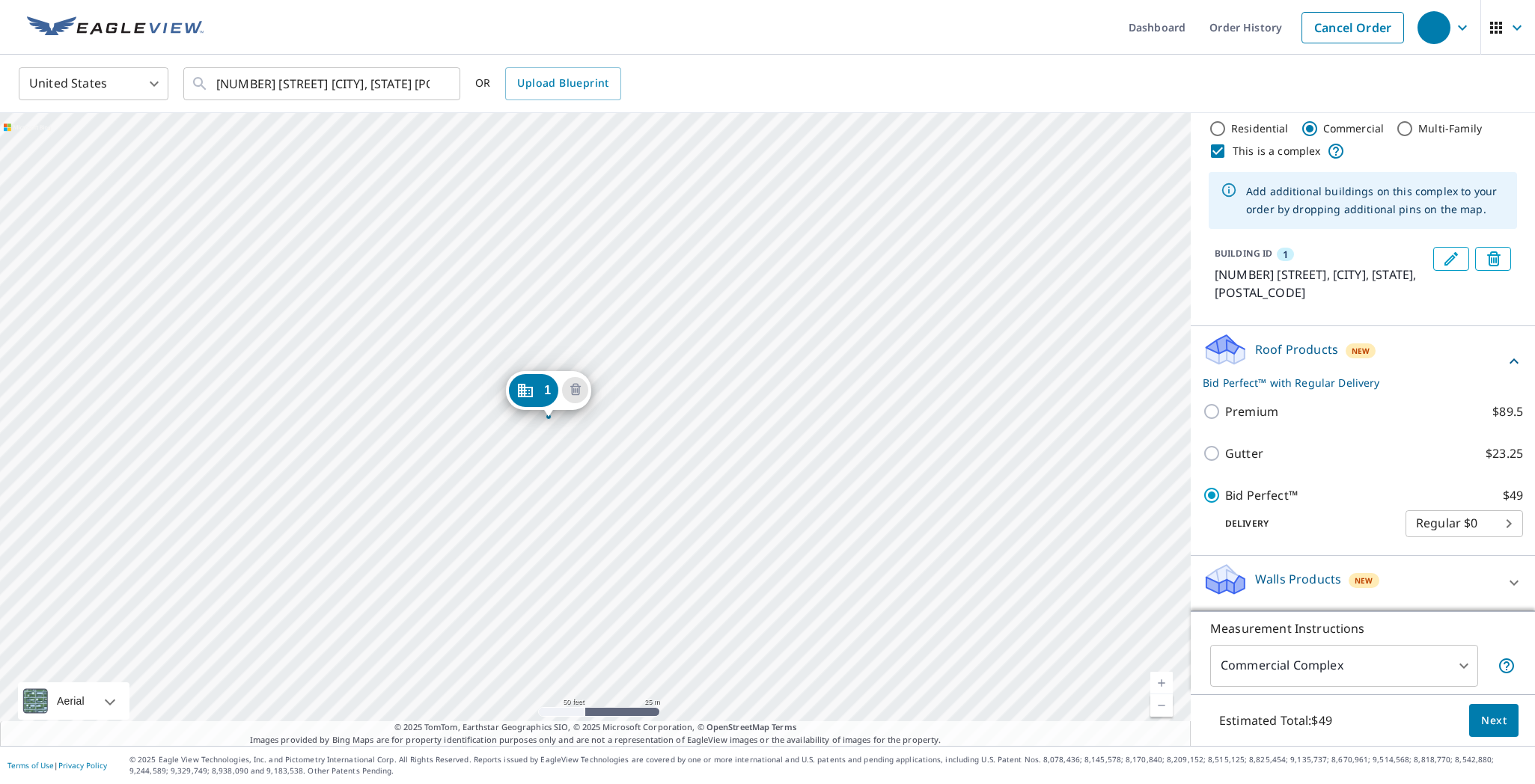 drag, startPoint x: 742, startPoint y: 493, endPoint x: 895, endPoint y: 275, distance: 266.3325 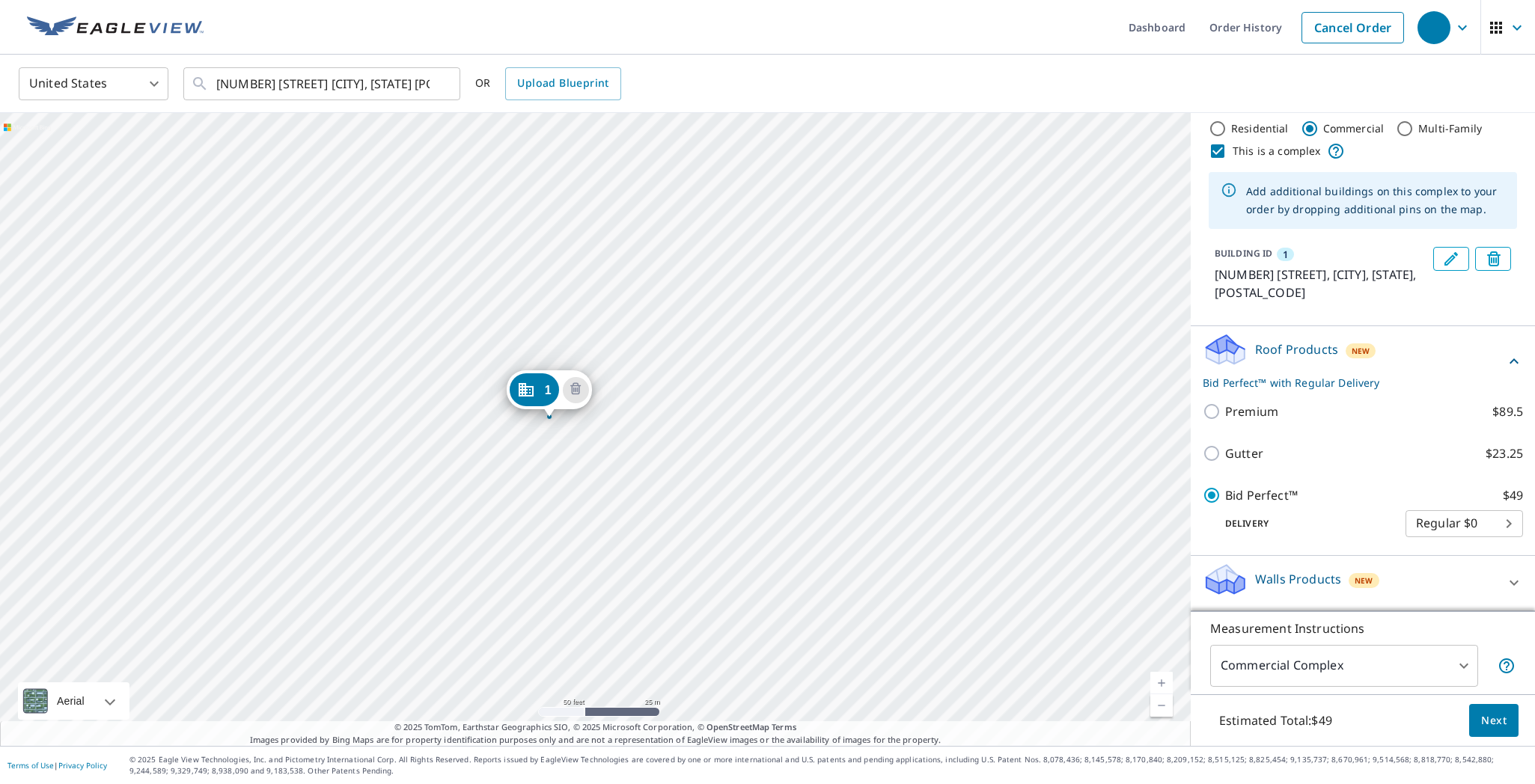 click on "1 [NUMBER] [STREET] [CITY], [STATE] [POSTAL_CODE]" at bounding box center (595, 429) 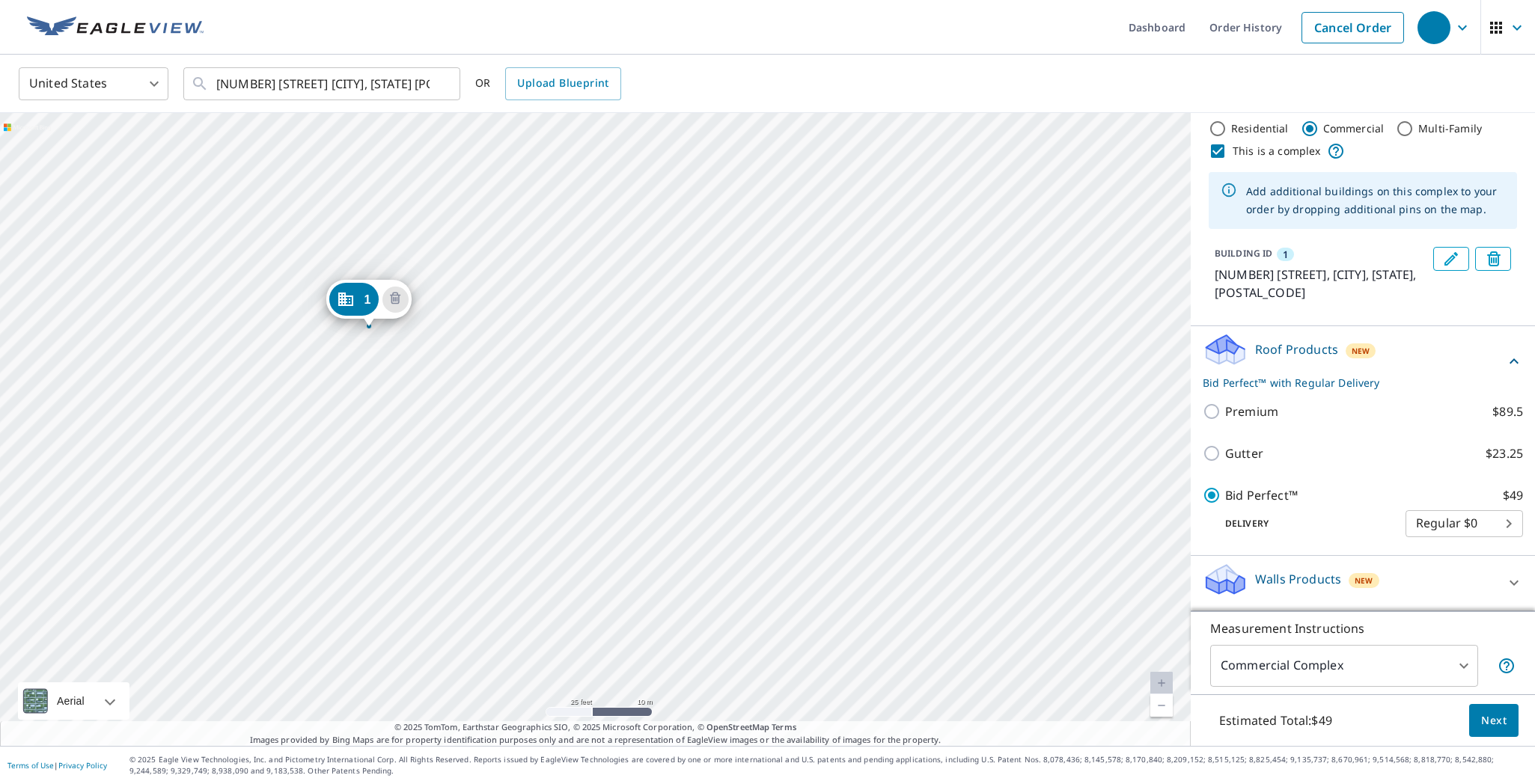 drag, startPoint x: 1378, startPoint y: 64, endPoint x: 742, endPoint y: 516, distance: 780.2564 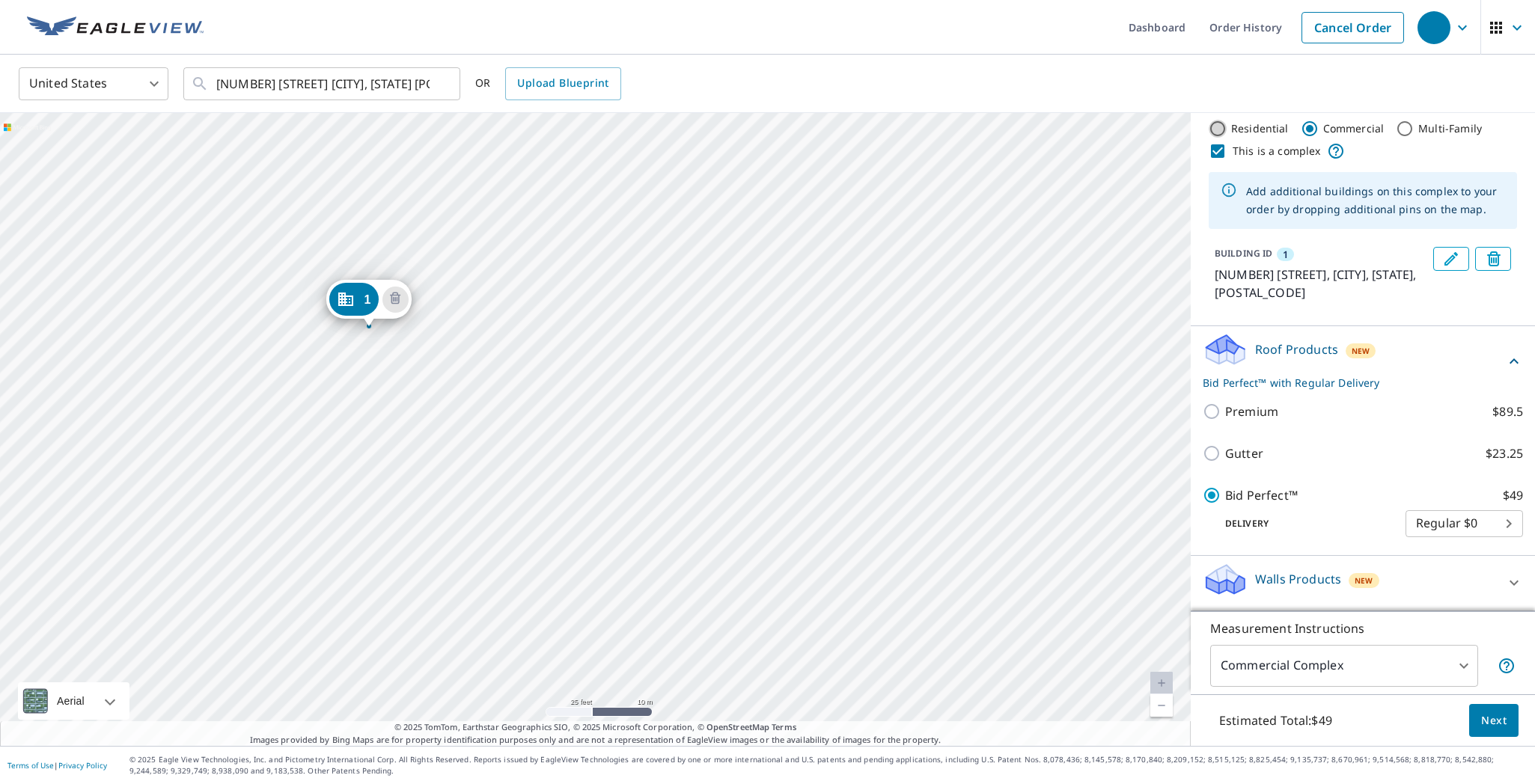 click on "Residential" at bounding box center [1218, 129] 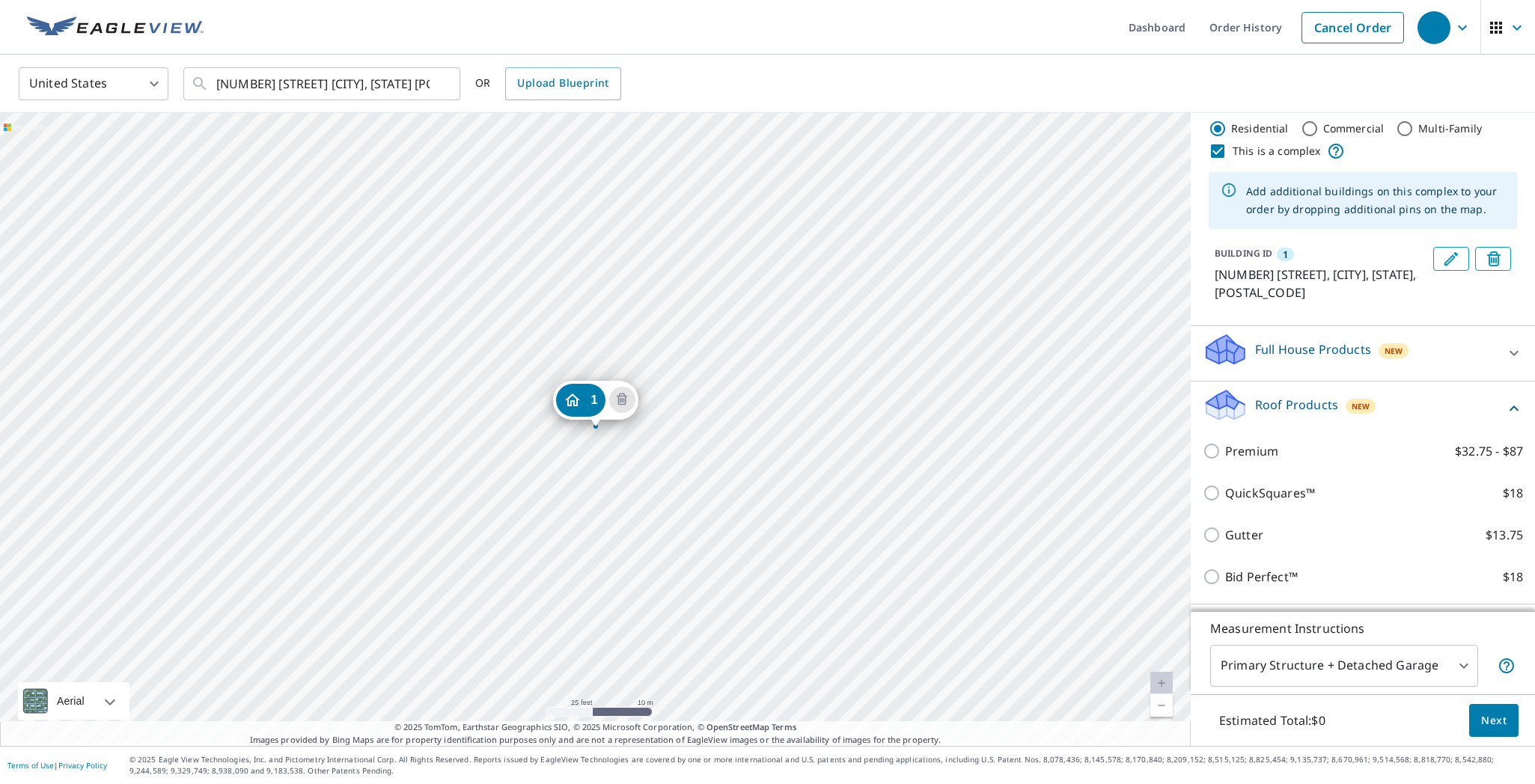 click on "1 [NUMBER] [STREET] [CITY], [STATE] [POSTAL_CODE]" at bounding box center [595, 429] 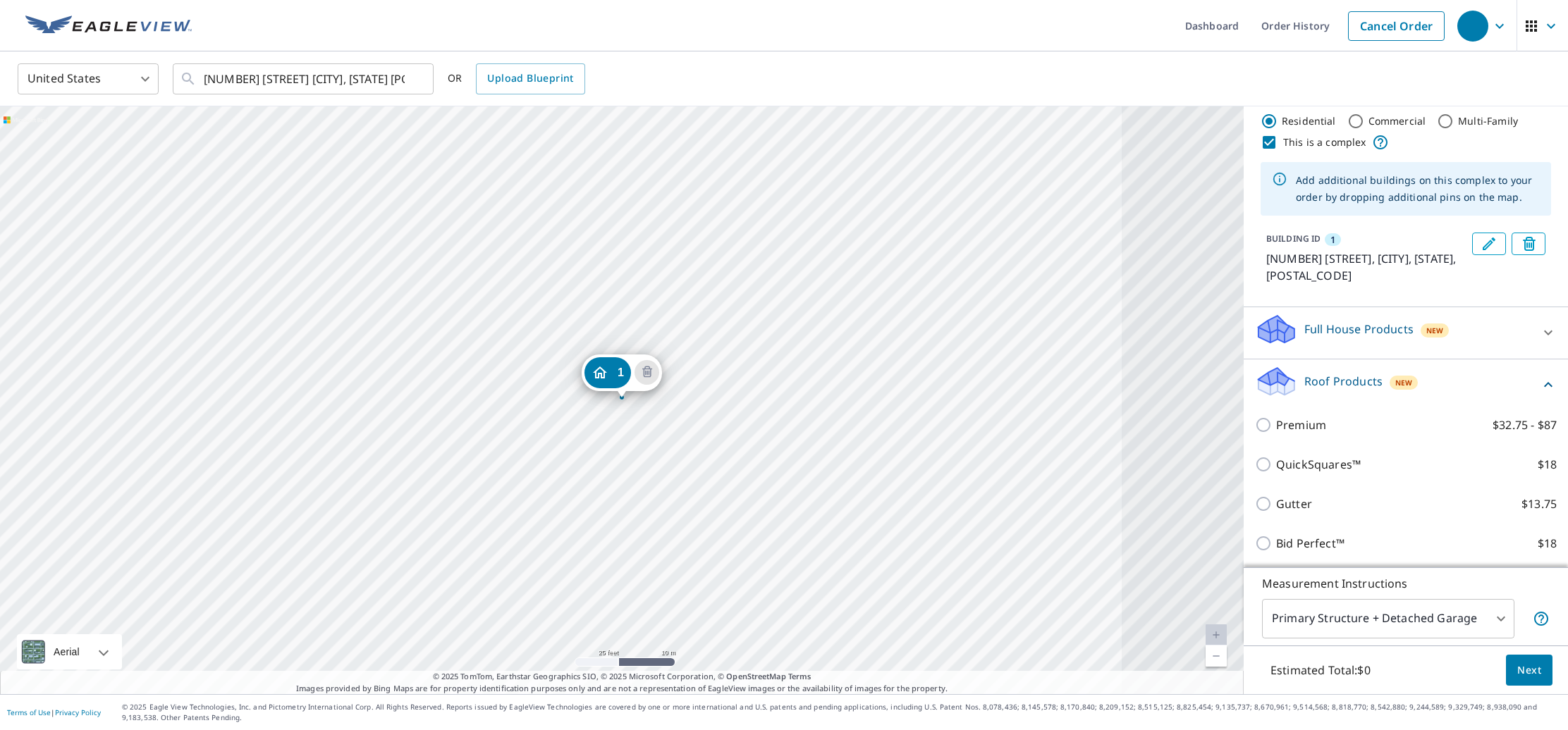 click on "1 [NUMBER] [STREET] [CITY], [STATE] [POSTAL_CODE]" at bounding box center (622, 400) 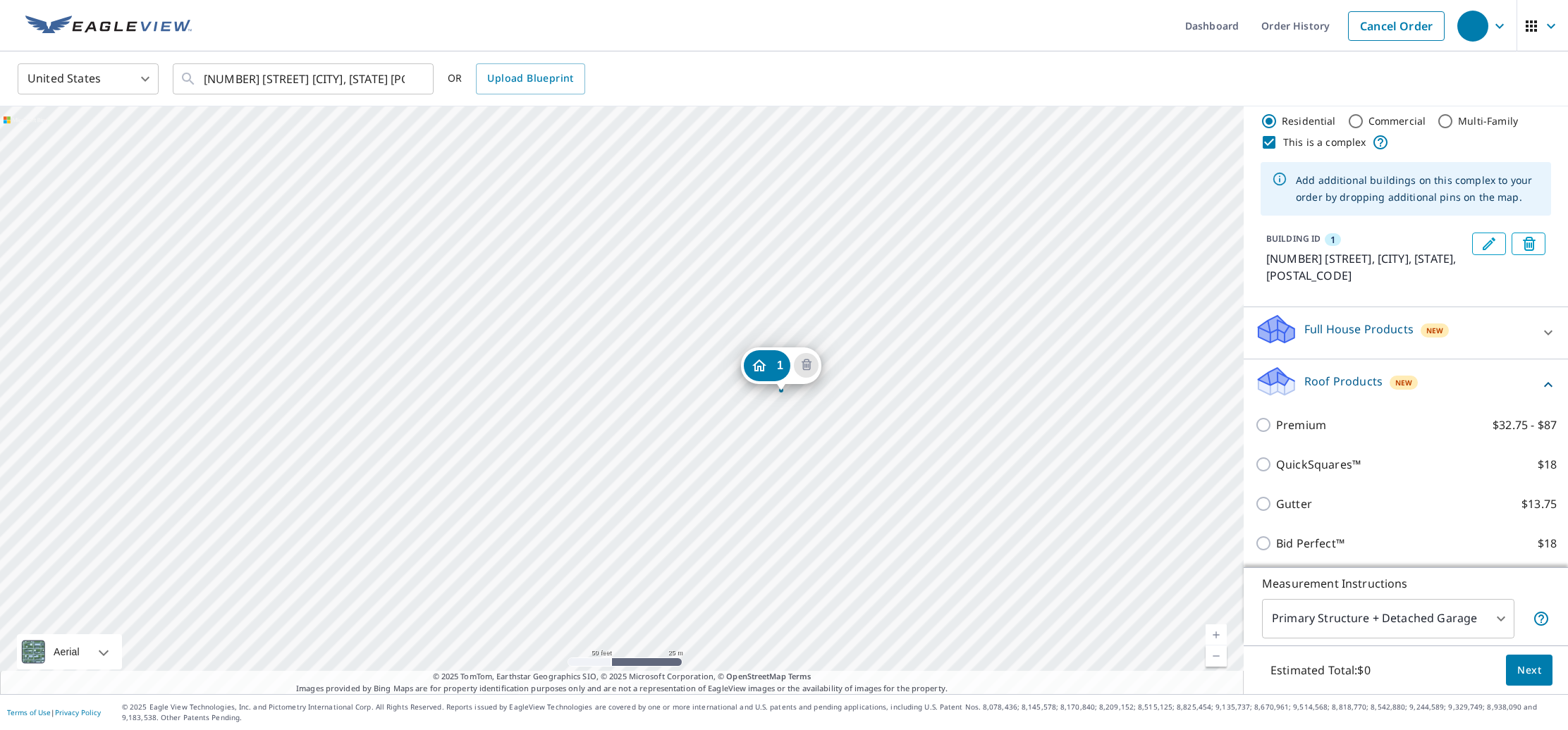 click on "1 [NUMBER] [STREET] [CITY], [STATE] [POSTAL_CODE]" at bounding box center (622, 400) 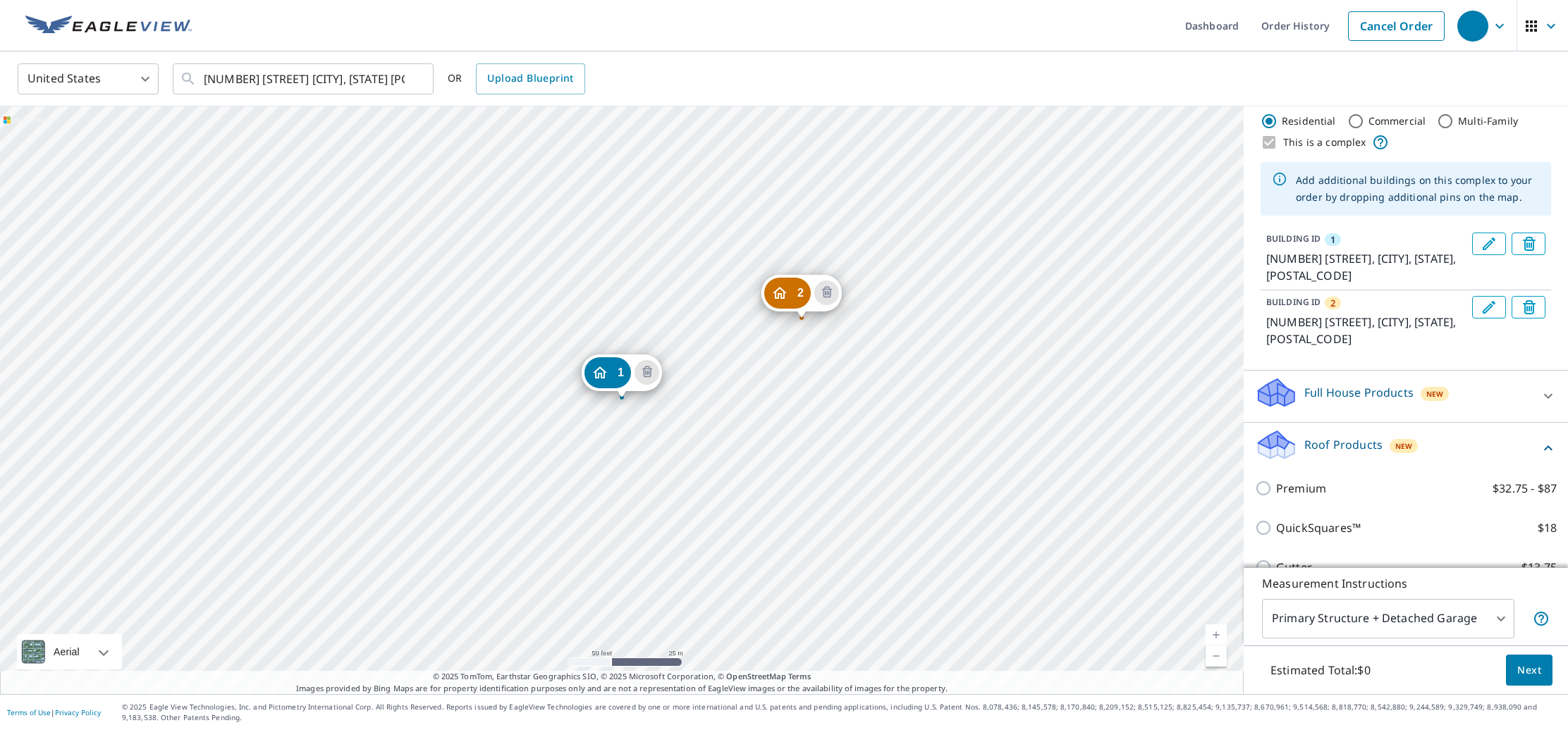 click on "2 [NUMBER] [STREET] [CITY], [STATE] [POSTAL_CODE] 1 [NUMBER] [STREET] [CITY], [STATE] [POSTAL_CODE]" at bounding box center [622, 400] 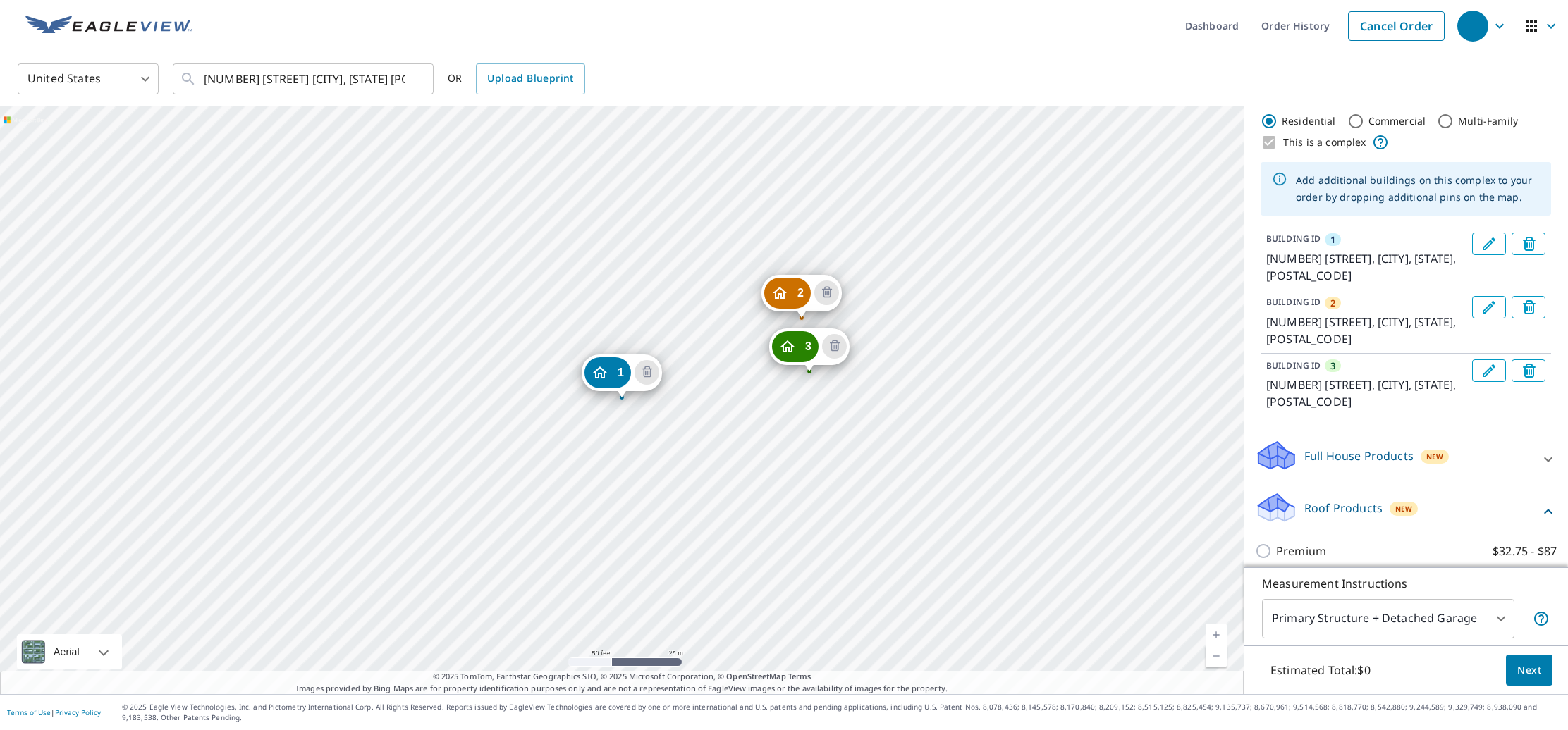 click on "2 [NUMBER] [STREET] [CITY], [STATE] [POSTAL_CODE] 3 [NUMBER] [STREET] [CITY], [STATE] [POSTAL_CODE] 1 [NUMBER] [STREET] [CITY], [STATE] [POSTAL_CODE]" at bounding box center [622, 400] 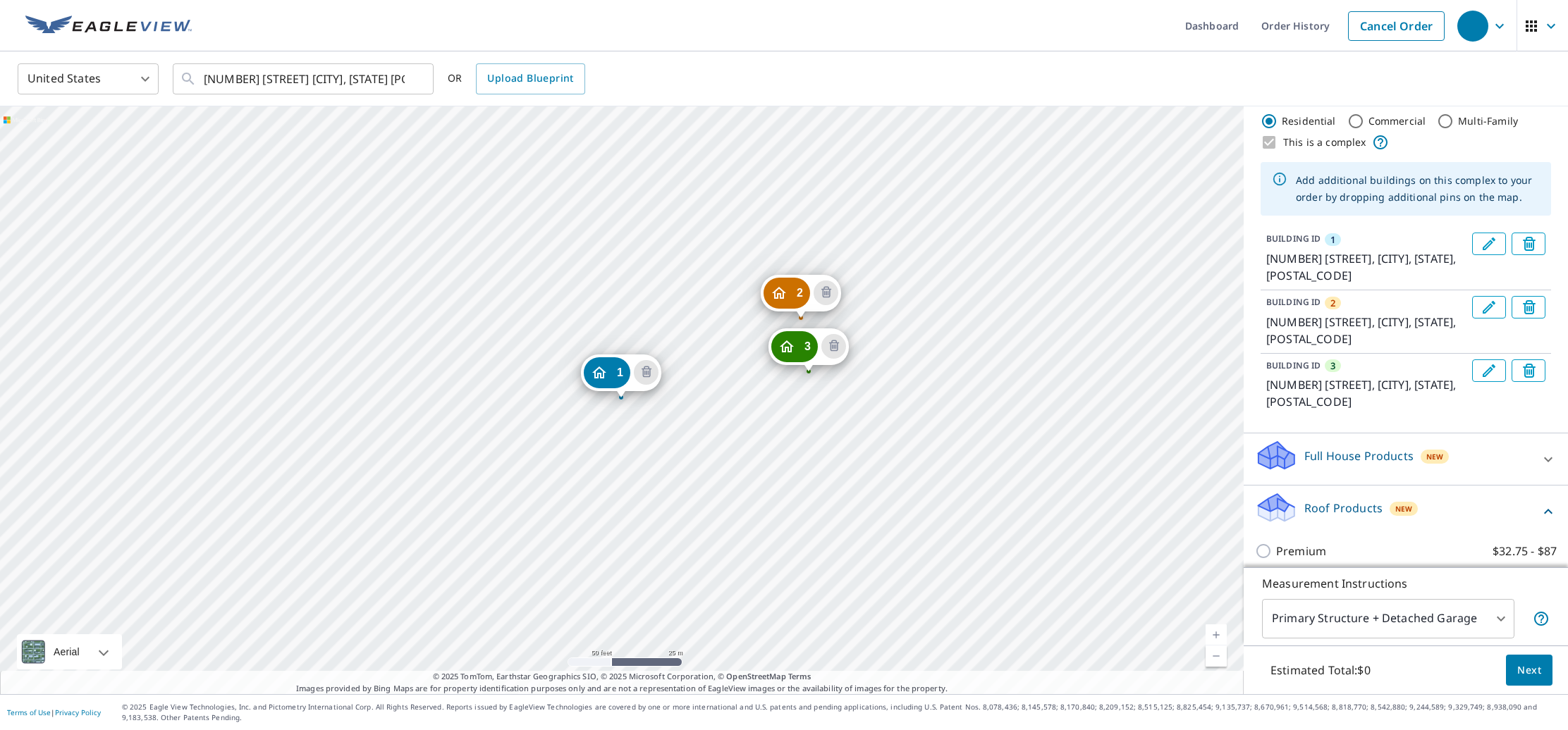 click on "2 [NUMBER] [STREET] [CITY], [STATE] [POSTAL_CODE] 3 [NUMBER] [STREET] [CITY], [STATE] [POSTAL_CODE] 1 [NUMBER] [STREET] [CITY], [STATE] [POSTAL_CODE]" at bounding box center (622, 400) 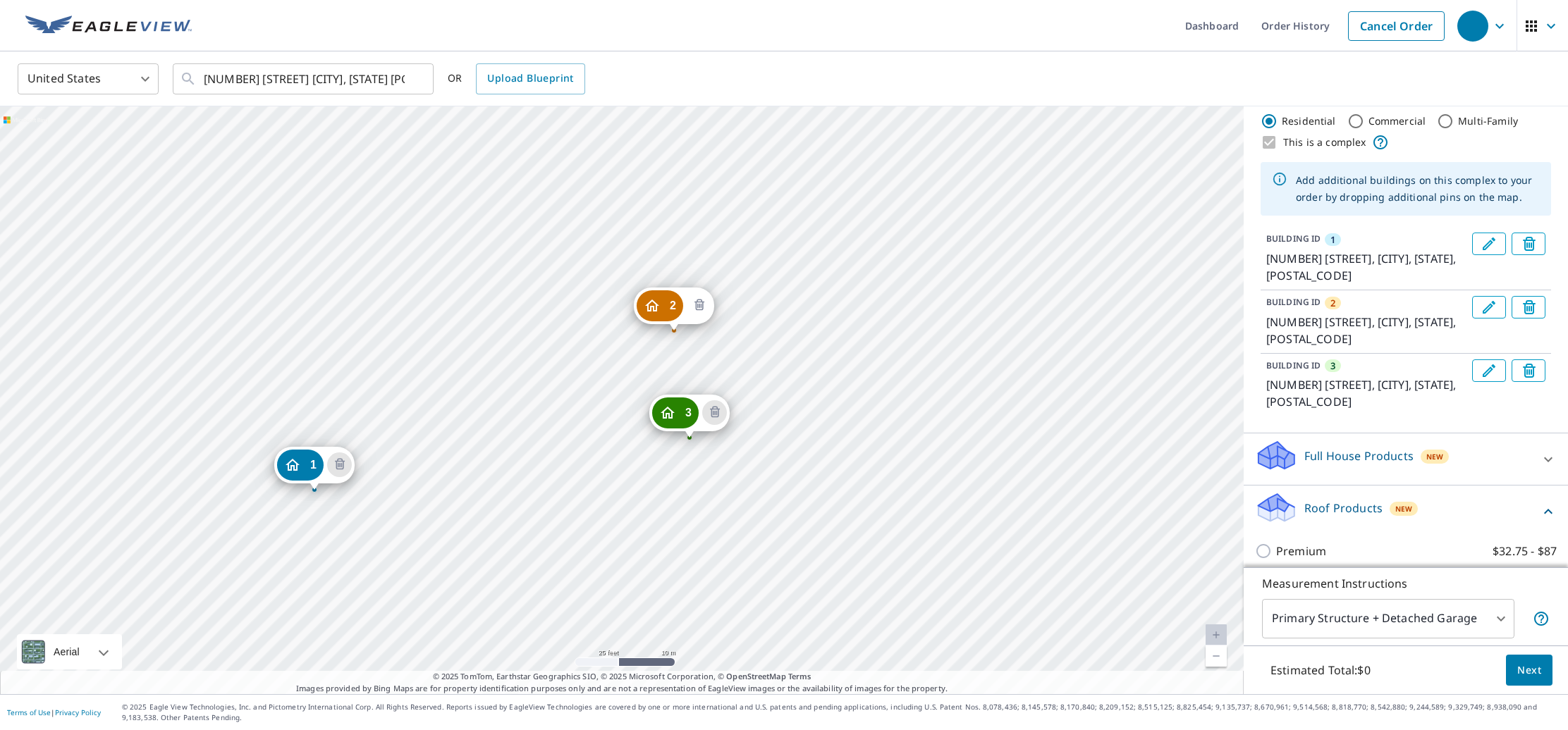 click 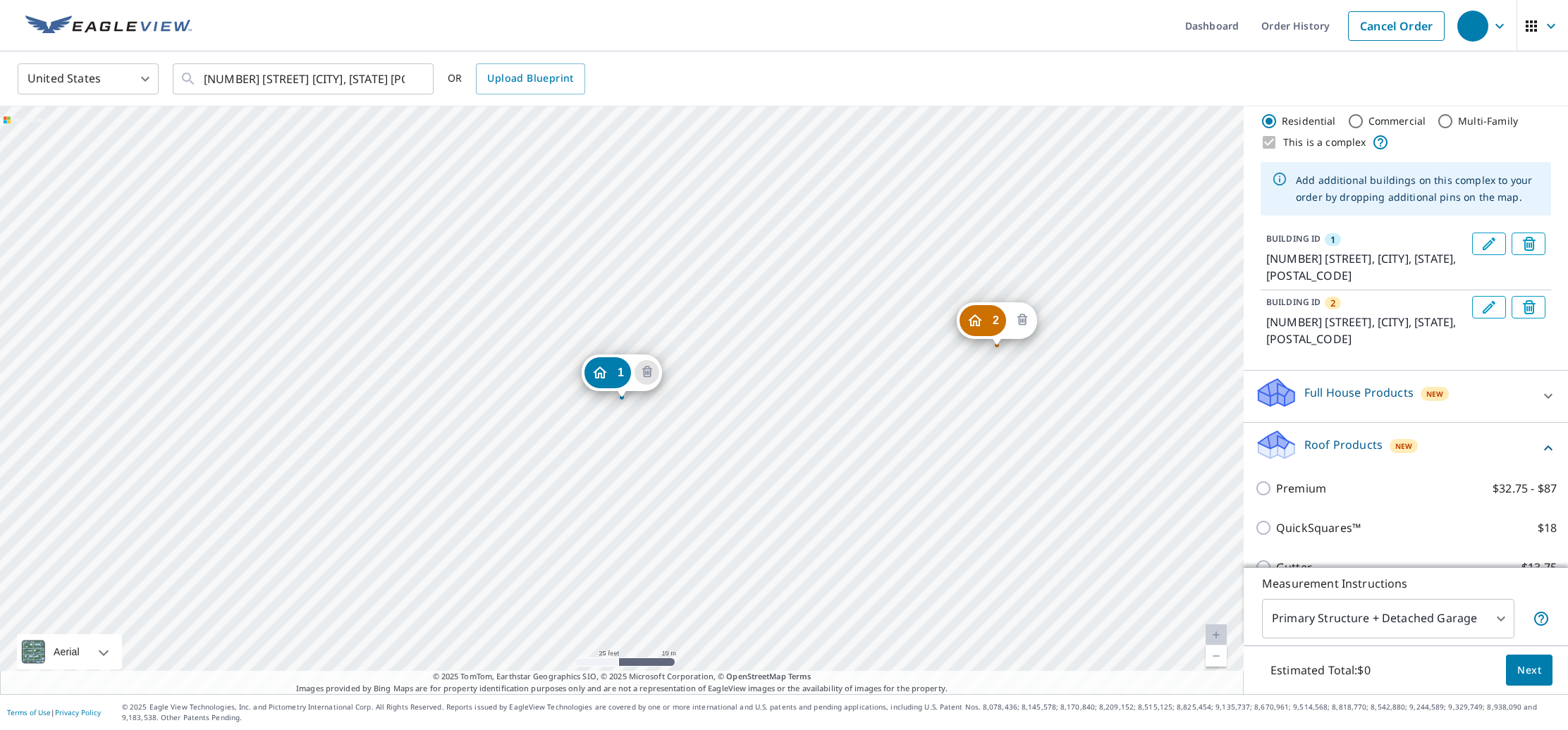 click 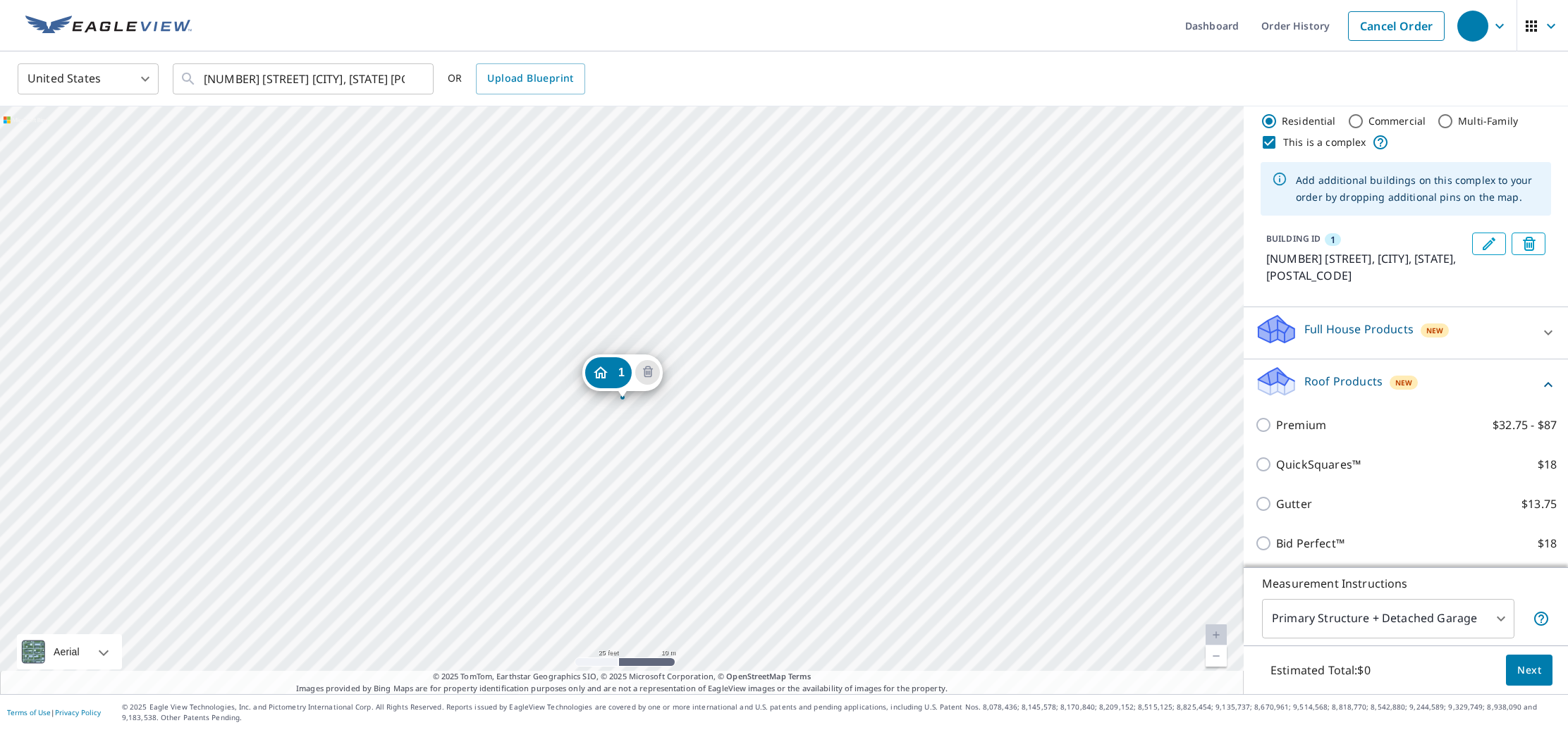 click on "1 [NUMBER] [STREET] [CITY], [STATE] [POSTAL_CODE]" at bounding box center (622, 400) 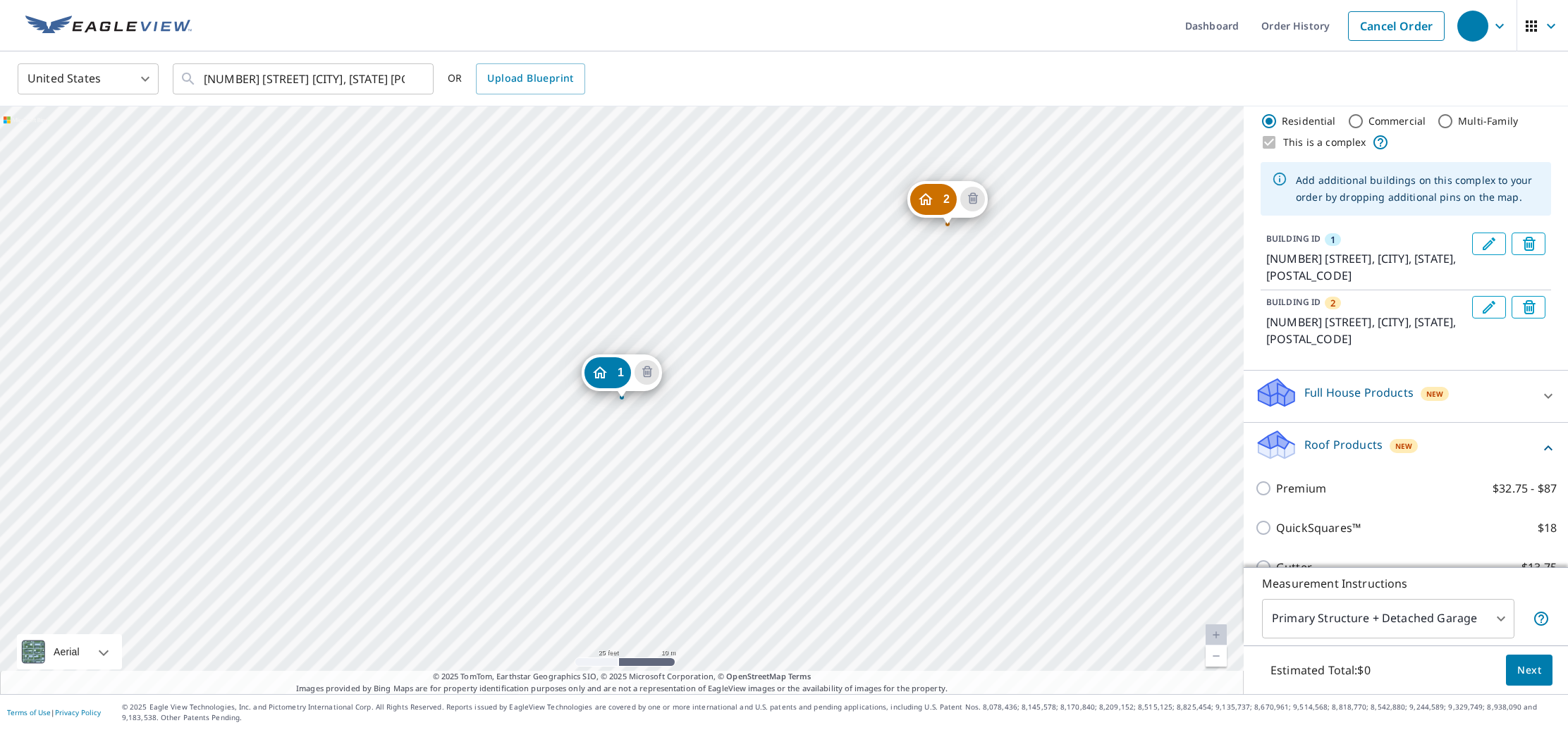 click on "2 [NUMBER] [STREET] [CITY], [STATE] [POSTAL_CODE] 1 [NUMBER] [STREET] [CITY], [STATE] [POSTAL_CODE]" at bounding box center [622, 400] 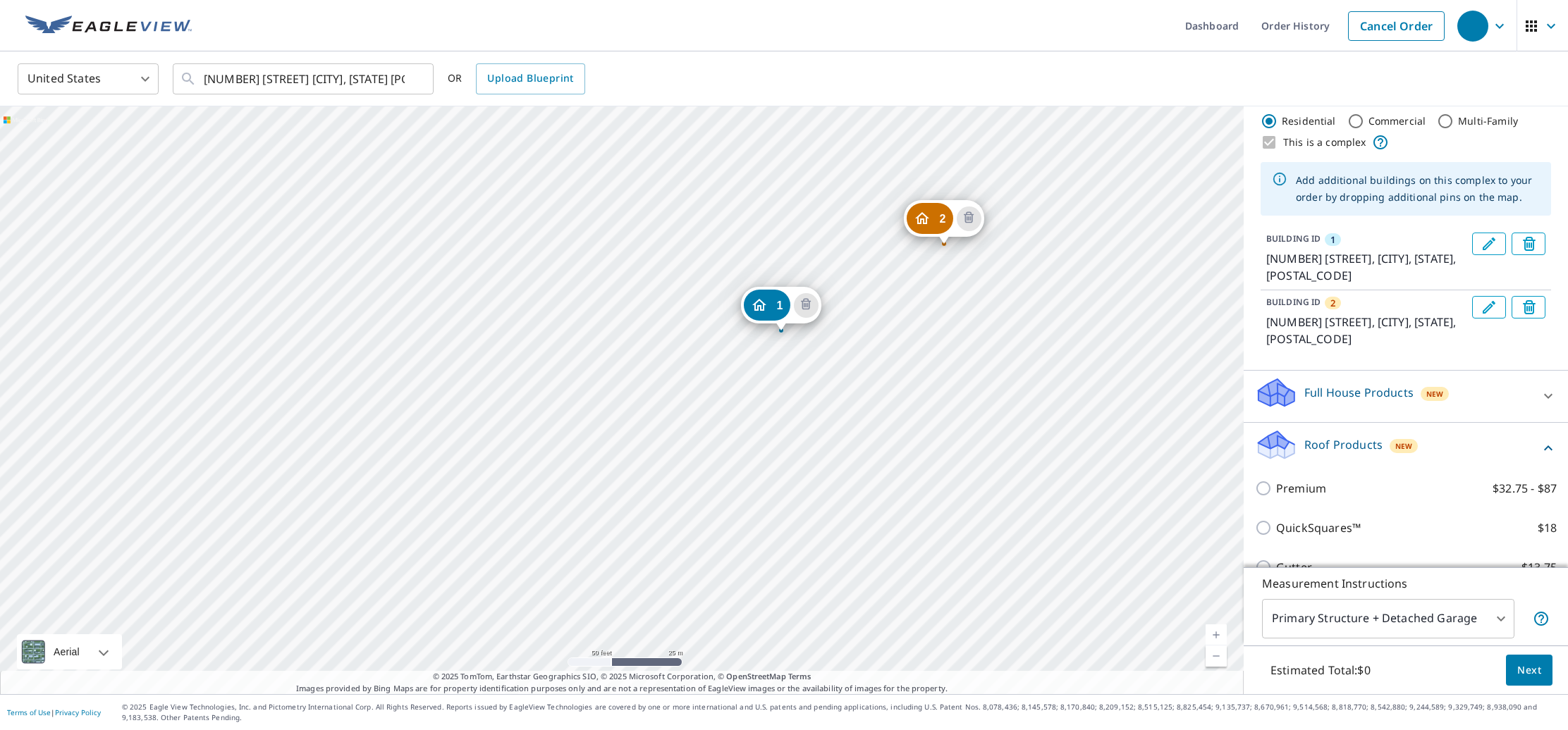 click on "2 [NUMBER] [STREET] [CITY], [STATE] [POSTAL_CODE] 1 [NUMBER] [STREET] [CITY], [STATE] [POSTAL_CODE]" at bounding box center [622, 400] 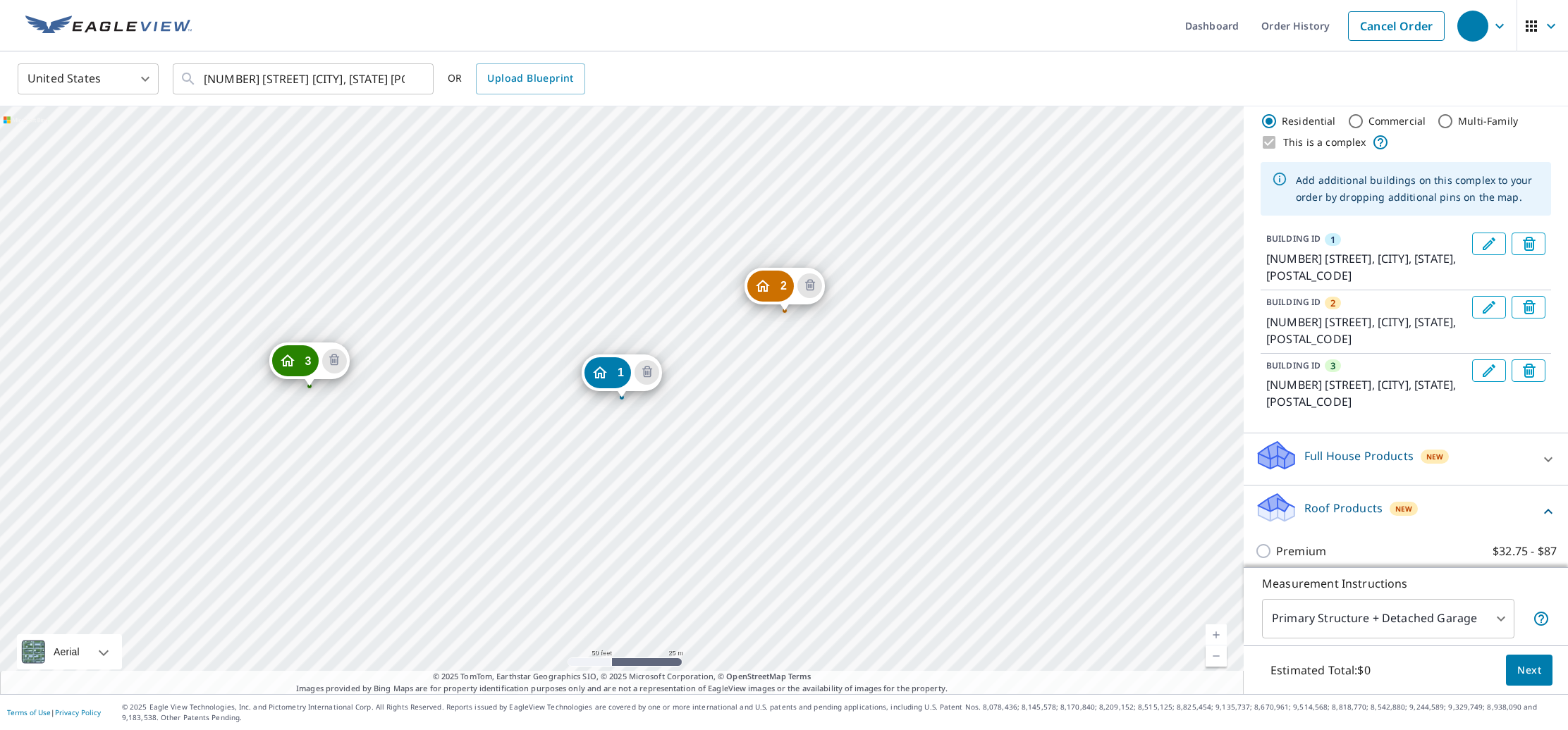 click on "2 [NUMBER] [STREET] [CITY], [STATE] [POSTAL_CODE] 3 [NUMBER] [STREET] [CITY], [STATE] [POSTAL_CODE] 1 [NUMBER] [STREET] [CITY], [STATE] [POSTAL_CODE]" at bounding box center [622, 400] 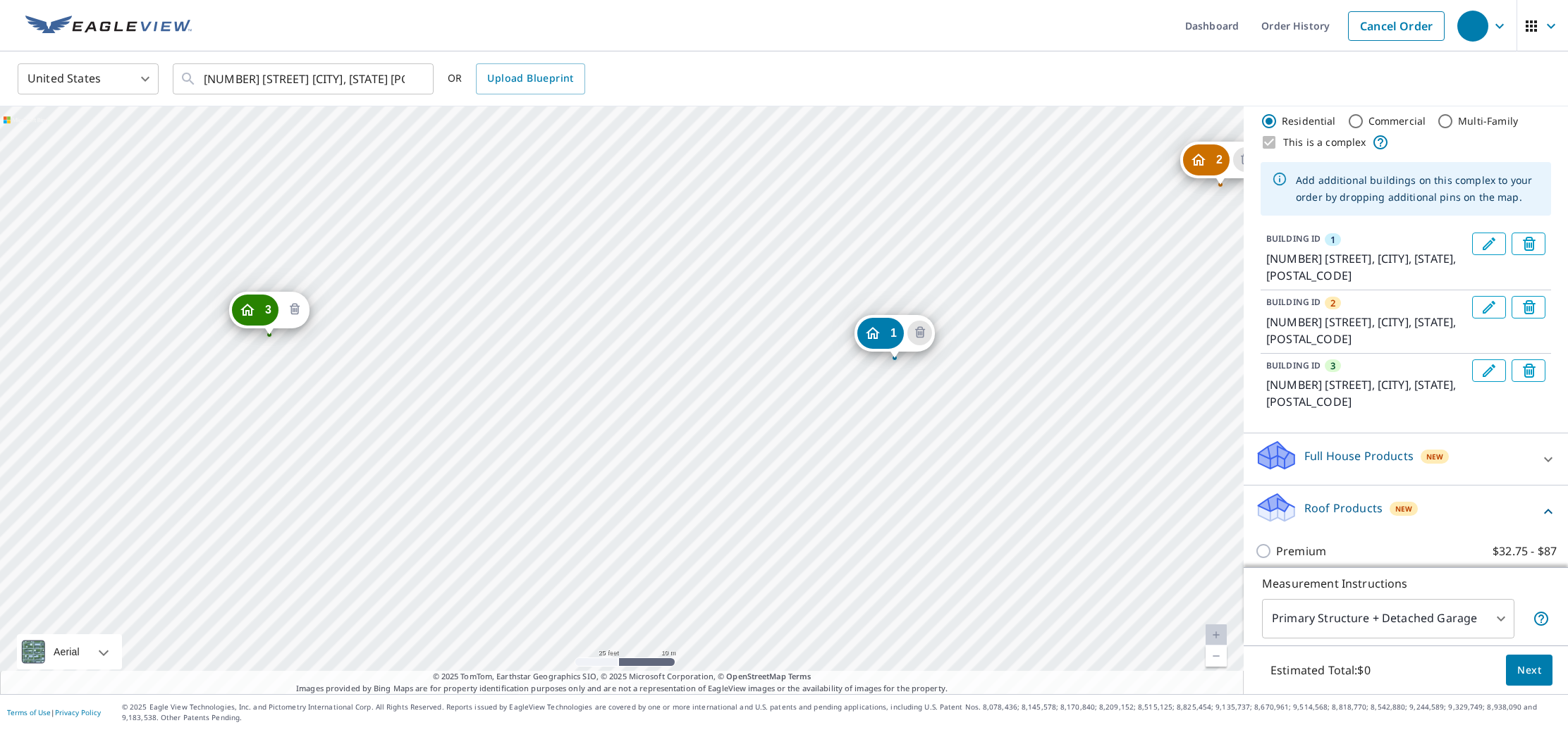 click 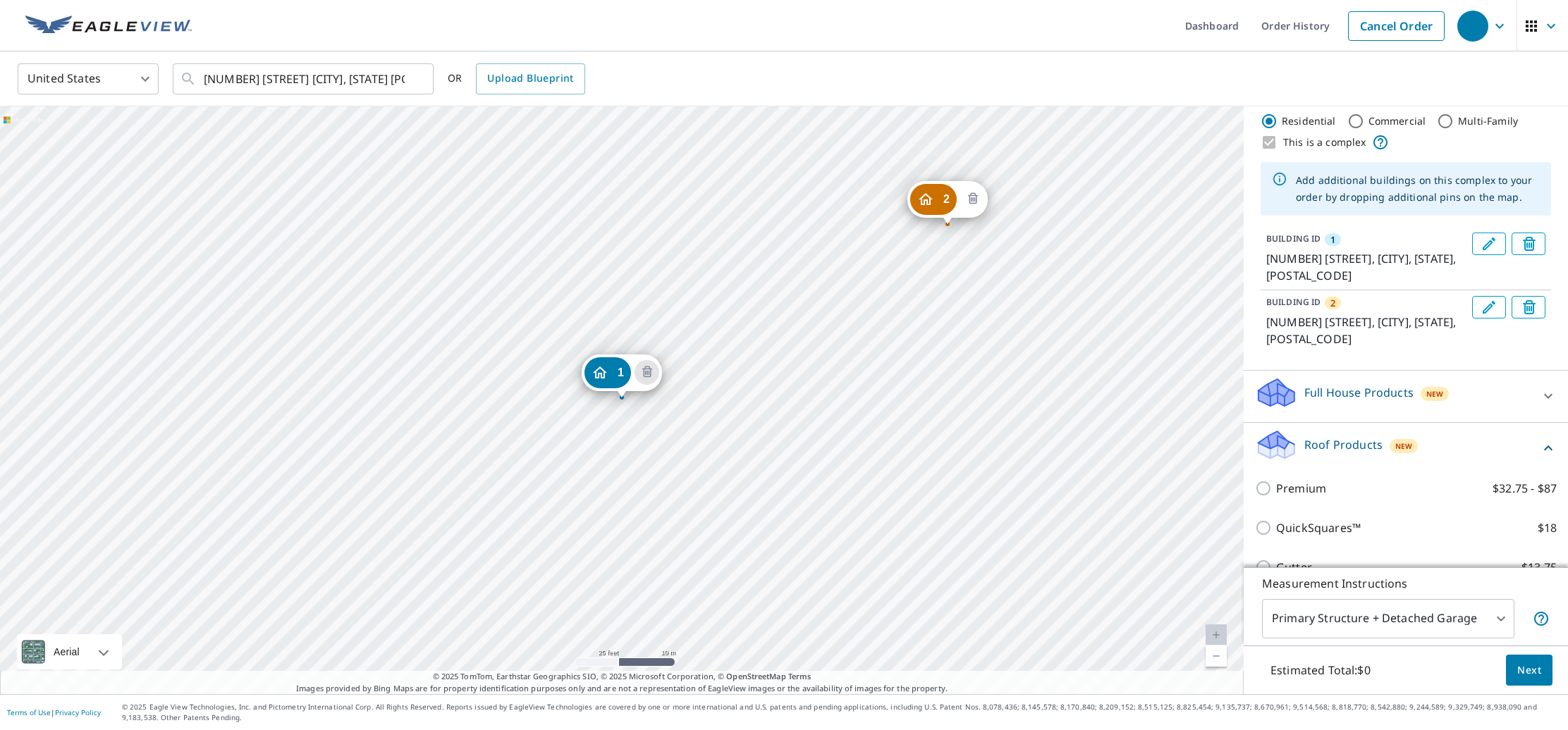 click 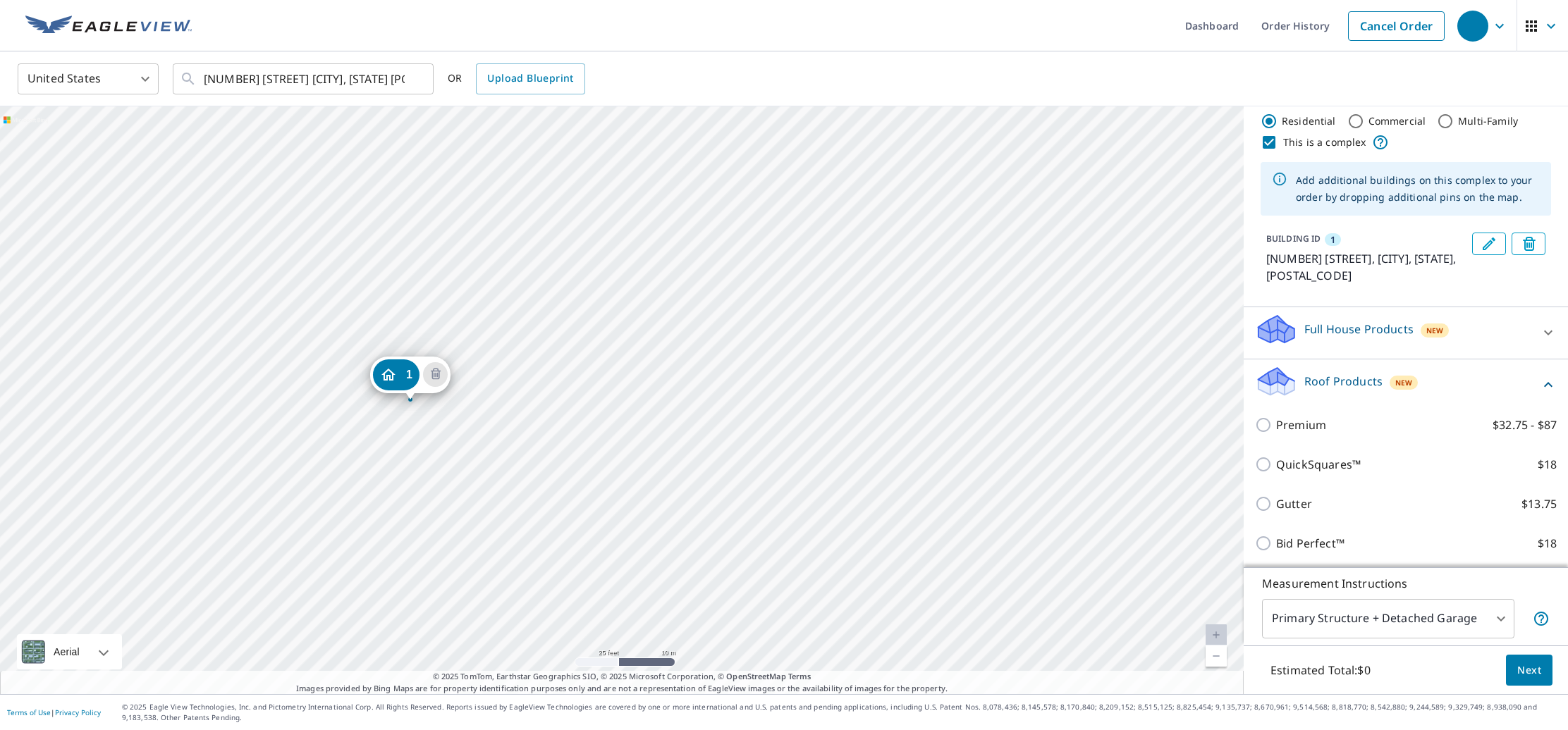 drag, startPoint x: 815, startPoint y: 331, endPoint x: 605, endPoint y: 333, distance: 210.0095 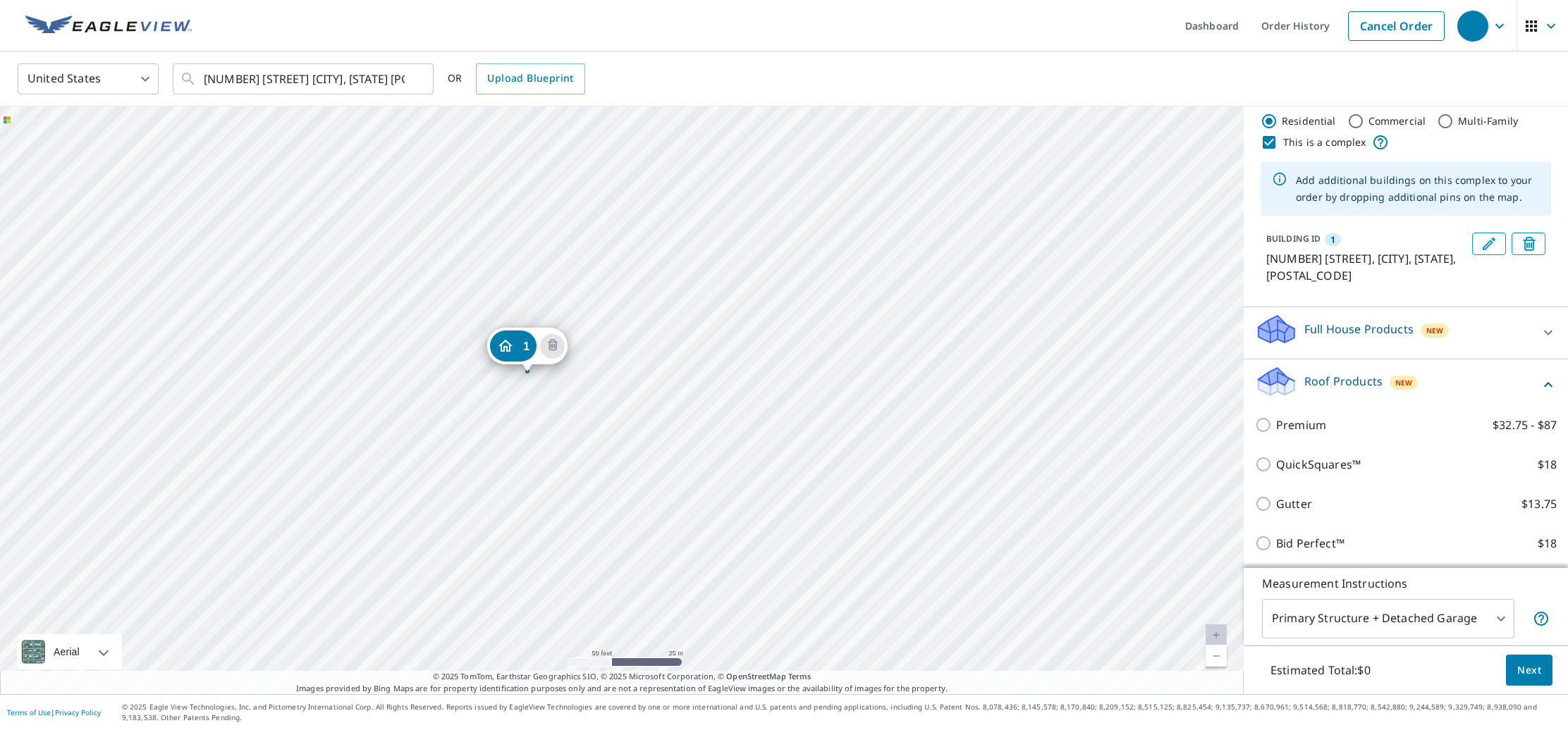 click on "1 [NUMBER] [STREET] [CITY], [STATE] [POSTAL_CODE]" at bounding box center [622, 400] 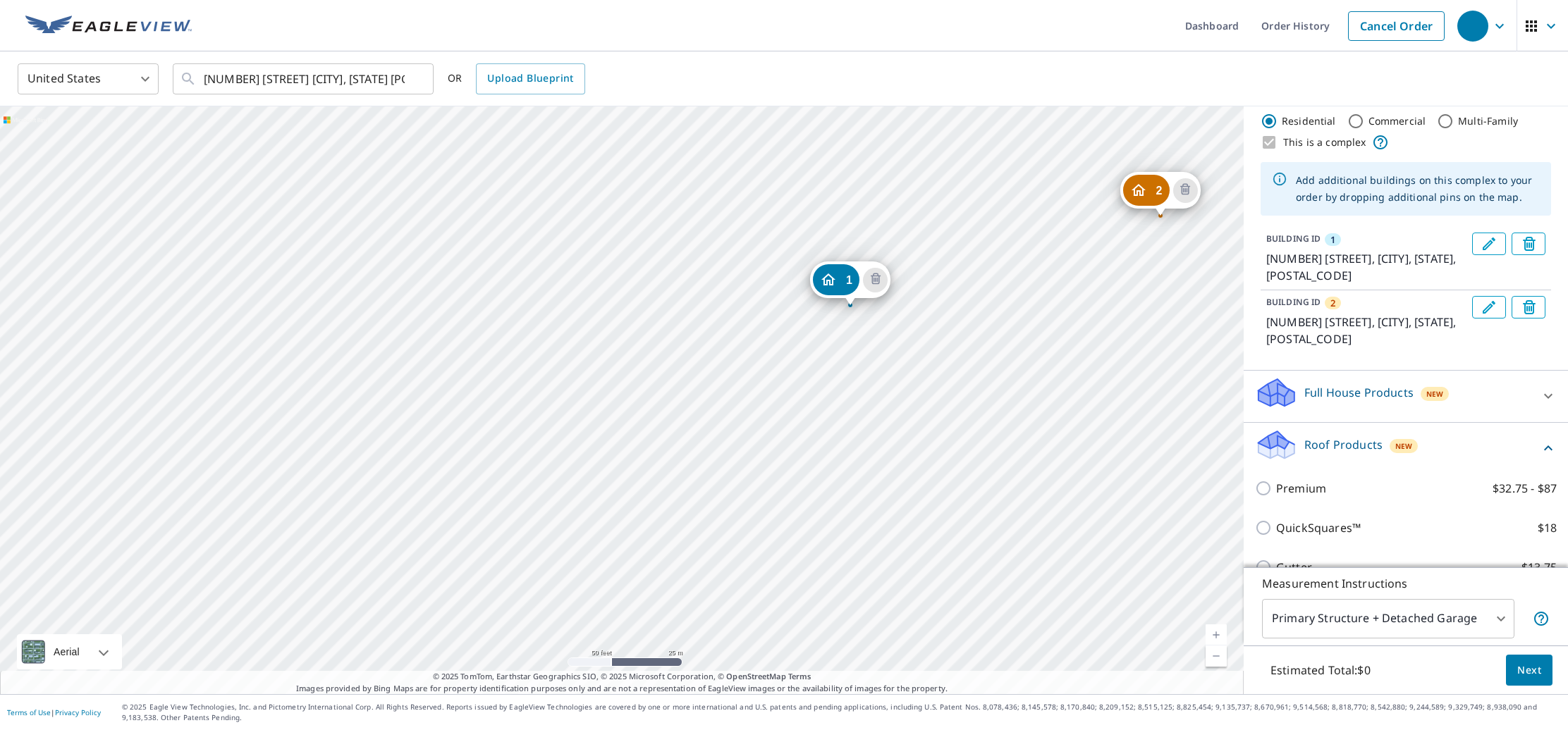 click on "2 [NUMBER] [STREET] [CITY], [STATE] [POSTAL_CODE] 1 [NUMBER] [STREET] [CITY], [STATE] [POSTAL_CODE]" at bounding box center (622, 400) 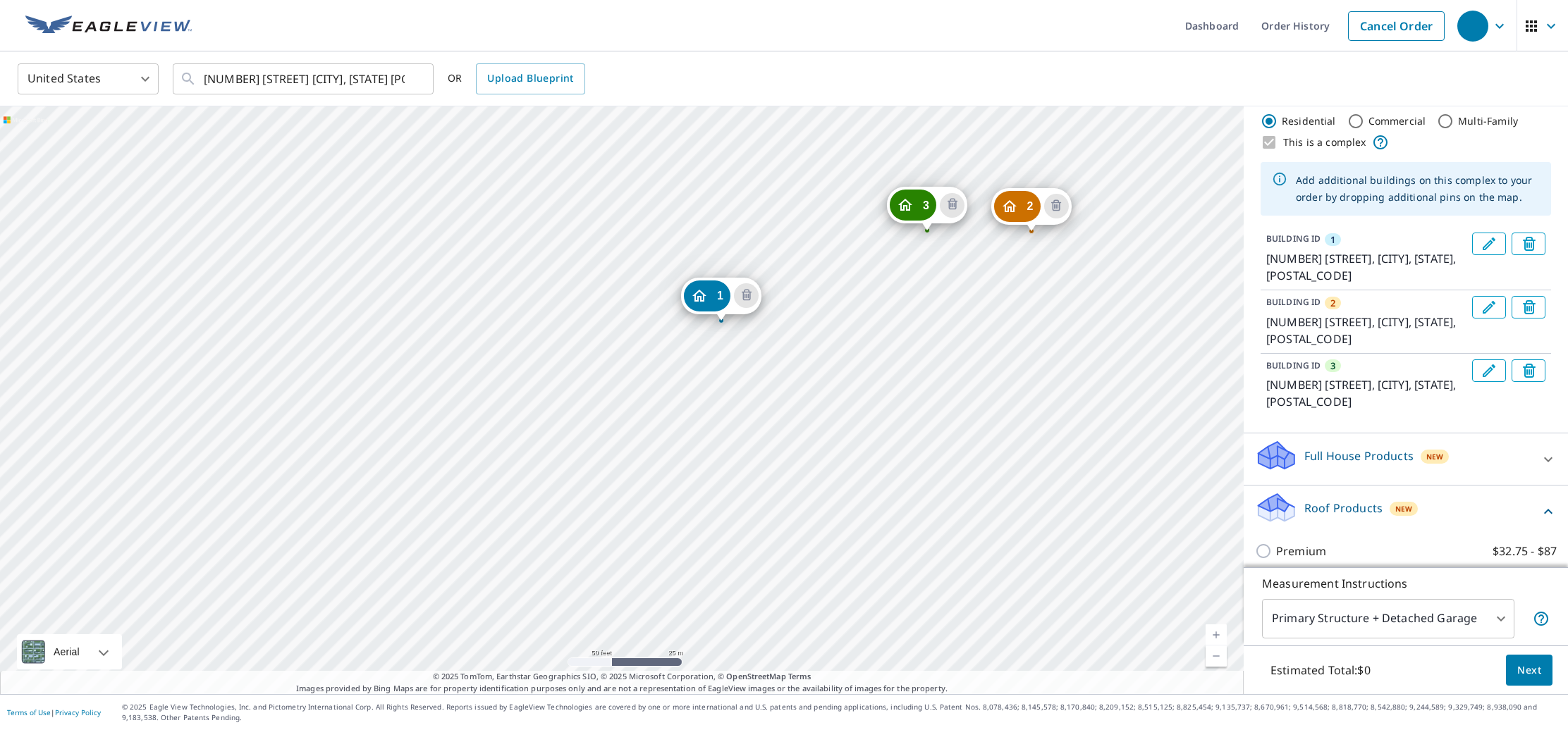 click on "2 [NUMBER] [STREET] [CITY], [STATE] [POSTAL_CODE] 3 [NUMBER] [STREET] [CITY], [STATE] [POSTAL_CODE] 1 [NUMBER] [STREET] [CITY], [STATE] [POSTAL_CODE]" at bounding box center [622, 400] 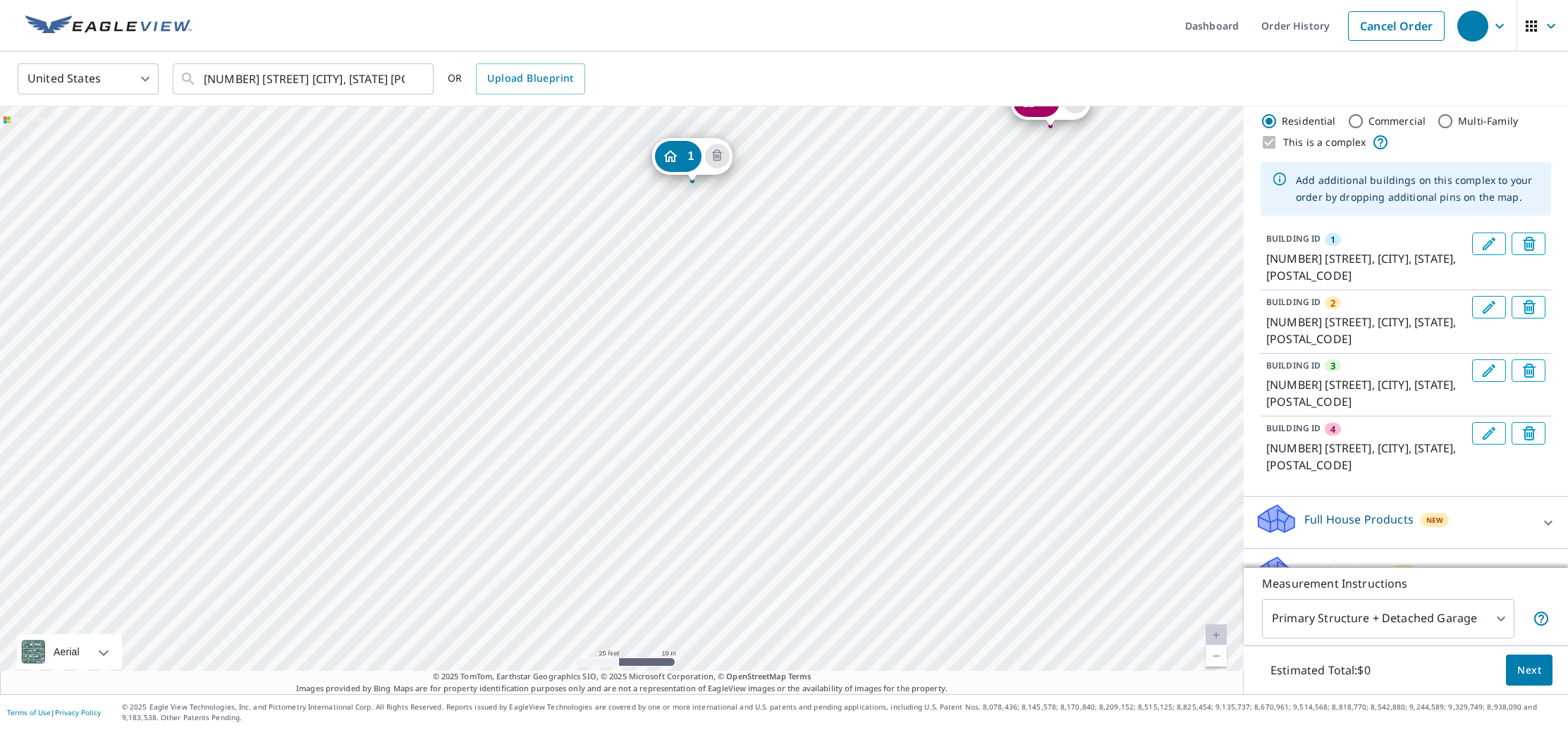 drag, startPoint x: 601, startPoint y: 495, endPoint x: 641, endPoint y: 390, distance: 112.36103 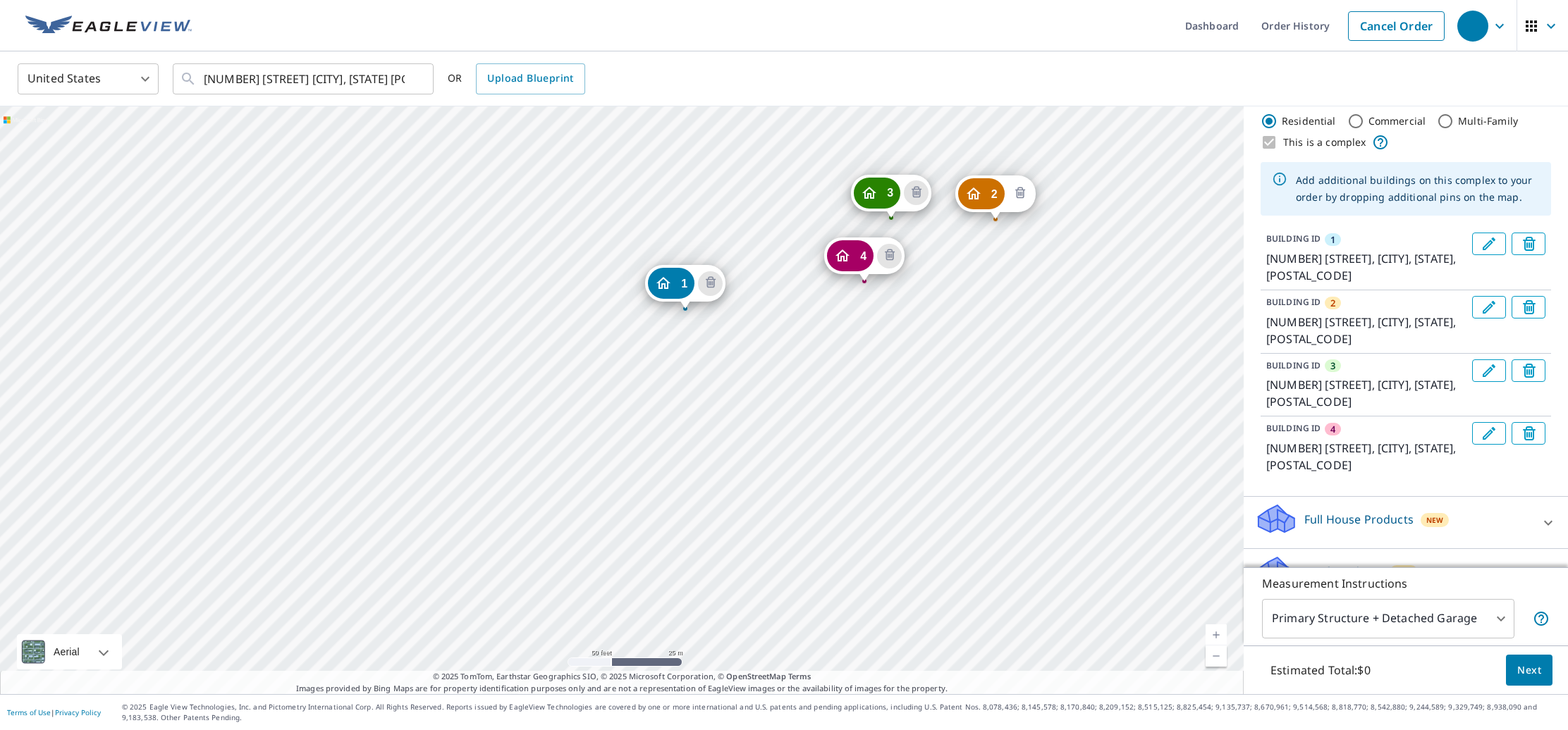click 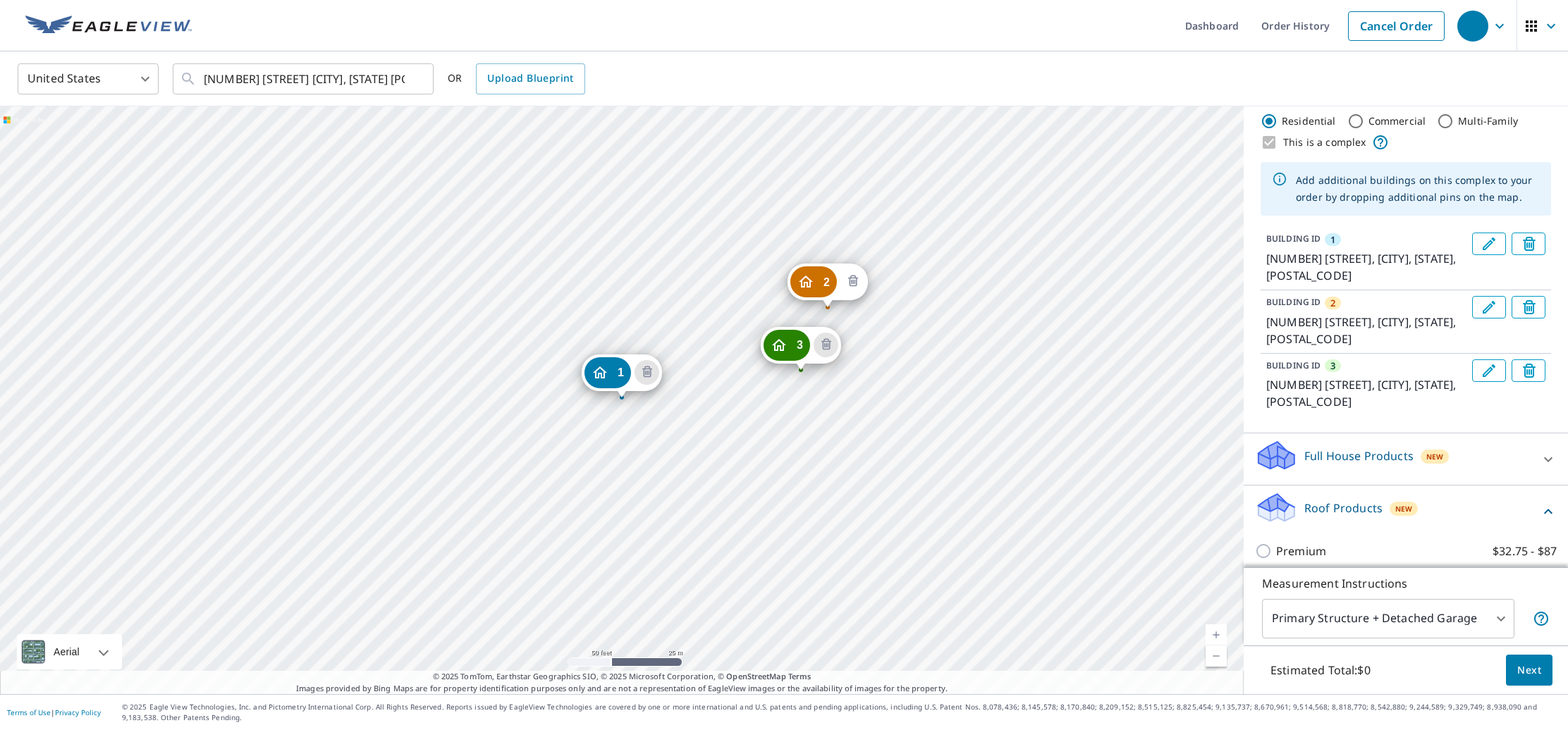 click 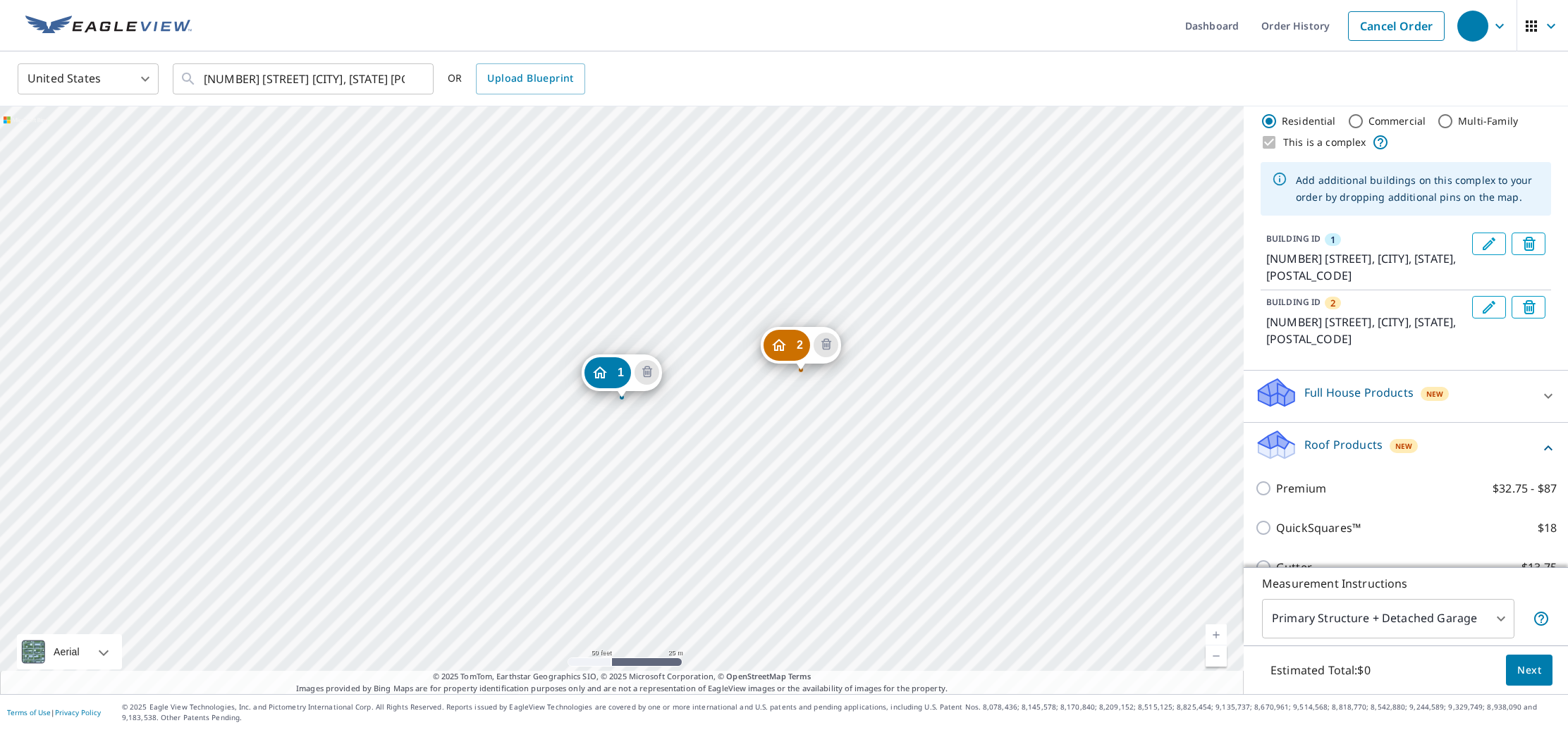 click 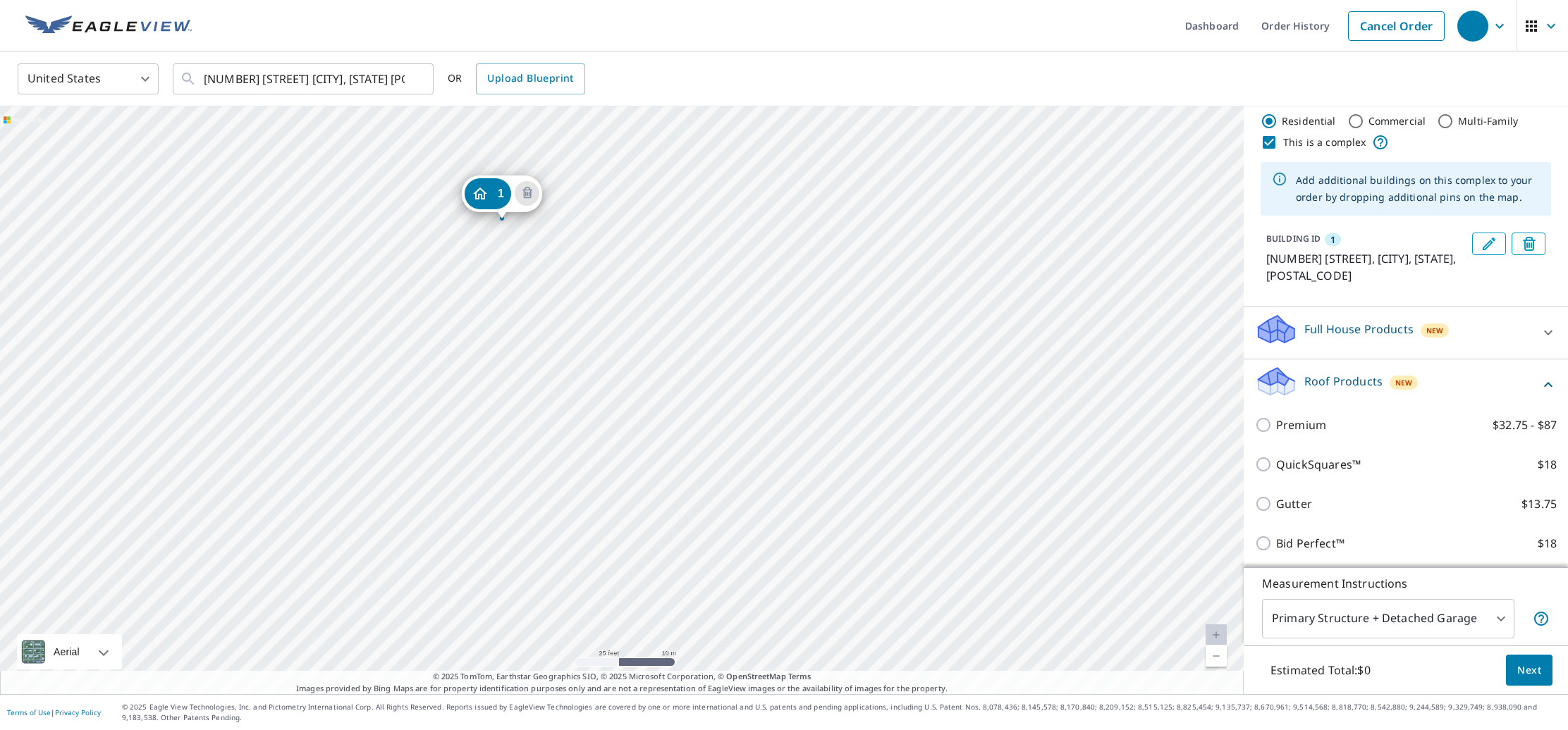 drag, startPoint x: 626, startPoint y: 521, endPoint x: 687, endPoint y: 342, distance: 189.10843 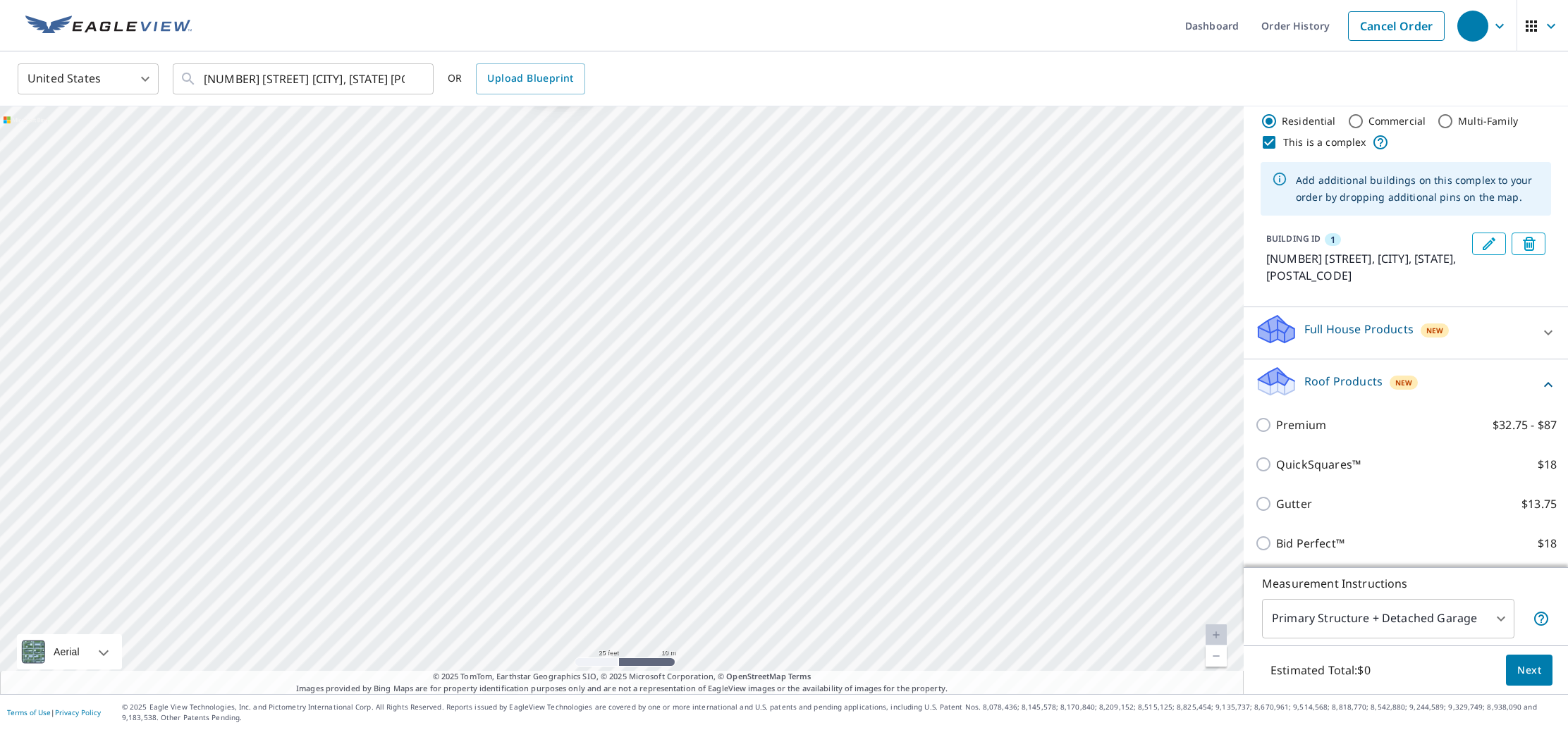 drag, startPoint x: 608, startPoint y: 514, endPoint x: 667, endPoint y: 397, distance: 131.03435 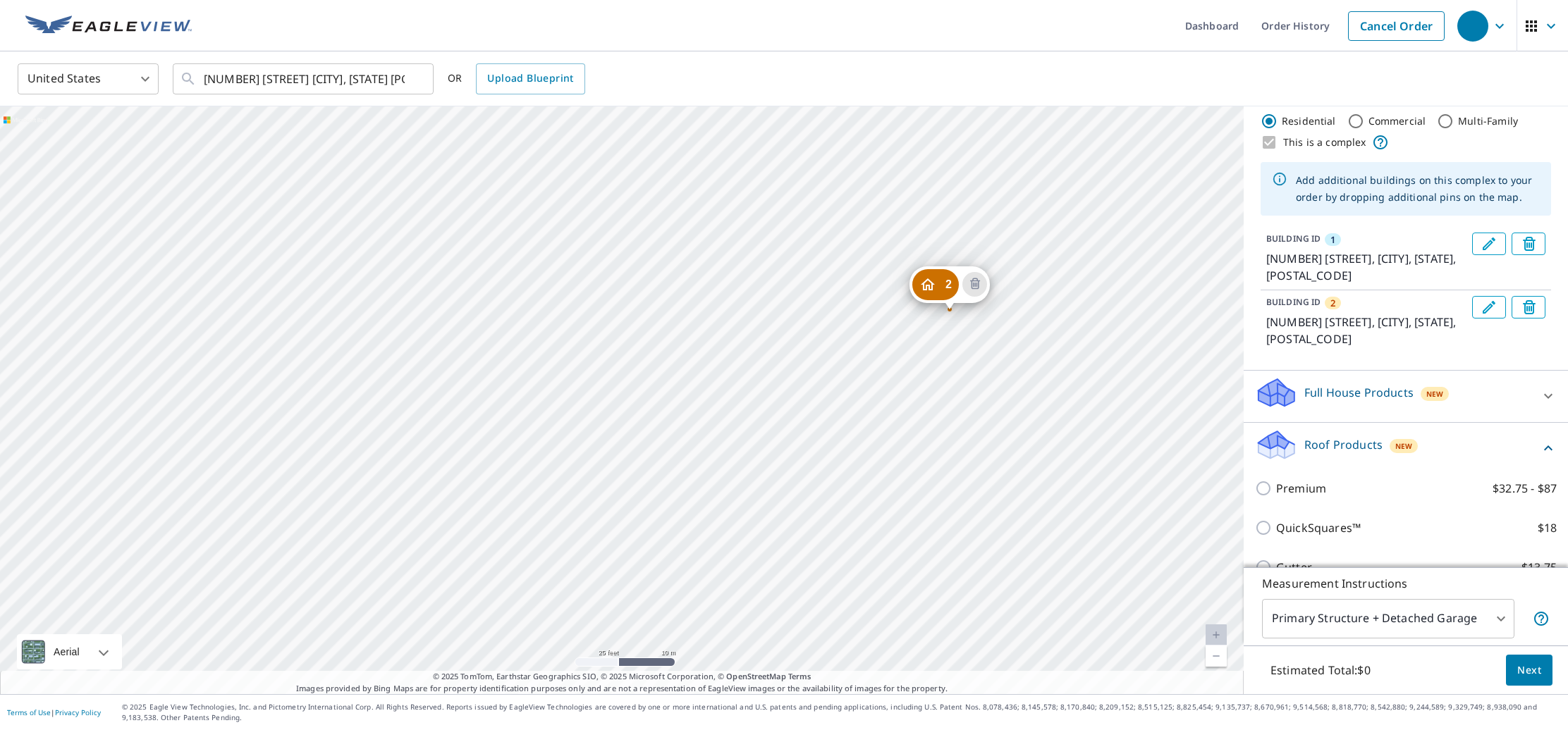 drag, startPoint x: 571, startPoint y: 453, endPoint x: 774, endPoint y: 140, distance: 373.0657 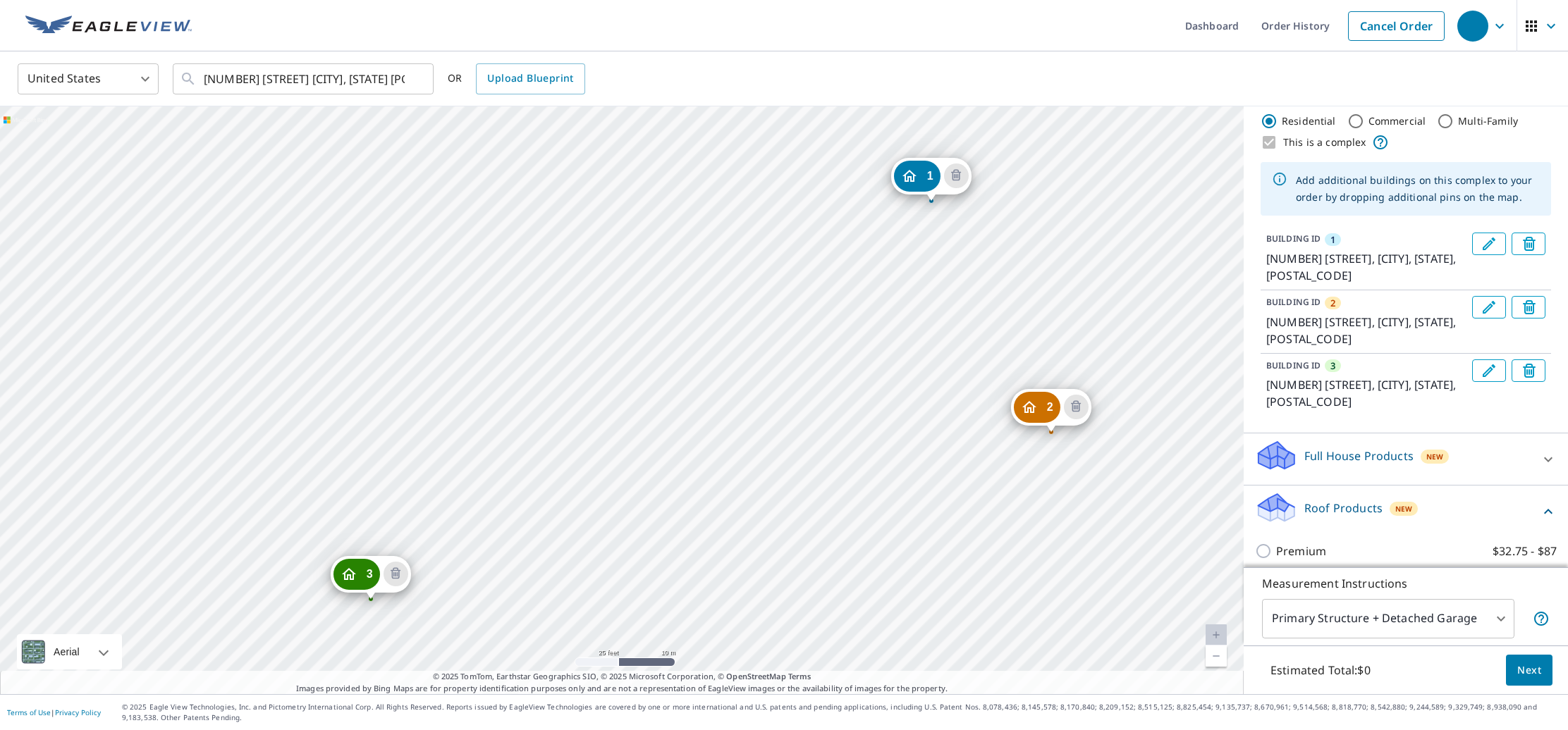 drag, startPoint x: 325, startPoint y: 516, endPoint x: 684, endPoint y: 303, distance: 417.4326 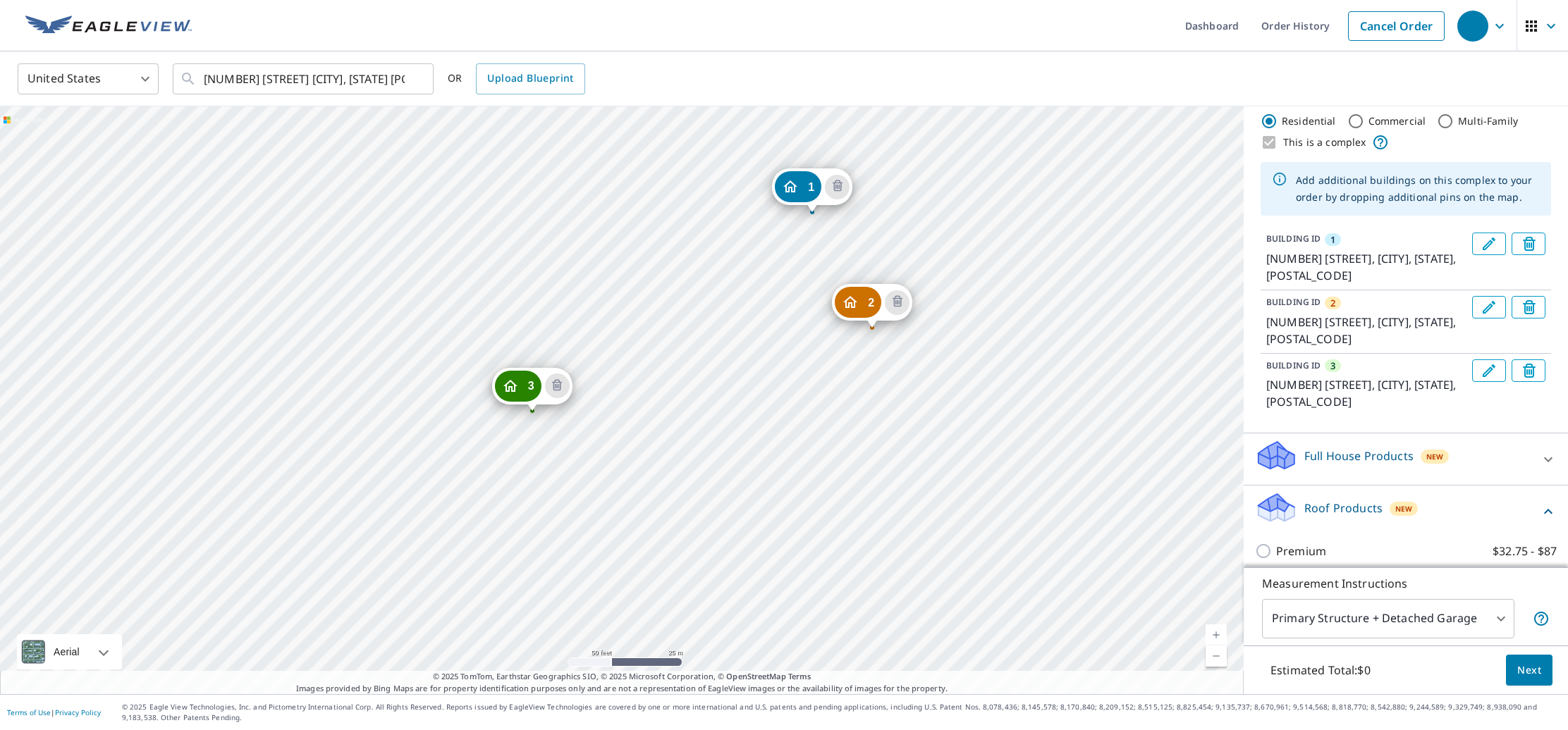 click on "2 [NUMBER] [STREET] [CITY], [STATE] [POSTAL_CODE] 3 [NUMBER] [STREET] [CITY], [STATE] [POSTAL_CODE] 1 [NUMBER] [STREET] [CITY], [STATE] [POSTAL_CODE]" at bounding box center (622, 400) 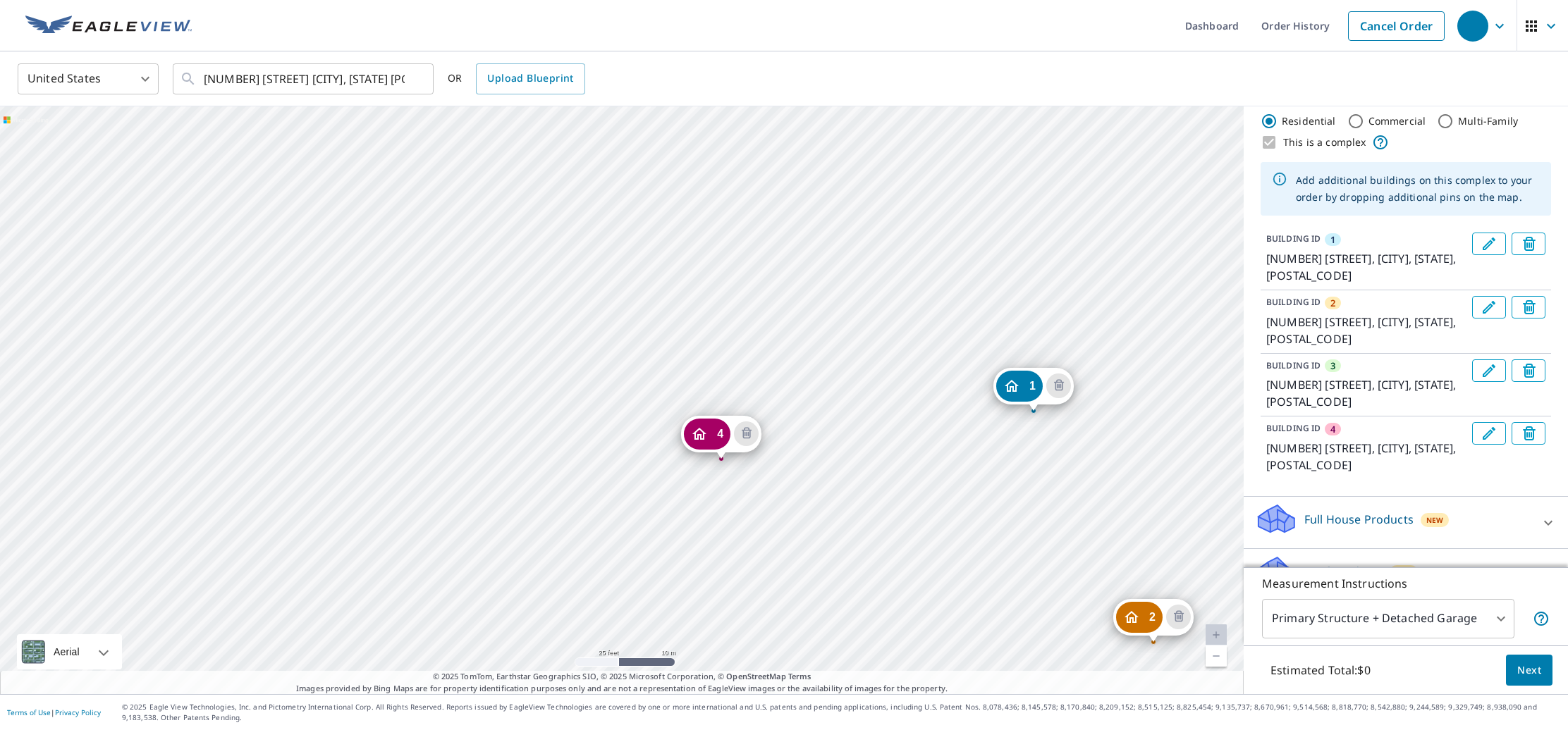 drag, startPoint x: 257, startPoint y: 410, endPoint x: 713, endPoint y: 271, distance: 476.7148 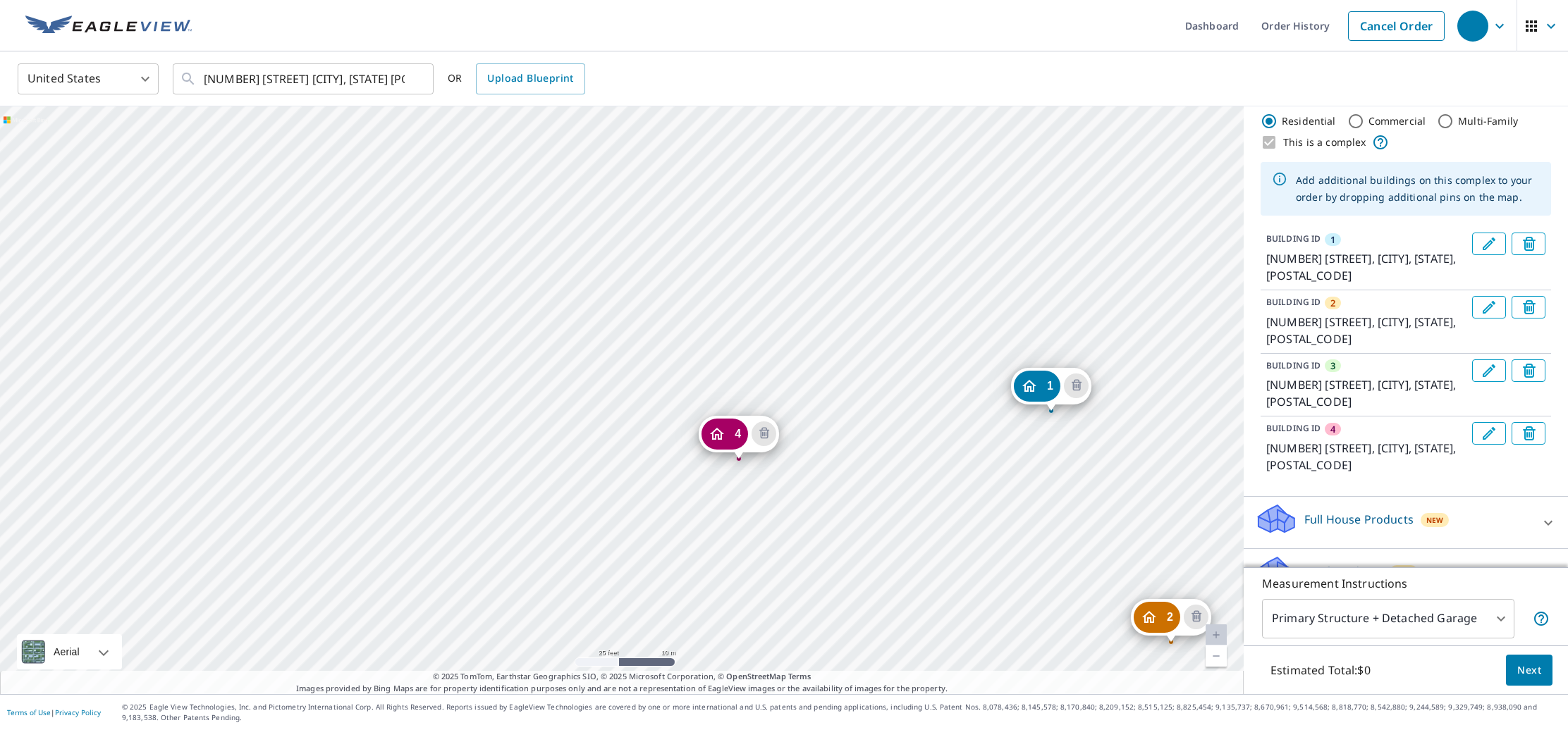 click at bounding box center (1216, 656) 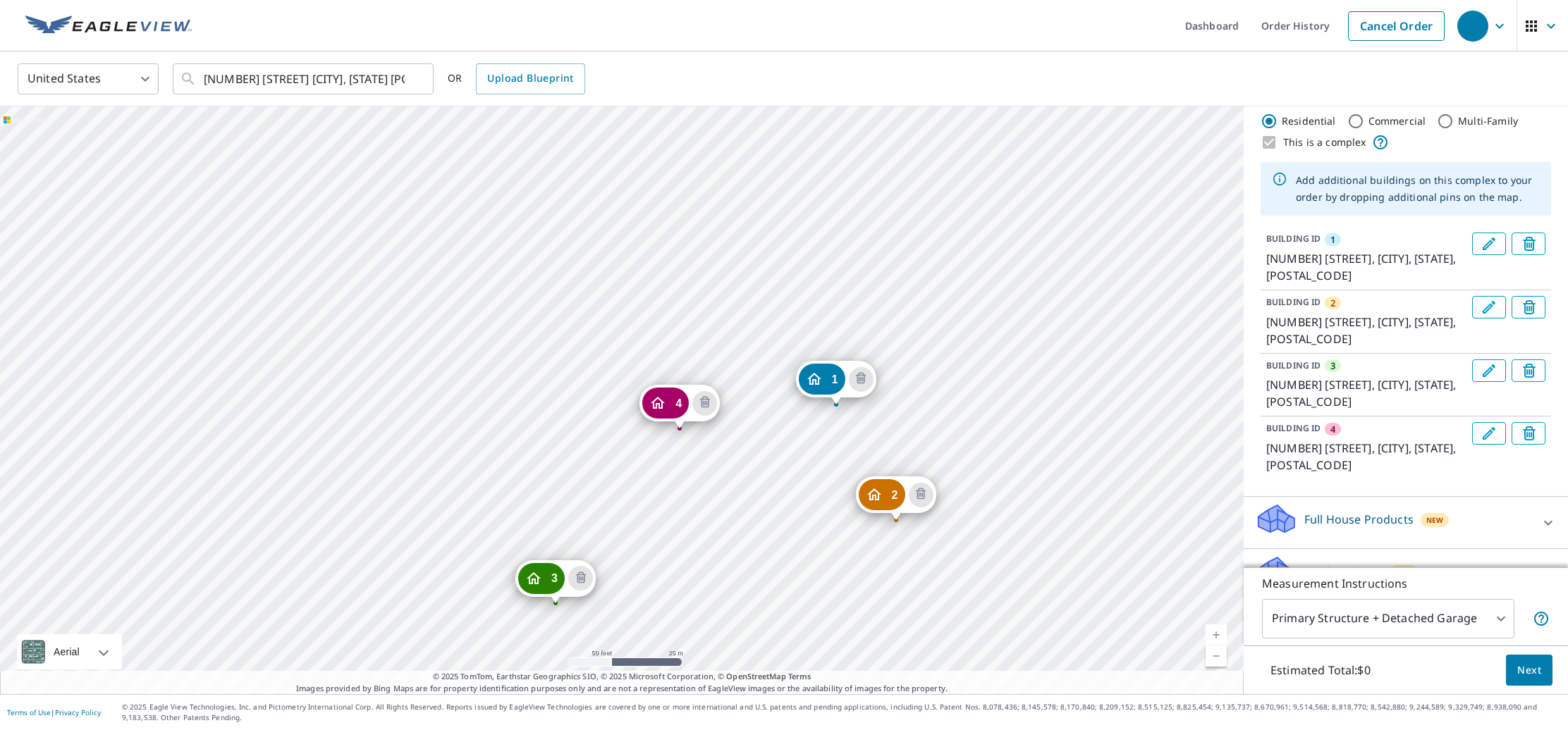 click on "2 [NUMBER] [STREET] [CITY], [STATE] [POSTAL_CODE] 3 [NUMBER] [STREET] [CITY], [STATE] [POSTAL_CODE] 4 [NUMBER] [STREET] [CITY], [STATE] [POSTAL_CODE] 1 [NUMBER] [STREET] [CITY], [STATE] [POSTAL_CODE]" at bounding box center [622, 400] 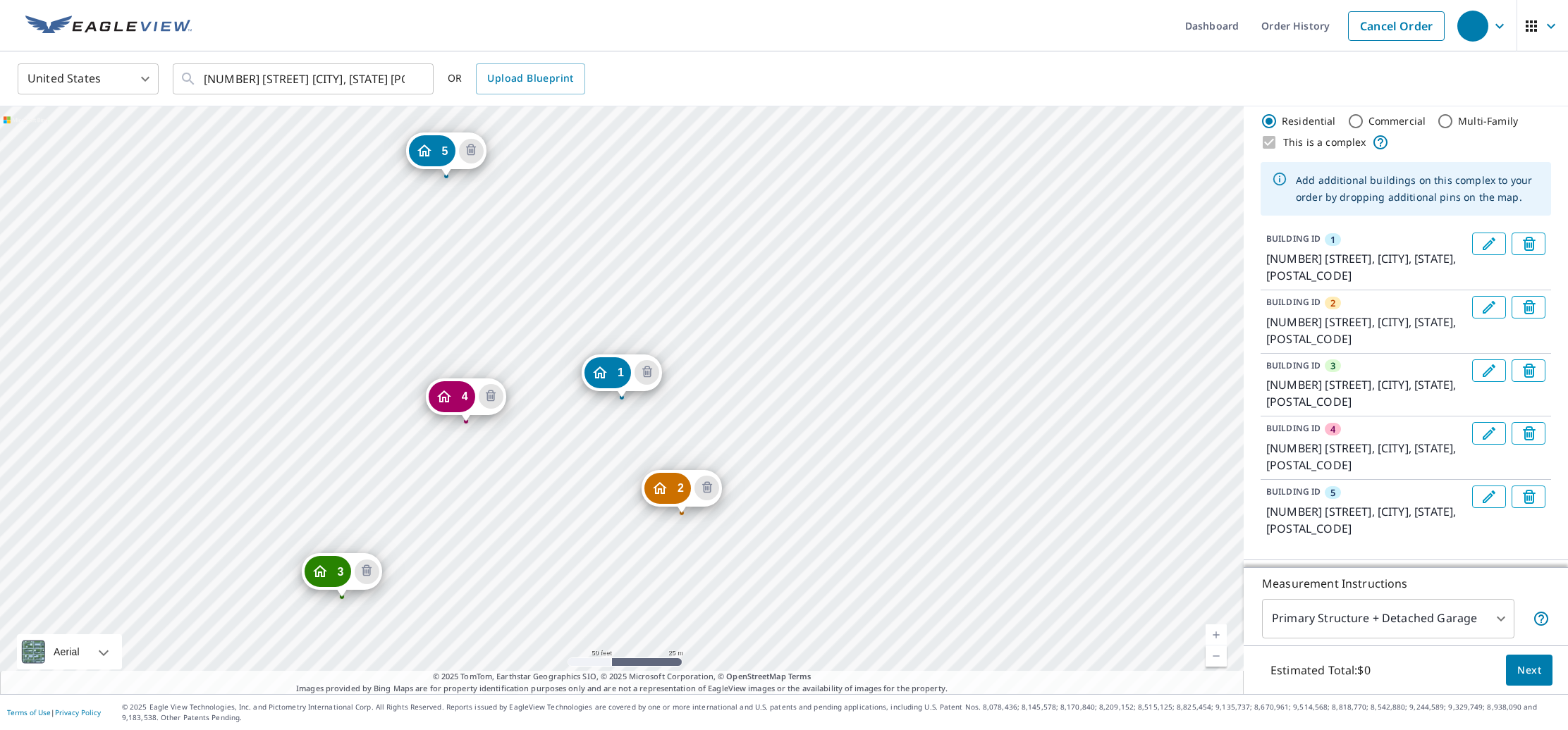 click on "2 [NUMBER] [STREET] [CITY], [STATE] [POSTAL_CODE] 3 [NUMBER] [STREET] [CITY], [STATE] [POSTAL_CODE] 4 [NUMBER] [STREET] [CITY], [STATE] [POSTAL_CODE] 5 [NUMBER] [STREET] [CITY], [STATE] [POSTAL_CODE] 1 [NUMBER] [STREET] [CITY], [STATE] [POSTAL_CODE]" at bounding box center (622, 400) 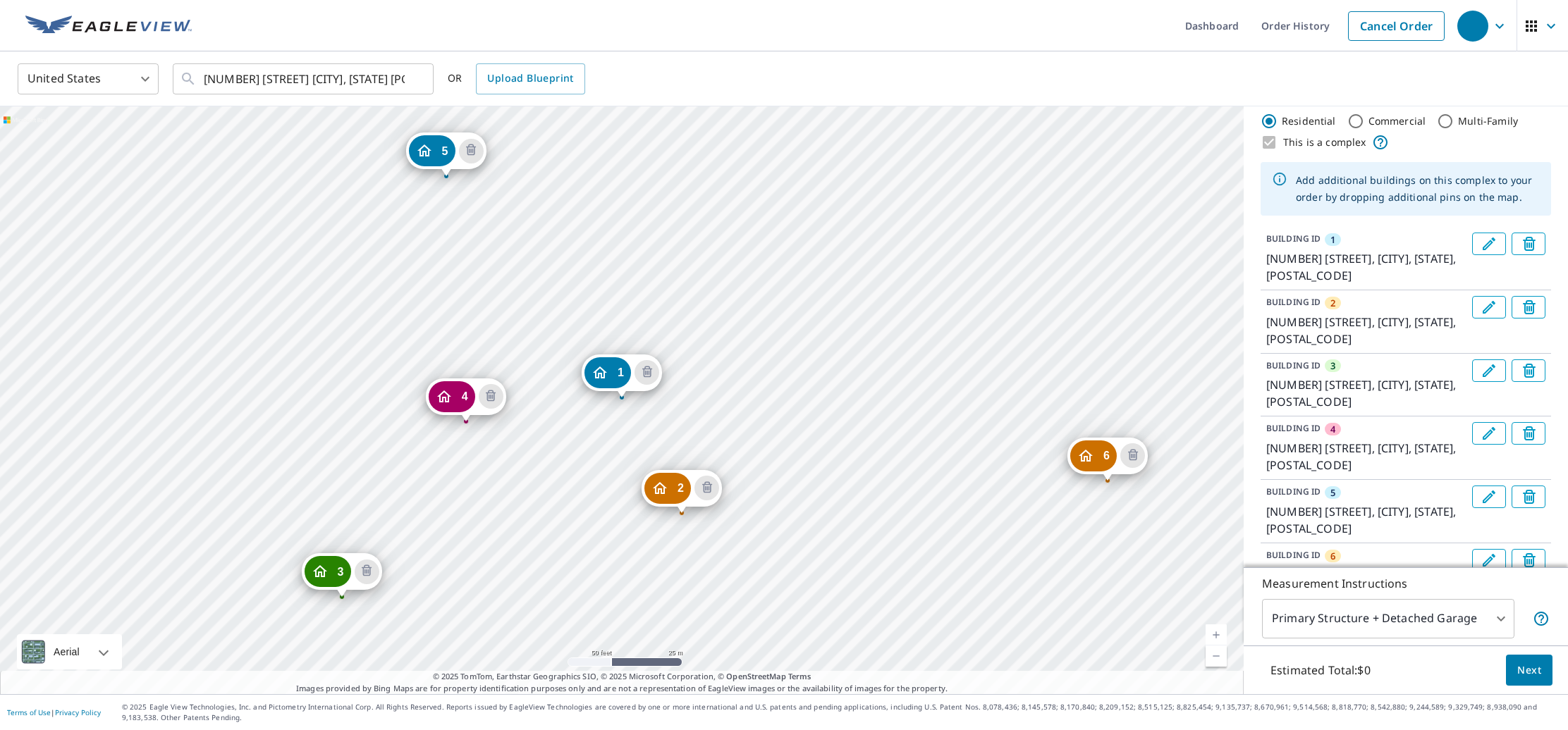 click on "2 [NUMBER] [STREET] [CITY], [STATE] [POSTAL_CODE] 3 [NUMBER] [STREET] [CITY], [STATE] [POSTAL_CODE] 4 [NUMBER] [STREET] [CITY], [STATE] [POSTAL_CODE] 5 [NUMBER] [STREET] [CITY], [STATE] [POSTAL_CODE] 6 [NUMBER] [STREET] [CITY], [STATE] [POSTAL_CODE] 1 [NUMBER] [STREET] [CITY], [STATE] [POSTAL_CODE]" at bounding box center (622, 400) 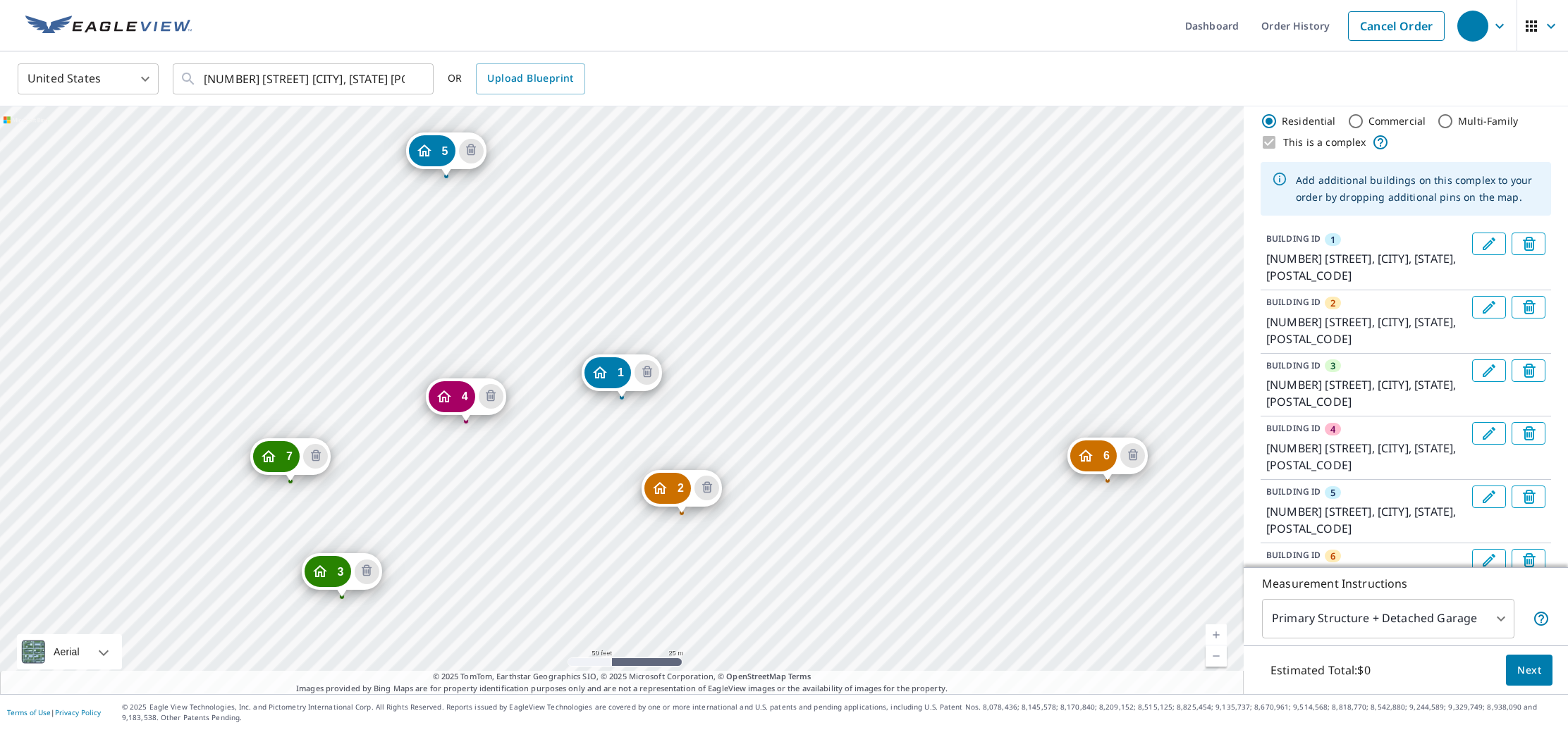 click on "2 [NUMBER] [STREET] [CITY], [STATE] [POSTAL_CODE] 3 [NUMBER] [STREET] [CITY], [STATE] [POSTAL_CODE] 4 [NUMBER] [STREET] [CITY], [STATE] [POSTAL_CODE] 5 [NUMBER] [STREET] [CITY], [STATE] [POSTAL_CODE] 6 [NUMBER] [STREET] [CITY], [STATE] [POSTAL_CODE] 7 [NUMBER] [STREET] [CITY], [STATE] [POSTAL_CODE] 1 [NUMBER] [STREET] [CITY], [STATE] [POSTAL_CODE]" at bounding box center (622, 400) 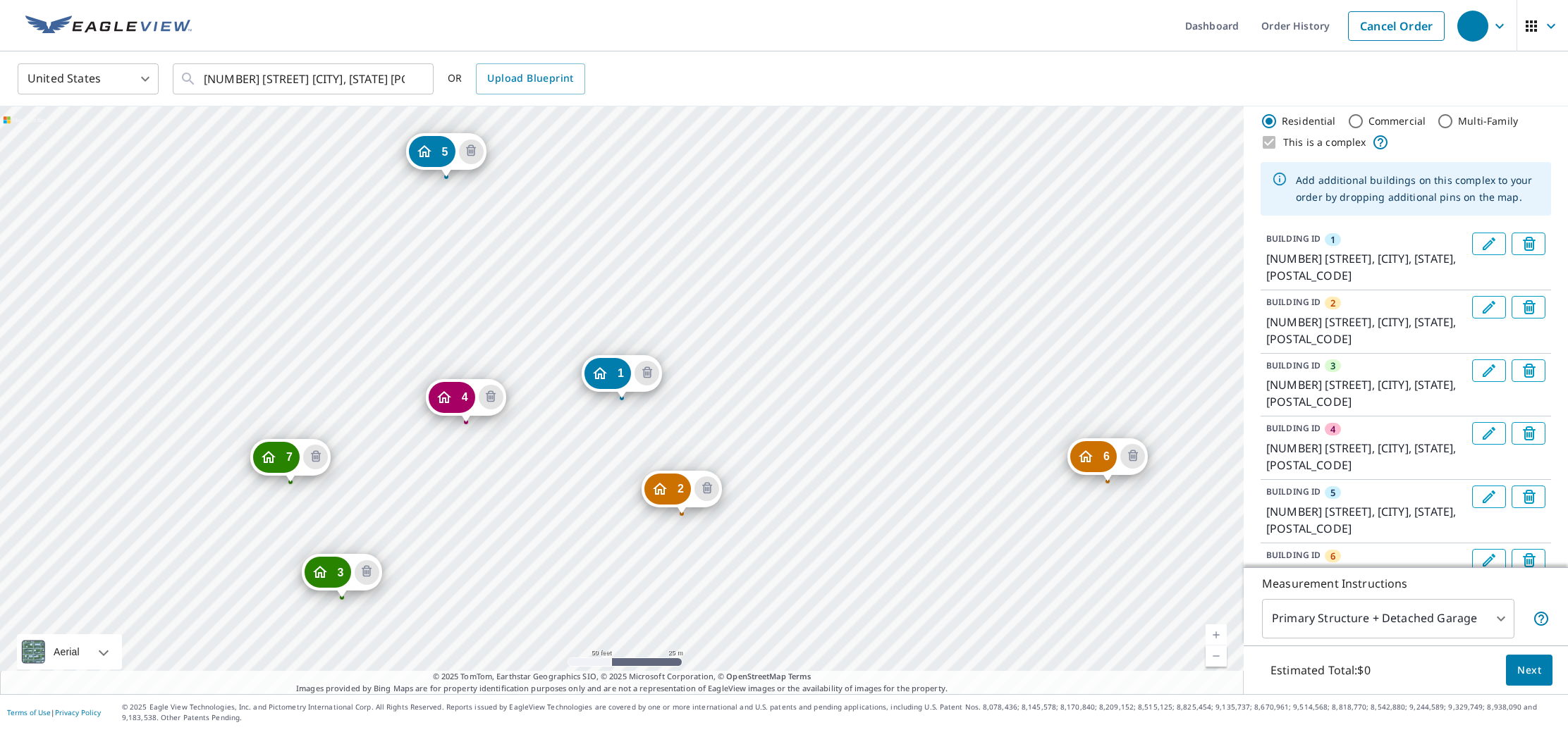 click on "2 [NUMBER] [STREET] [CITY], [STATE] [POSTAL_CODE] 3 [NUMBER] [STREET] [CITY], [STATE] [POSTAL_CODE] 4 [NUMBER] [STREET] [CITY], [STATE] [POSTAL_CODE] 5 [NUMBER] [STREET] [CITY], [STATE] [POSTAL_CODE] 6 [NUMBER] [STREET] [CITY], [STATE] [POSTAL_CODE] 7 [NUMBER] [STREET] [CITY], [STATE] [POSTAL_CODE] 1 [NUMBER] [STREET] [CITY], [STATE] [POSTAL_CODE]" at bounding box center (622, 400) 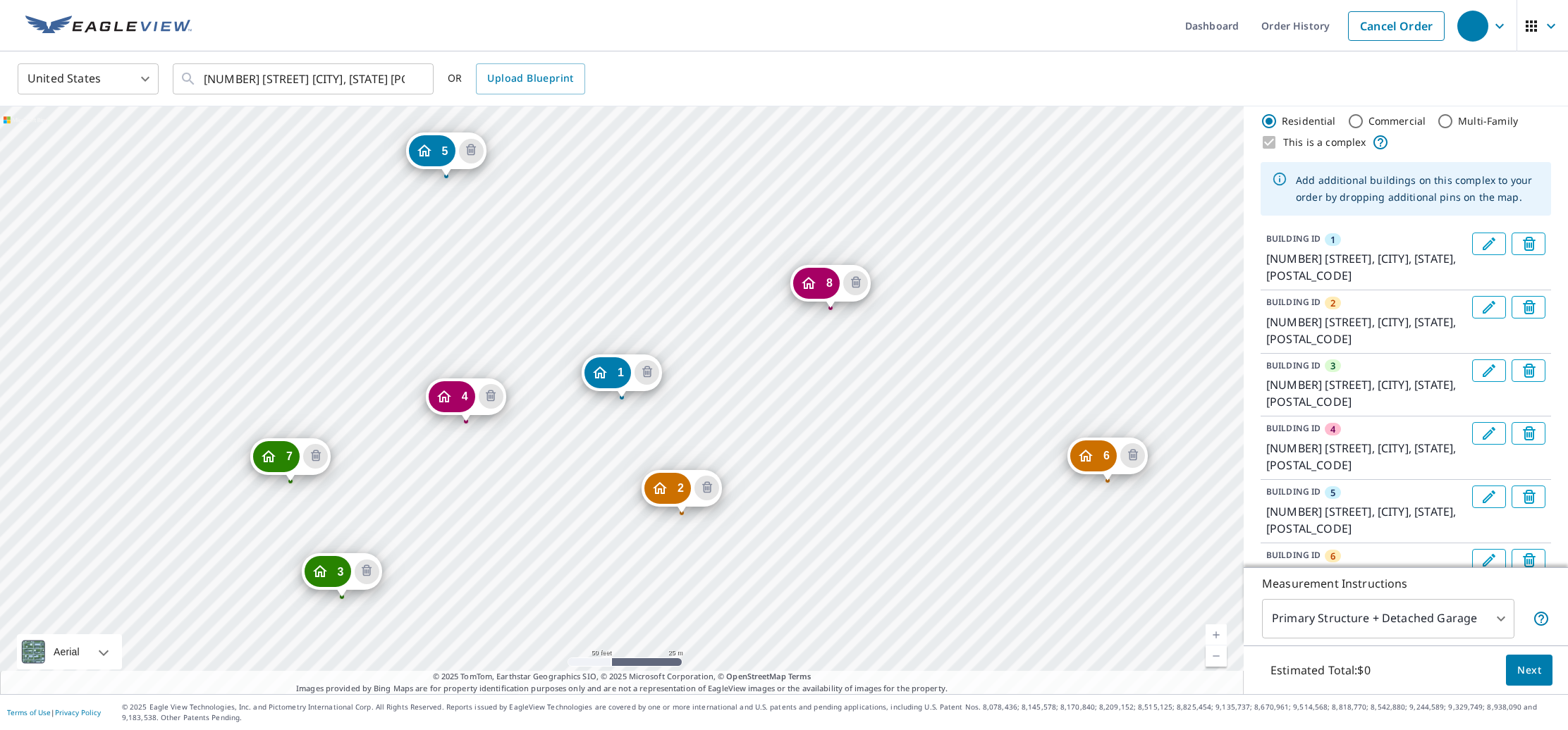 click on "2 [NUMBER] [STREET] [CITY], [STATE] [POSTAL_CODE] 3 [NUMBER] [STREET] [CITY], [STATE] [POSTAL_CODE] 4 [NUMBER] [STREET] [CITY], [STATE] [POSTAL_CODE] 5 [NUMBER] [STREET] [CITY], [STATE] [POSTAL_CODE] 6 [NUMBER] [STREET] [CITY], [STATE] [POSTAL_CODE] 7 [NUMBER] [STREET] [CITY], [STATE] [POSTAL_CODE] 8 [NUMBER] [STREET] [CITY], [STATE] [POSTAL_CODE] 1 [NUMBER] [STREET] [CITY], [STATE] [POSTAL_CODE]" at bounding box center [622, 400] 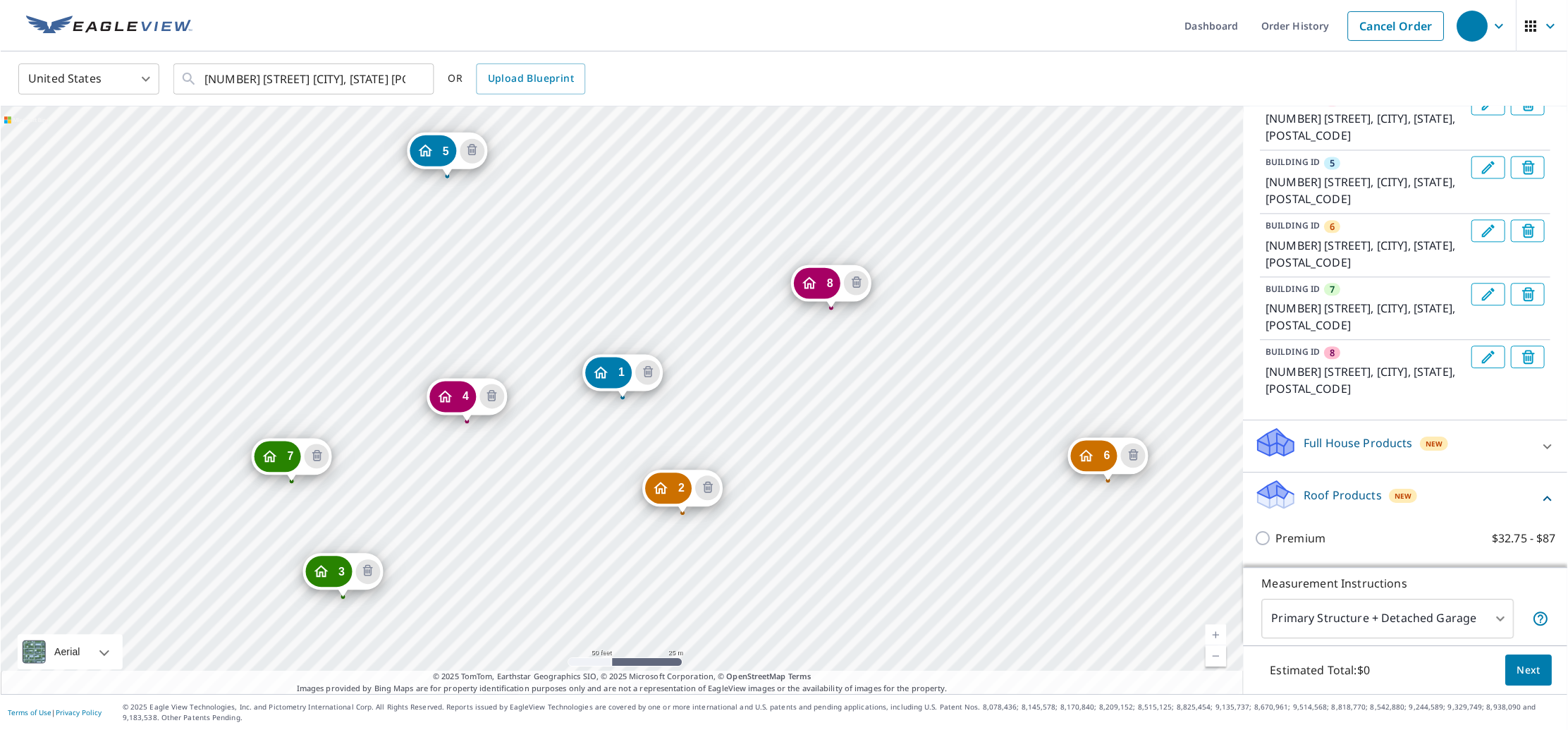 scroll, scrollTop: 358, scrollLeft: 0, axis: vertical 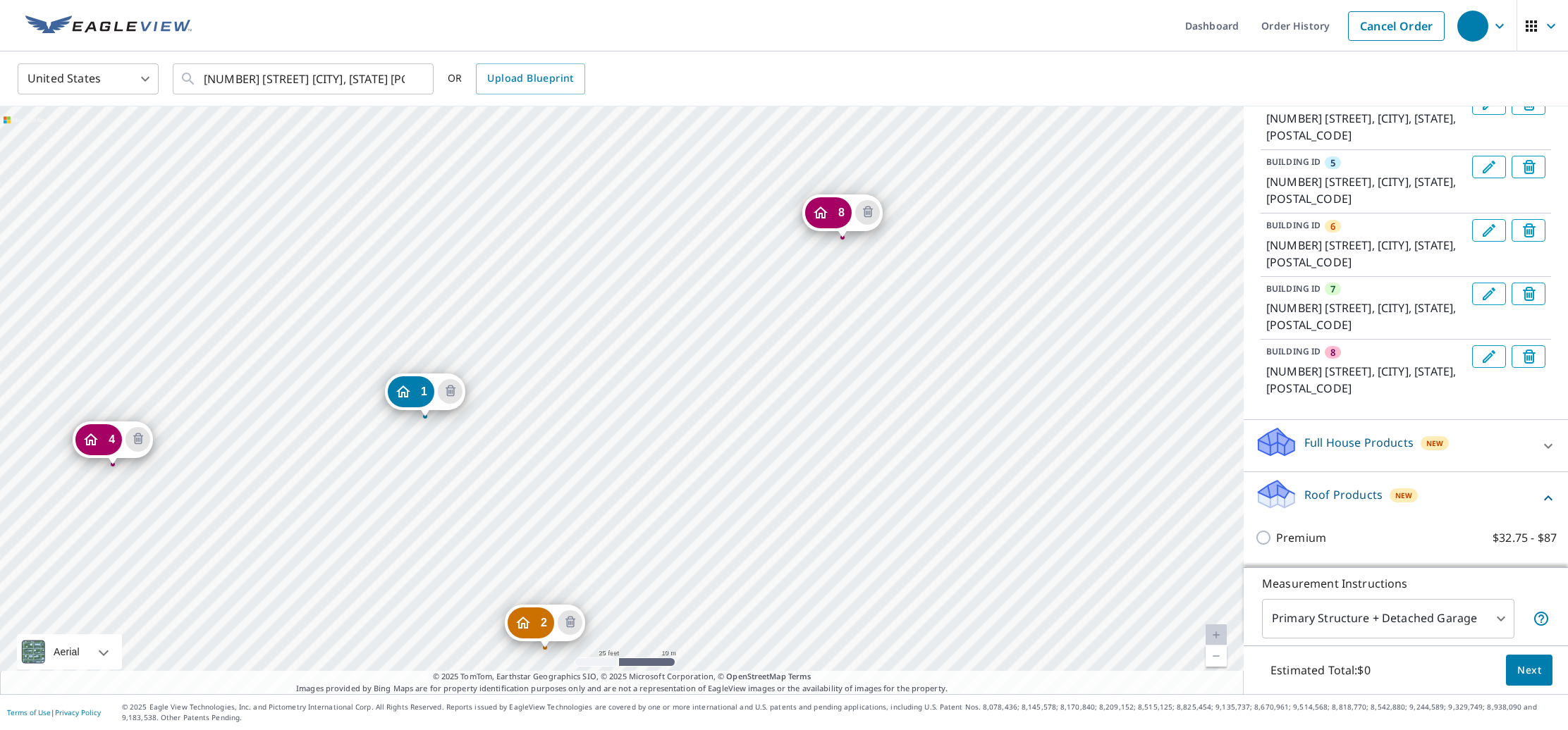 click on "2 [NUMBER] [STREET] [CITY], [STATE] [POSTAL_CODE] 3 [NUMBER] [STREET] [CITY], [STATE] [POSTAL_CODE] 4 [NUMBER] [STREET] [CITY], [STATE] [POSTAL_CODE] 5 [NUMBER] [STREET] [CITY], [STATE] [POSTAL_CODE] 6 [NUMBER] [STREET] [CITY], [STATE] [POSTAL_CODE] 7 [NUMBER] [STREET] [CITY], [STATE] [POSTAL_CODE] 8 [NUMBER] [STREET] [CITY], [STATE] [POSTAL_CODE] 1 [NUMBER] [STREET] [CITY], [STATE] [POSTAL_CODE]" at bounding box center [622, 400] 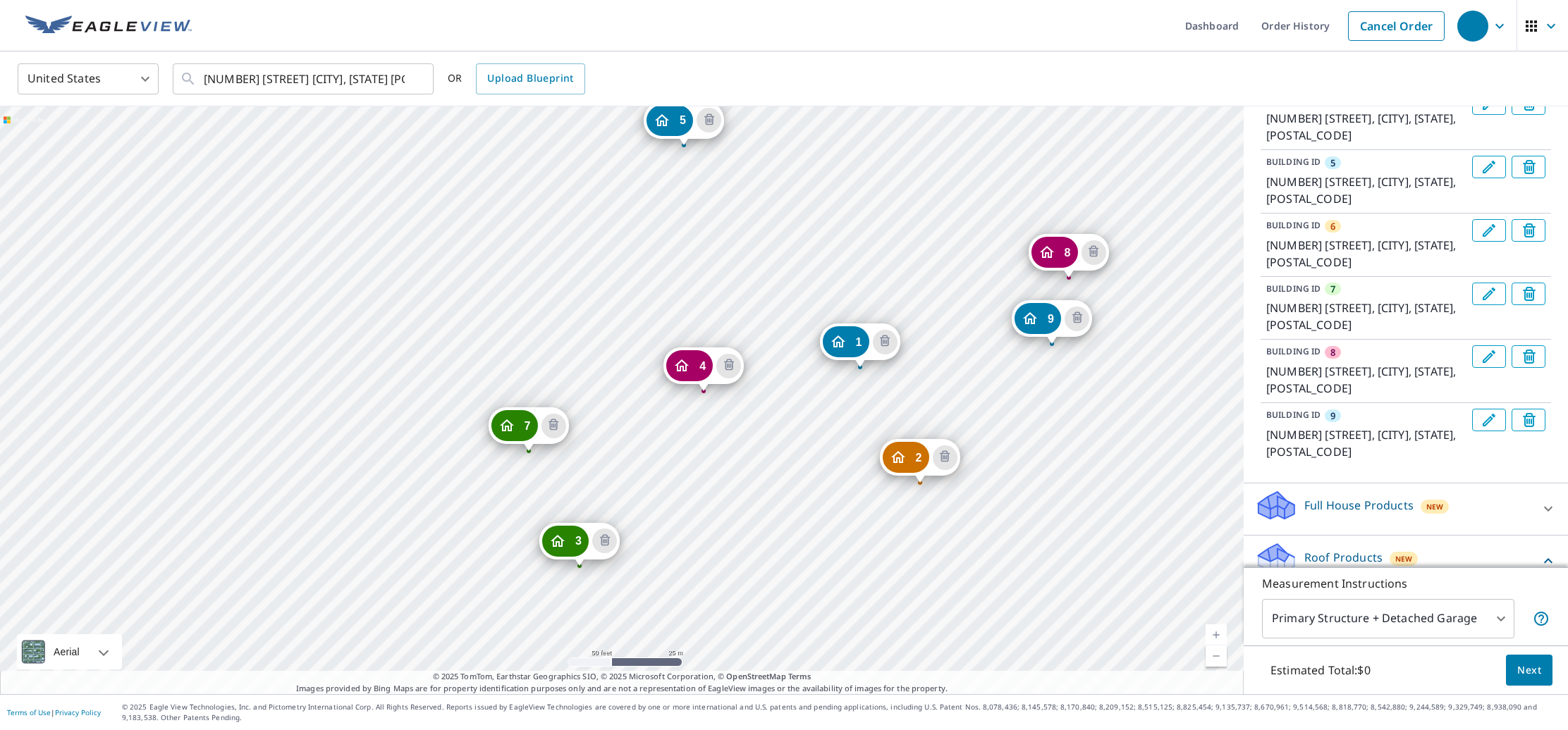 click on "2 [NUMBER] [STREET] [CITY], [STATE] [POSTAL_CODE] 3 [NUMBER] [STREET] [CITY], [STATE] [POSTAL_CODE] 4 [NUMBER] [STREET] [CITY], [STATE] [POSTAL_CODE] 5 [NUMBER] [STREET] [CITY], [STATE] [POSTAL_CODE] 6 [NUMBER] [STREET] [CITY], [STATE] [POSTAL_CODE] 7 [NUMBER] [STREET] [CITY], [STATE] [POSTAL_CODE] 8 [NUMBER] [STREET] [CITY], [STATE] [POSTAL_CODE] 9 [NUMBER] [STREET] [CITY], [STATE] [POSTAL_CODE] 1 [NUMBER] [STREET] [CITY], [STATE] [POSTAL_CODE]" at bounding box center (622, 400) 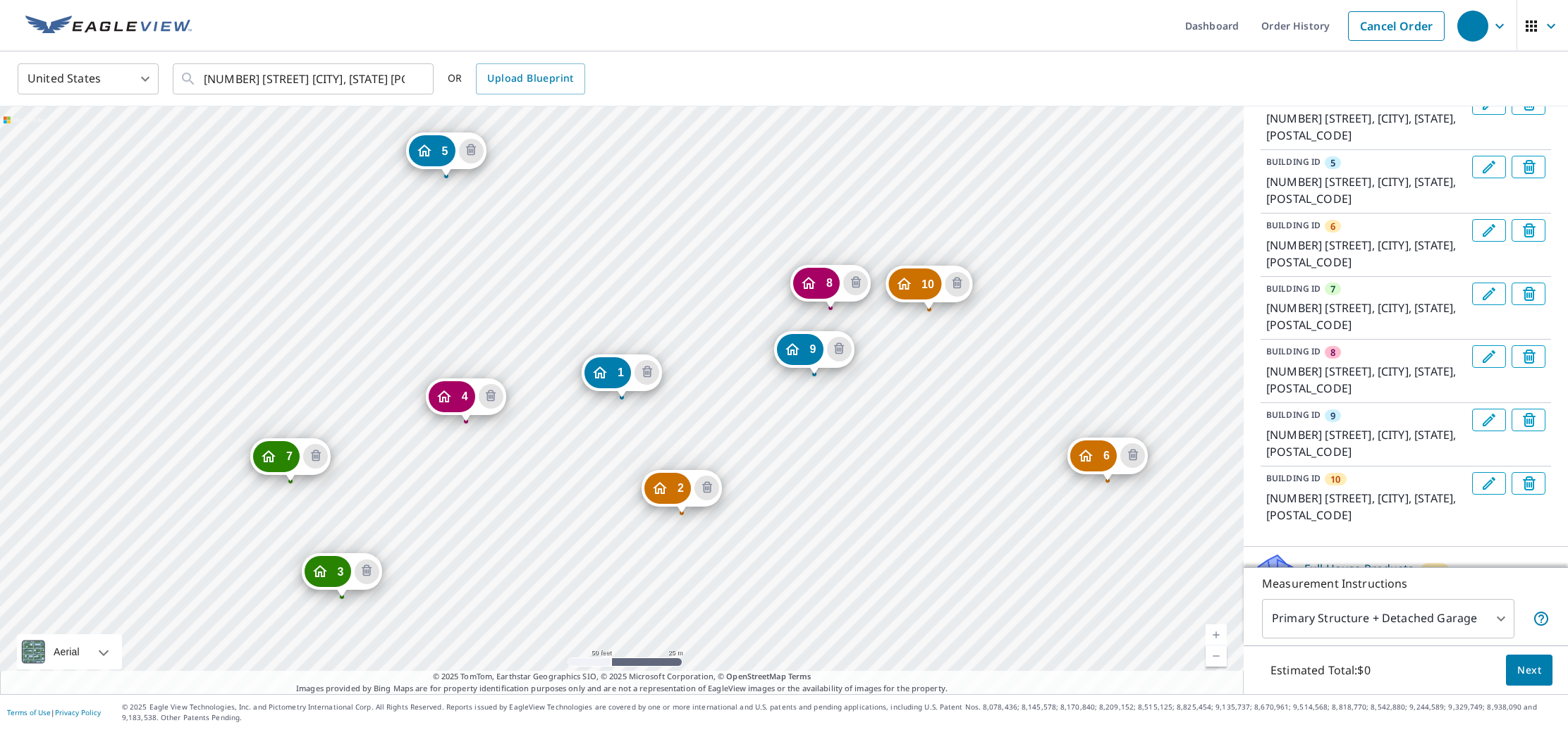 click on "2 [NUMBER] [STREET] [CITY], [STATE] [POSTAL_CODE] 3 [NUMBER] [STREET] [CITY], [STATE] [POSTAL_CODE] 4 [NUMBER] [STREET] [CITY], [STATE] [POSTAL_CODE] 5 [NUMBER] [STREET] [CITY], [STATE] [POSTAL_CODE] 6 [NUMBER] [STREET] [CITY], [STATE] [POSTAL_CODE] 7 [NUMBER] [STREET] [CITY], [STATE] [POSTAL_CODE] 8 [NUMBER] [STREET] [CITY], [STATE] [POSTAL_CODE] 9 [NUMBER] [STREET] [CITY], [STATE] [POSTAL_CODE] 10 [NUMBER] [STREET] [CITY], [STATE] [POSTAL_CODE] 1 [NUMBER] [STREET] [CITY], [STATE] [POSTAL_CODE]" at bounding box center [622, 400] 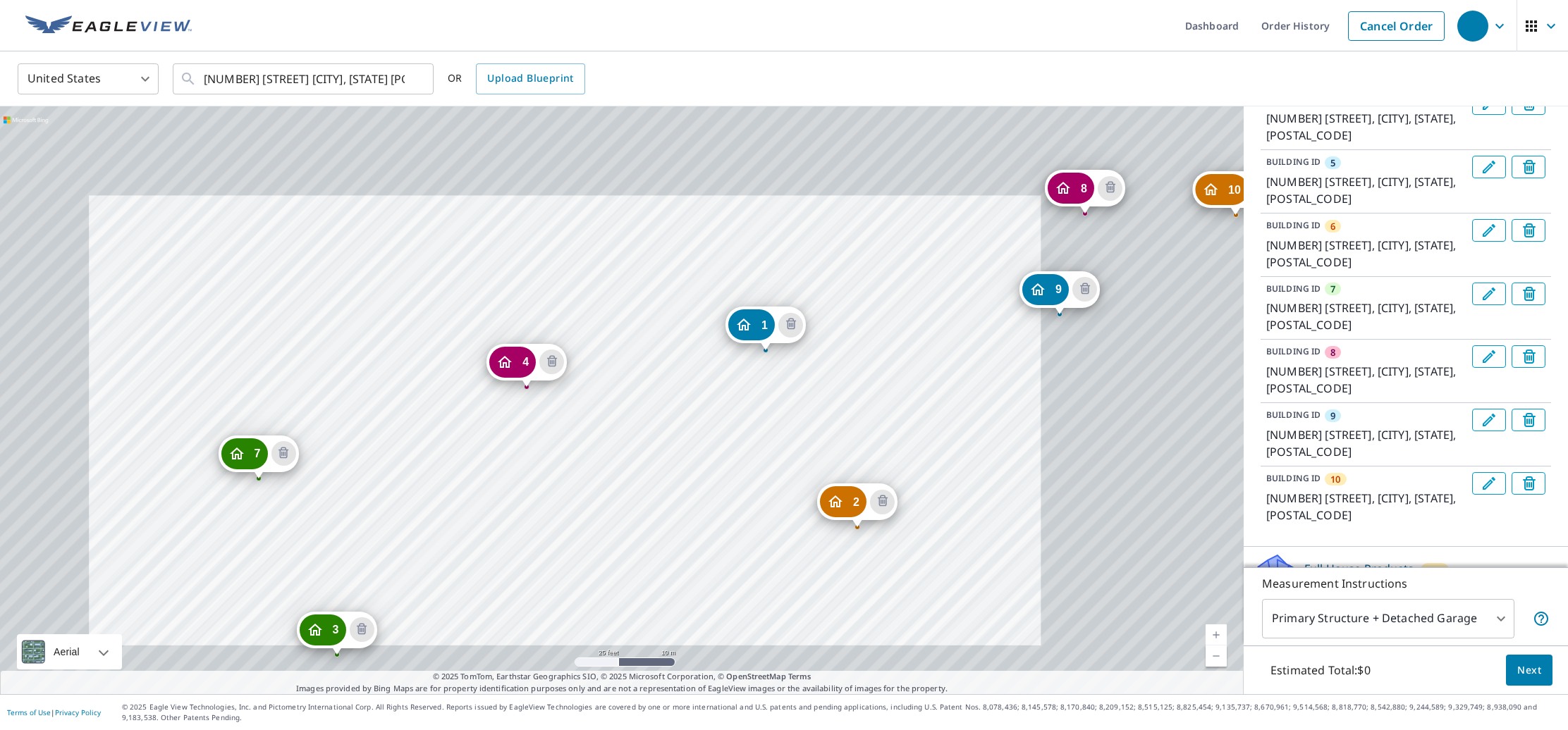 click on "2 [NUMBER] [STREET] [CITY], [STATE] [POSTAL_CODE] 3 [NUMBER] [STREET] [CITY], [STATE] [POSTAL_CODE] 4 [NUMBER] [STREET] [CITY], [STATE] [POSTAL_CODE] 5 [NUMBER] [STREET] [CITY], [STATE] [POSTAL_CODE] 6 [NUMBER] [STREET] [CITY], [STATE] [POSTAL_CODE] 7 [NUMBER] [STREET] [CITY], [STATE] [POSTAL_CODE] 8 [NUMBER] [STREET] [CITY], [STATE] [POSTAL_CODE] 9 [NUMBER] [STREET] [CITY], [STATE] [POSTAL_CODE] 10 [NUMBER] [STREET] [CITY], [STATE] [POSTAL_CODE] 1 [NUMBER] [STREET] [CITY], [STATE] [POSTAL_CODE]" at bounding box center [622, 400] 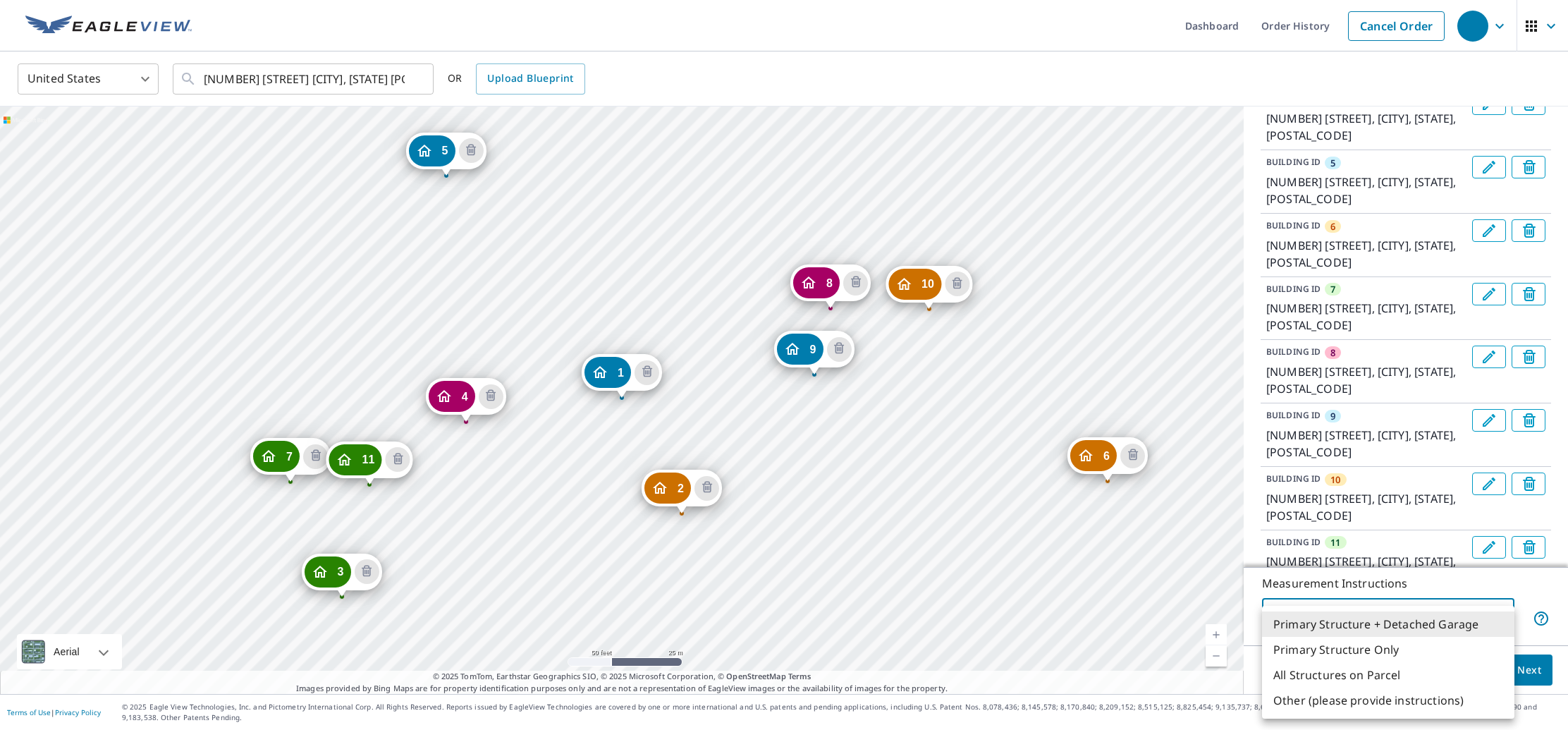 click on "Dashboard Order History Cancel Order United States US ​ [NUMBER] [STREET] [CITY], [STATE] [POSTAL_CODE] ​ OR Upload Blueprint 2 [NUMBER] [STREET] [CITY], [STATE] [POSTAL_CODE] 3 [NUMBER] [STREET] [CITY], [STATE] [POSTAL_CODE] 4 [NUMBER] [STREET] [CITY], [STATE] [POSTAL_CODE] 5 [NUMBER] [STREET] [CITY], [STATE] [POSTAL_CODE] 6 [NUMBER] [STREET] [CITY], [STATE] [POSTAL_CODE] 7 [NUMBER] [STREET] [CITY], [STATE] [POSTAL_CODE] 8 [NUMBER] [STREET] [CITY], [STATE] [POSTAL_CODE] 9 [NUMBER] [STREET] [CITY], [STATE] [POSTAL_CODE] 10 [NUMBER] [STREET] [CITY], [STATE] [POSTAL_CODE] 11 [NUMBER] [STREET] [CITY], [STATE] [POSTAL_CODE] 1 [NUMBER] [STREET] [CITY], [STATE] [POSTAL_CODE] Aerial Road A standard road map Aerial A detailed look from above Labels Labels 50 feet 25 m © 2025 TomTom, © Vexcel Imaging, © 2025 Microsoft Corporation,  © OpenStreetMap Terms © 2025 TomTom, Earthstar Geographics SIO, © 2025 Microsoft Corporation, ©   OpenStreetMap   Terms Images provided by Bing Maps are for property identification purposes only and are not a representation of EagleView images or the availability of images for the property. PROPERTY TYPE Residential Commercial" at bounding box center (784, 365) 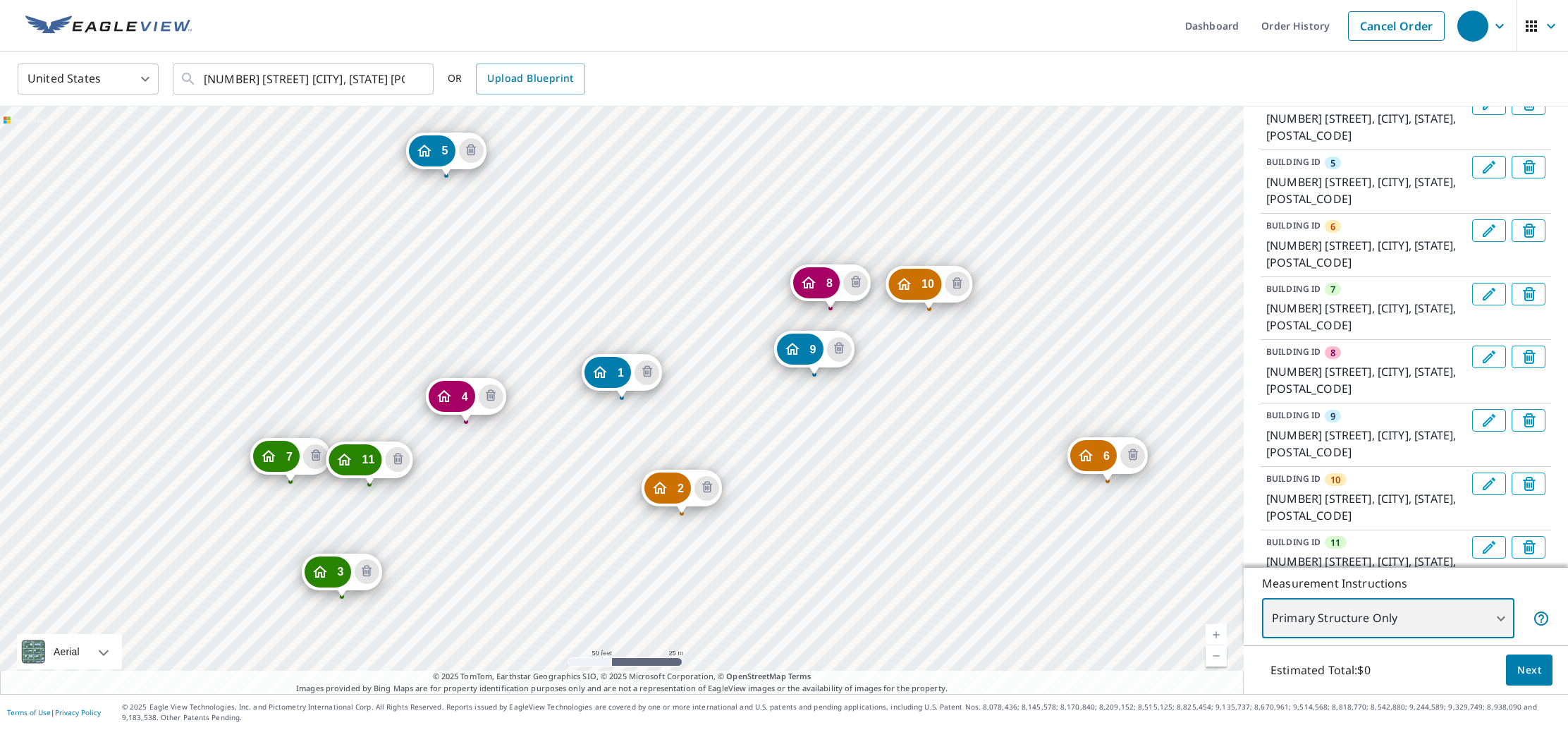 type on "2" 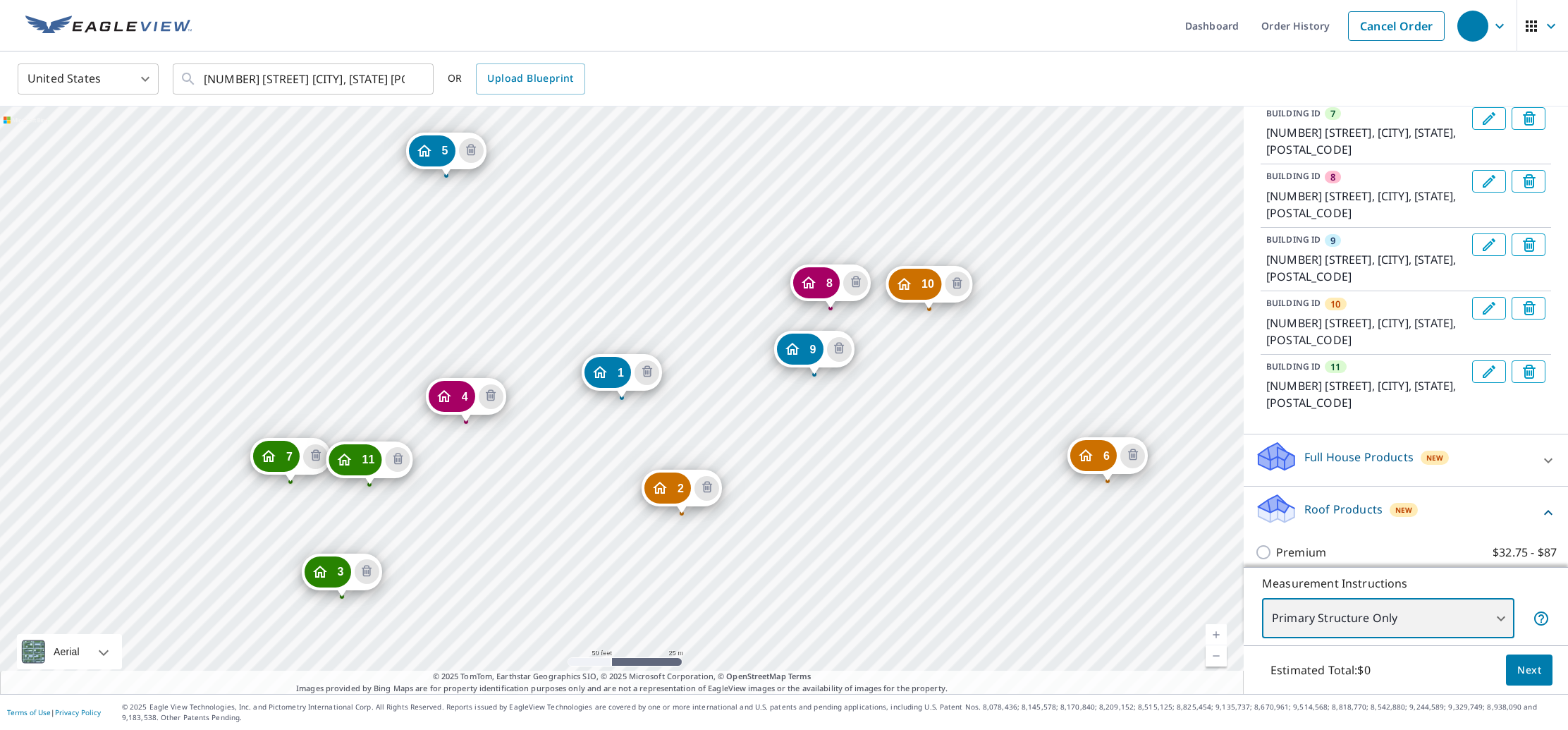 scroll, scrollTop: 558, scrollLeft: 0, axis: vertical 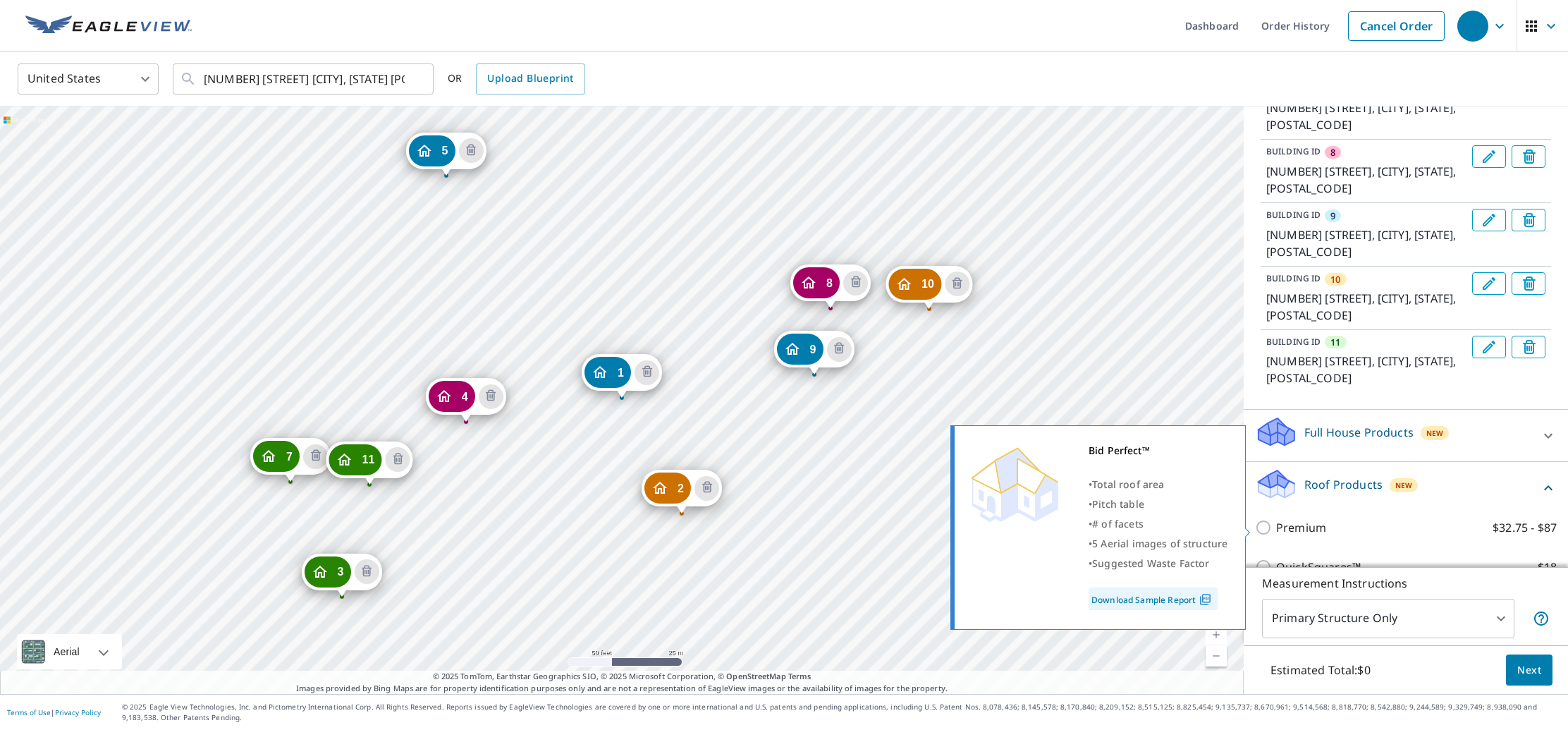 click on "Bid Perfect™ $18" at bounding box center [1266, 646] 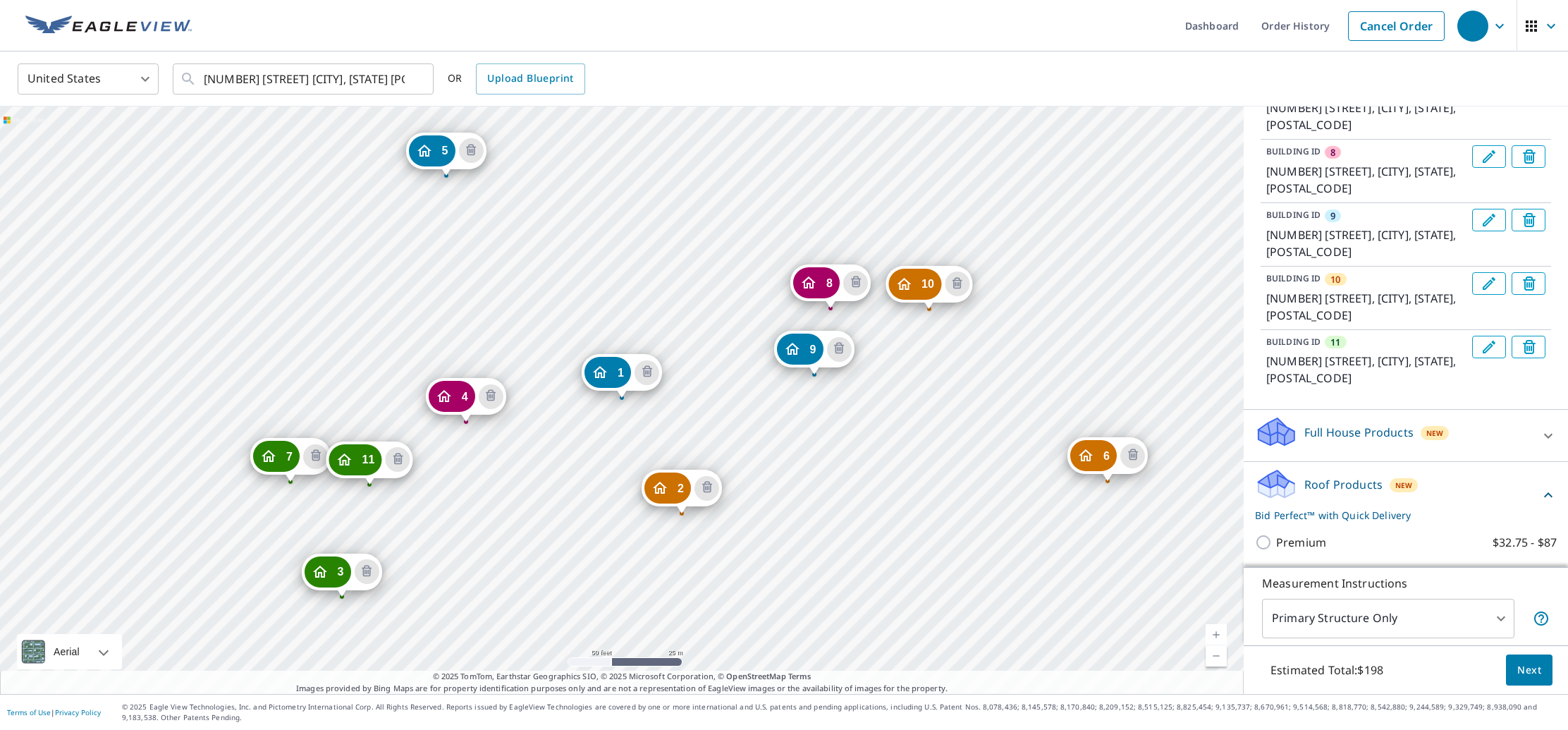 scroll, scrollTop: 0, scrollLeft: 0, axis: both 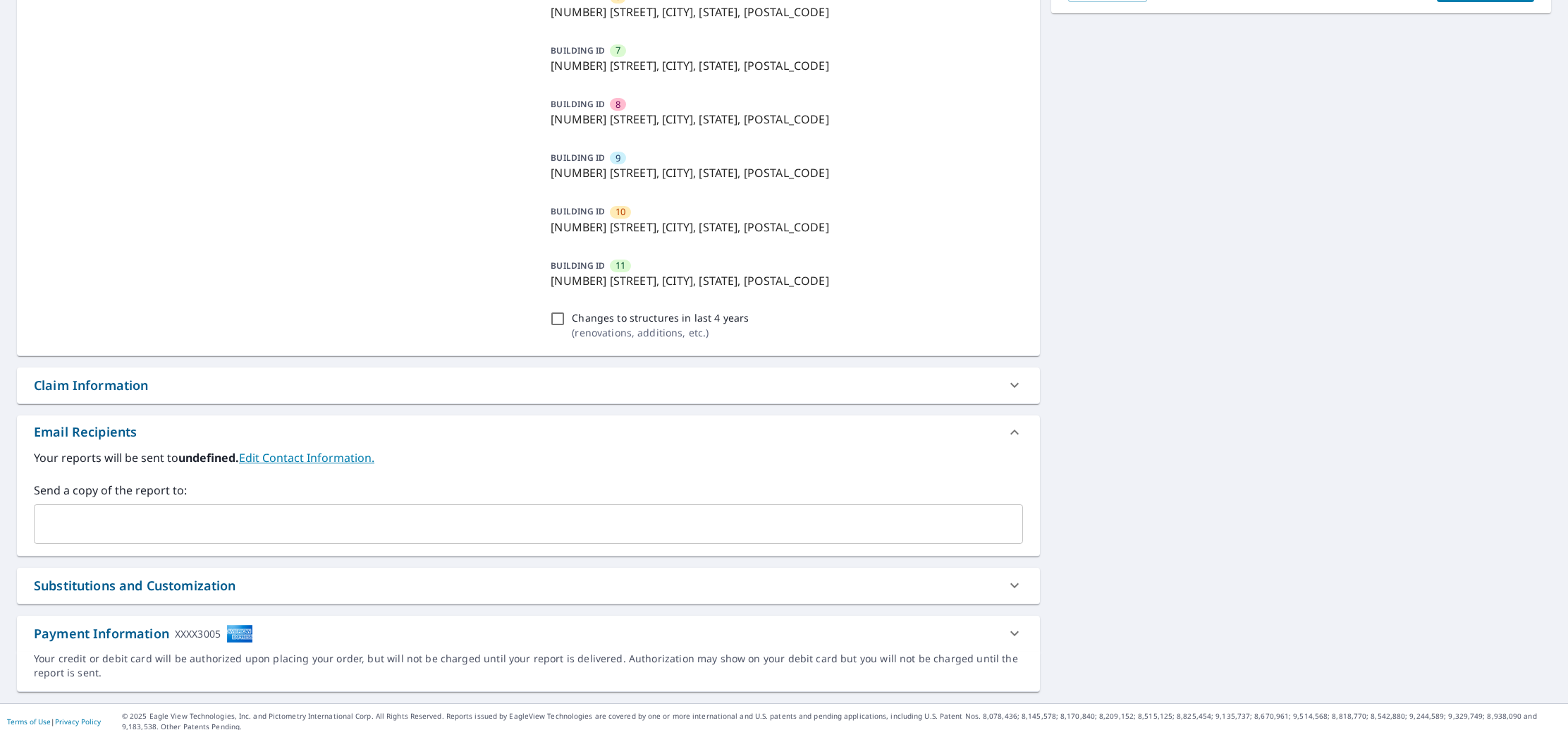 click on "Claim Information" at bounding box center [515, 385] 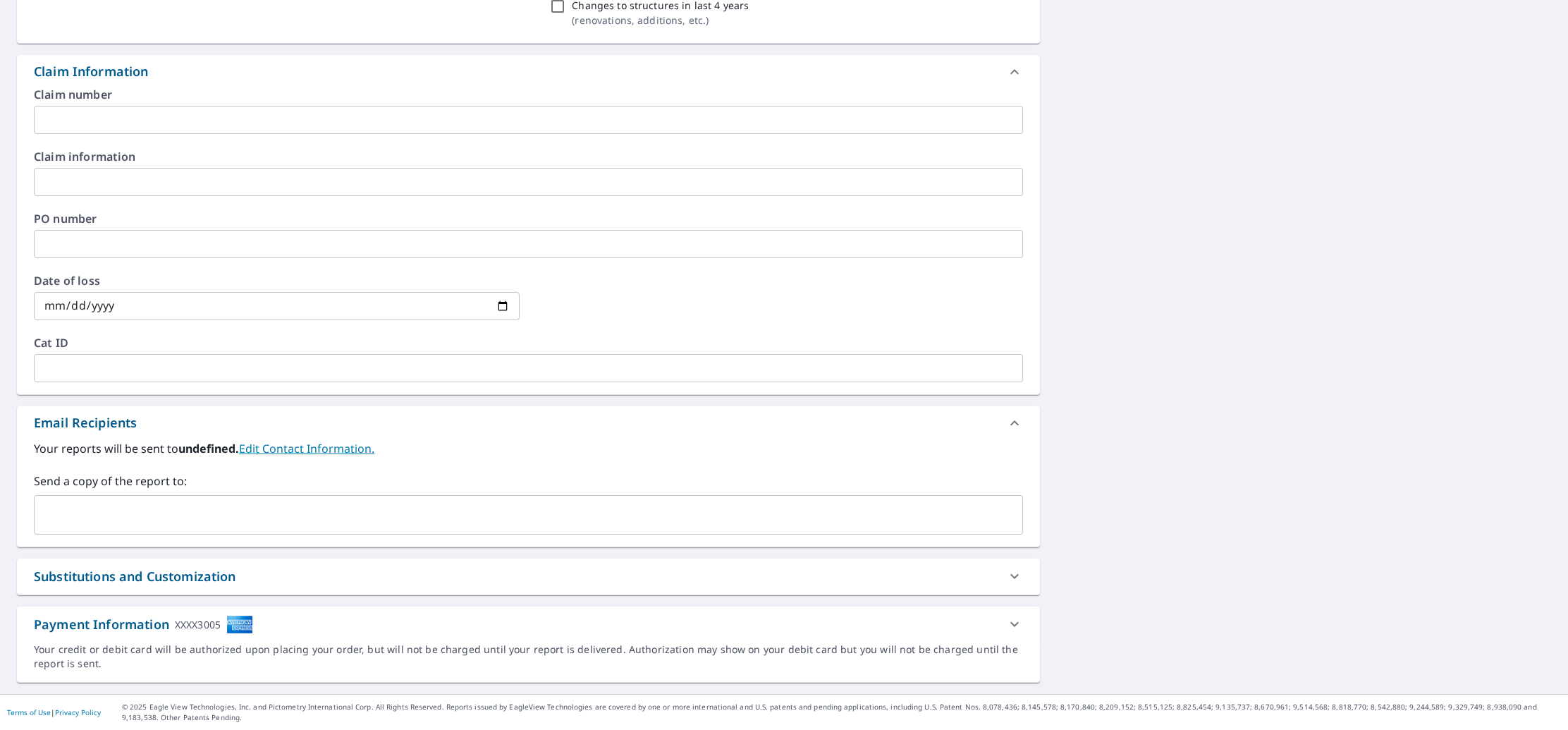 scroll, scrollTop: 790, scrollLeft: 0, axis: vertical 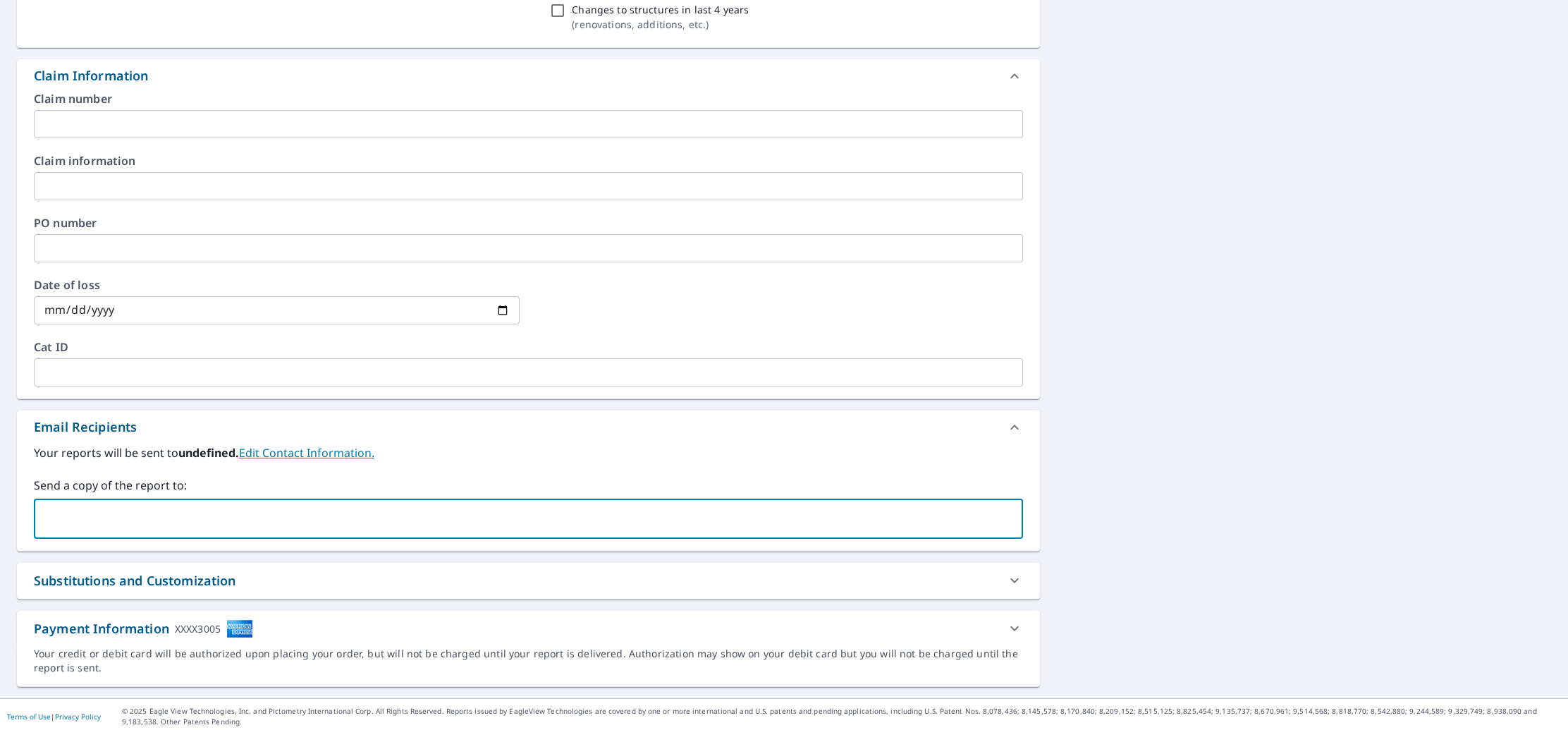 click at bounding box center (517, 519) 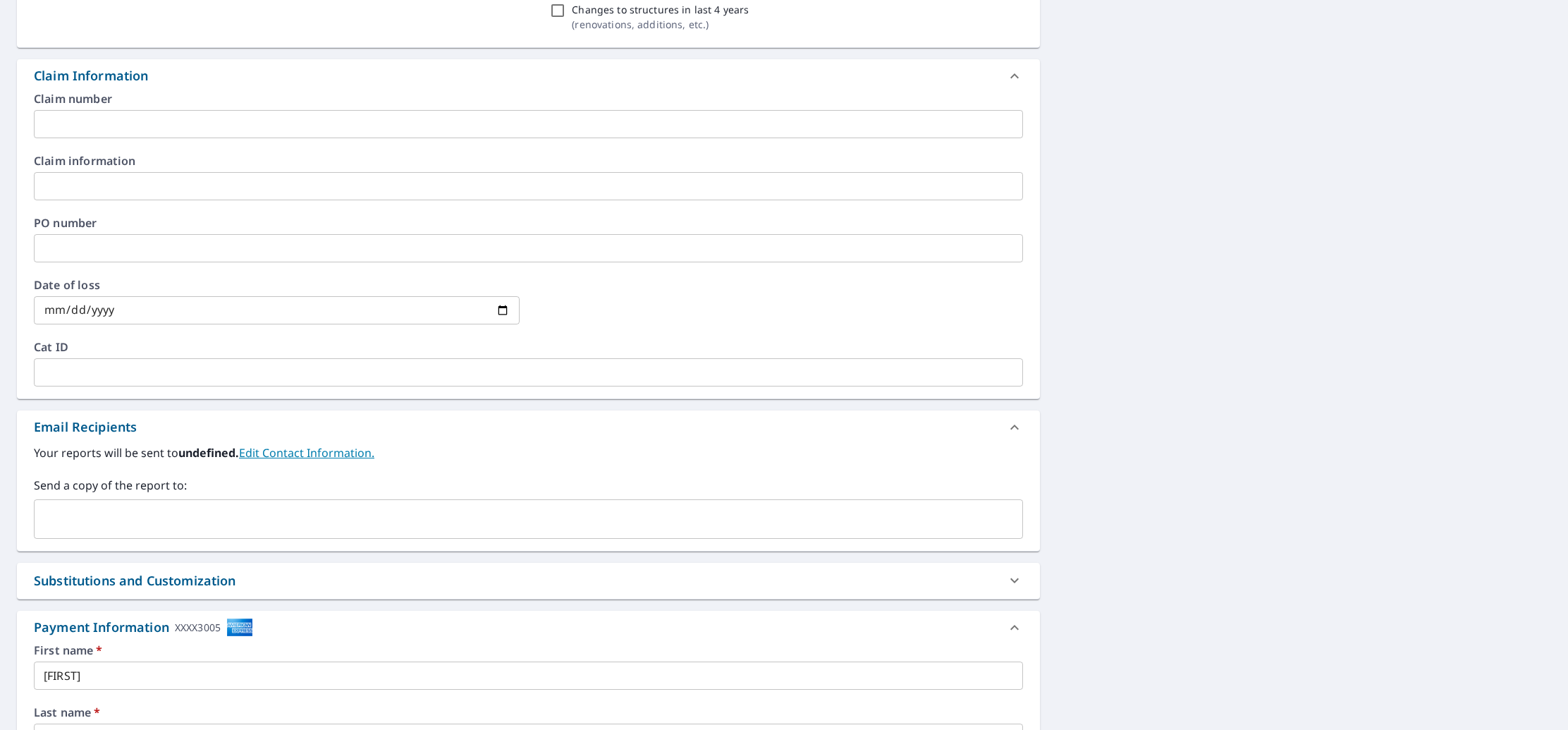 scroll, scrollTop: 0, scrollLeft: 0, axis: both 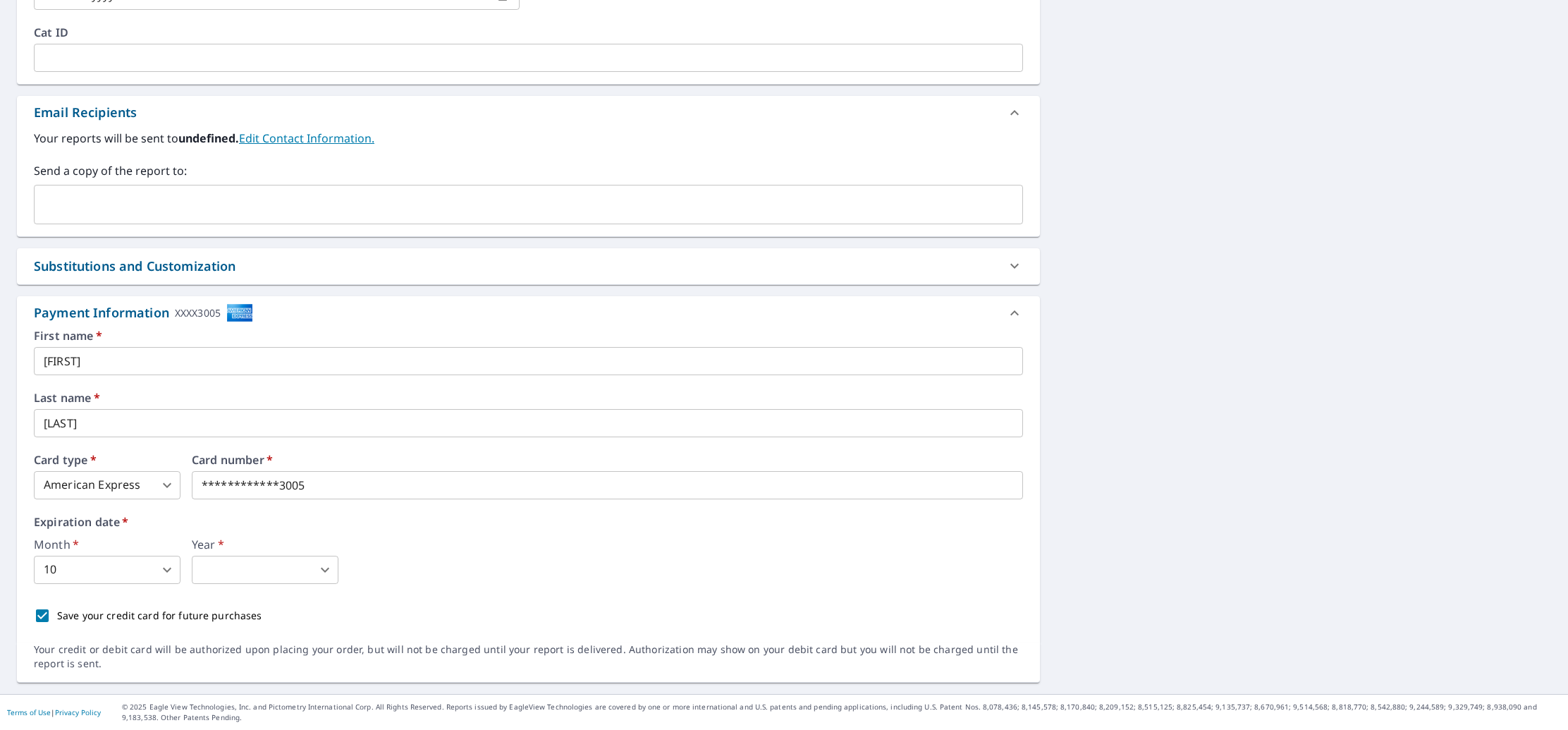 click on "Dashboard Order History Cancel Order Dashboard / Finalize Order Finalize Order 2 [NUMBER] [STREET] [CITY], [STATE] [POSTAL_CODE] 3 [NUMBER] [STREET] [CITY], [STATE] [POSTAL_CODE] 4 [NUMBER] [STREET] [CITY], [STATE] [POSTAL_CODE] 5 [NUMBER] [STREET] [CITY], [STATE] [POSTAL_CODE] 6 [NUMBER] [STREET] [CITY], [STATE] [POSTAL_CODE] 7 [NUMBER] [STREET] [CITY], [STATE] [POSTAL_CODE] 8 [NUMBER] [STREET] [CITY], [STATE] [POSTAL_CODE] 9 [NUMBER] [STREET] [CITY], [STATE] [POSTAL_CODE] 10 [NUMBER] [STREET] [CITY], [STATE] [POSTAL_CODE] 11 [NUMBER] [STREET] [CITY], [STATE] [POSTAL_CODE] 1 [NUMBER] [STREET] [CITY], [STATE] [POSTAL_CODE] Aerial Road A standard road map Aerial A detailed look from above Labels Labels 250 feet 100 m © 2025 TomTom, © Vexcel Imaging, © 2025 Microsoft Corporation,  © OpenStreetMap Terms PROPERTY TYPE Residential Complex BUILDING ID 1 [NUMBER] [STREET], [CITY], [STATE], [POSTAL_CODE] BUILDING ID 2 [NUMBER] [STREET], [CITY], [STATE], [POSTAL_CODE] BUILDING ID 3 [NUMBER] [STREET], [CITY], [STATE], [POSTAL_CODE] BUILDING ID 4 [NUMBER] [STREET], [CITY], [STATE], [POSTAL_CODE] BUILDING ID 5 [NUMBER] [STREET], [CITY], [STATE], [POSTAL_CODE] BUILDING ID 6 [NUMBER] [STREET], [CITY], [STATE], [POSTAL_CODE] 7 8 9" at bounding box center (784, 365) 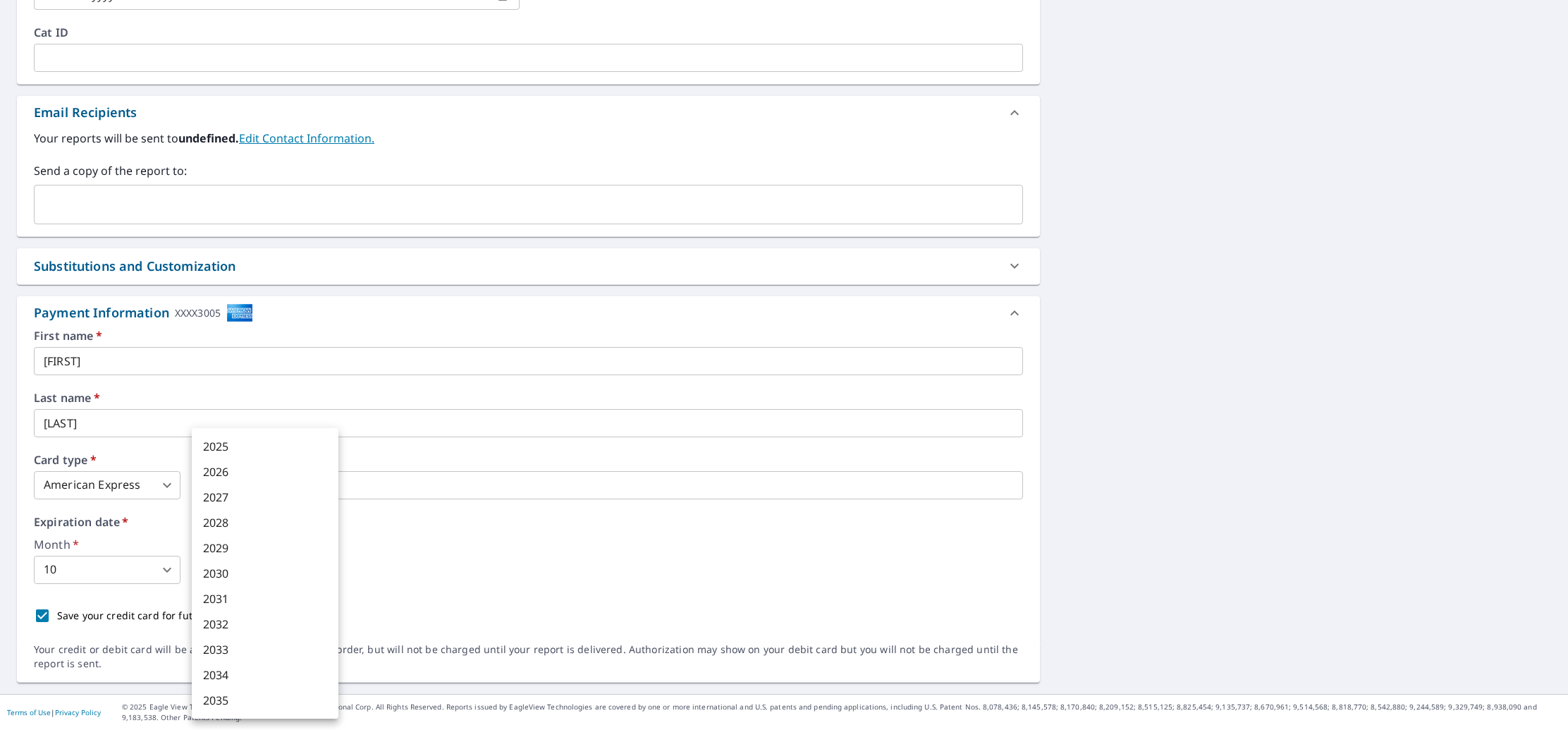 click at bounding box center (784, 365) 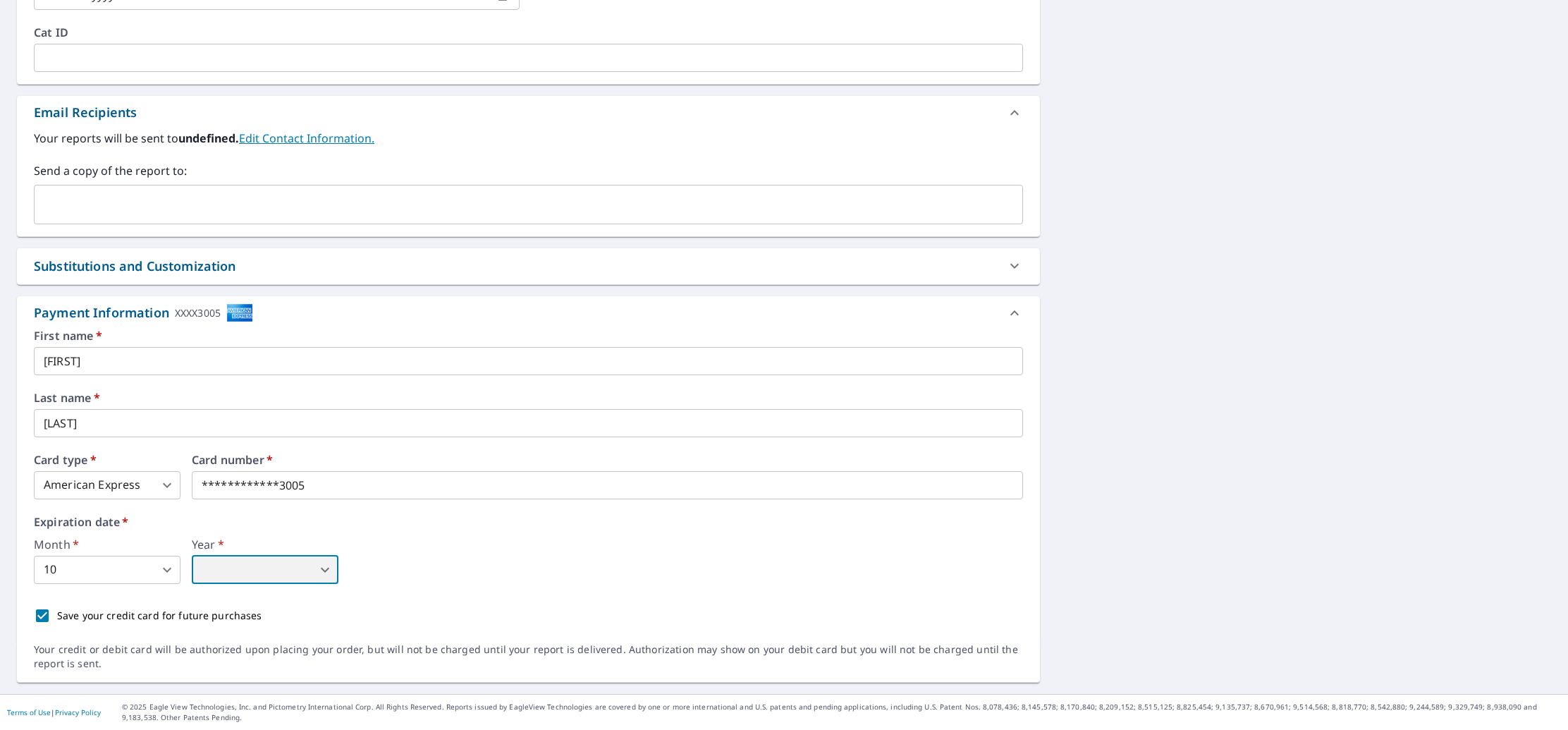 scroll, scrollTop: 0, scrollLeft: 0, axis: both 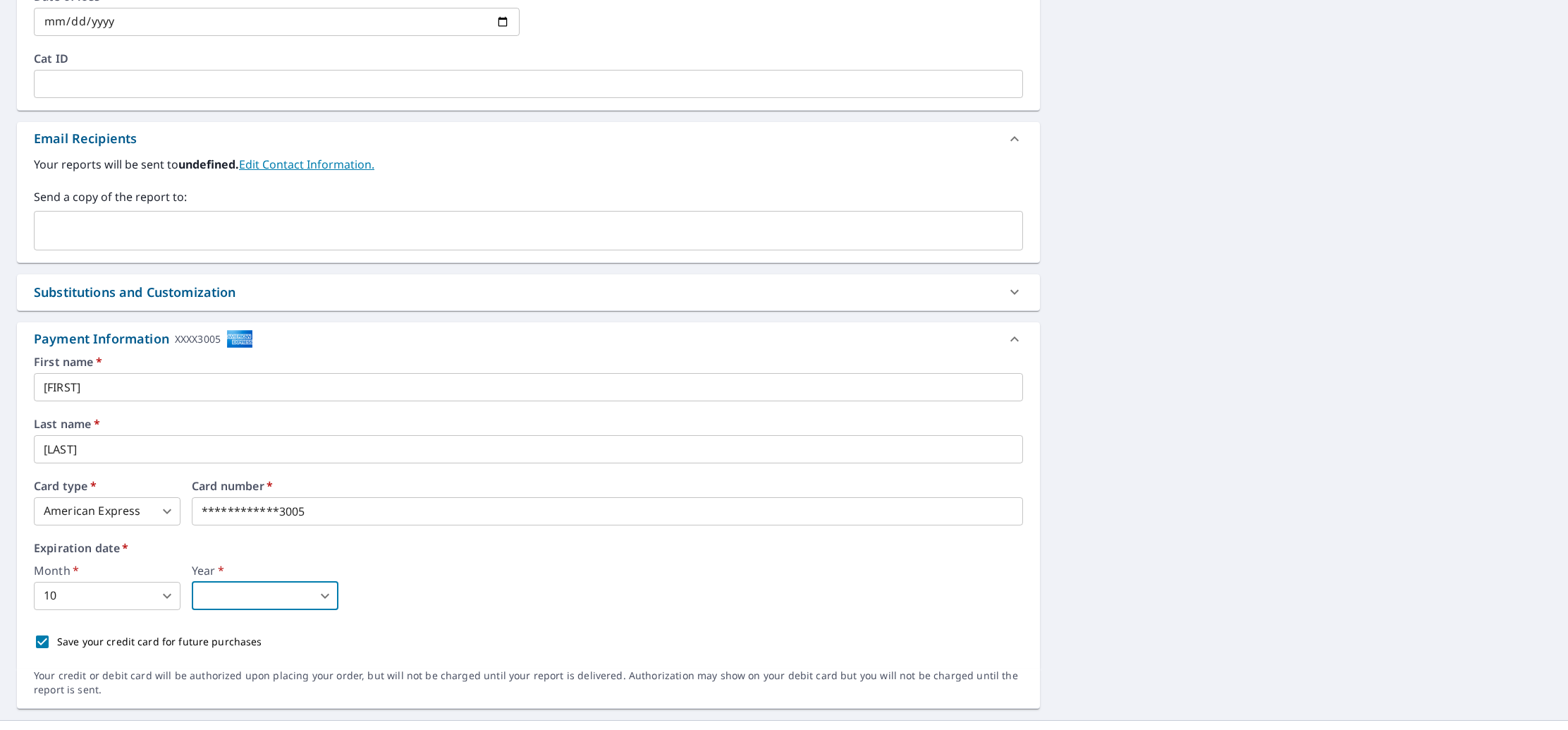 click at bounding box center (517, 231) 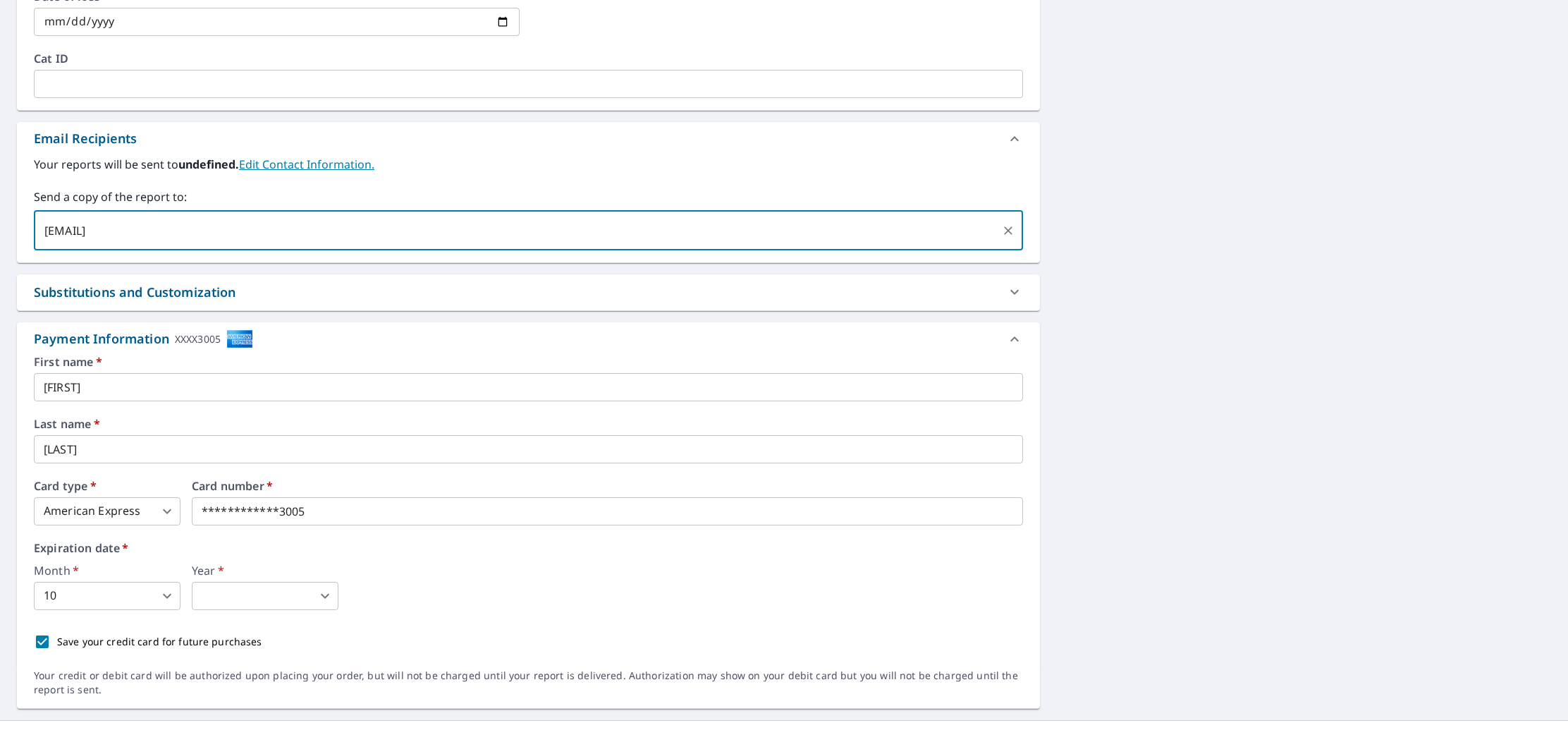 type on "[EMAIL], [COMPANY]" 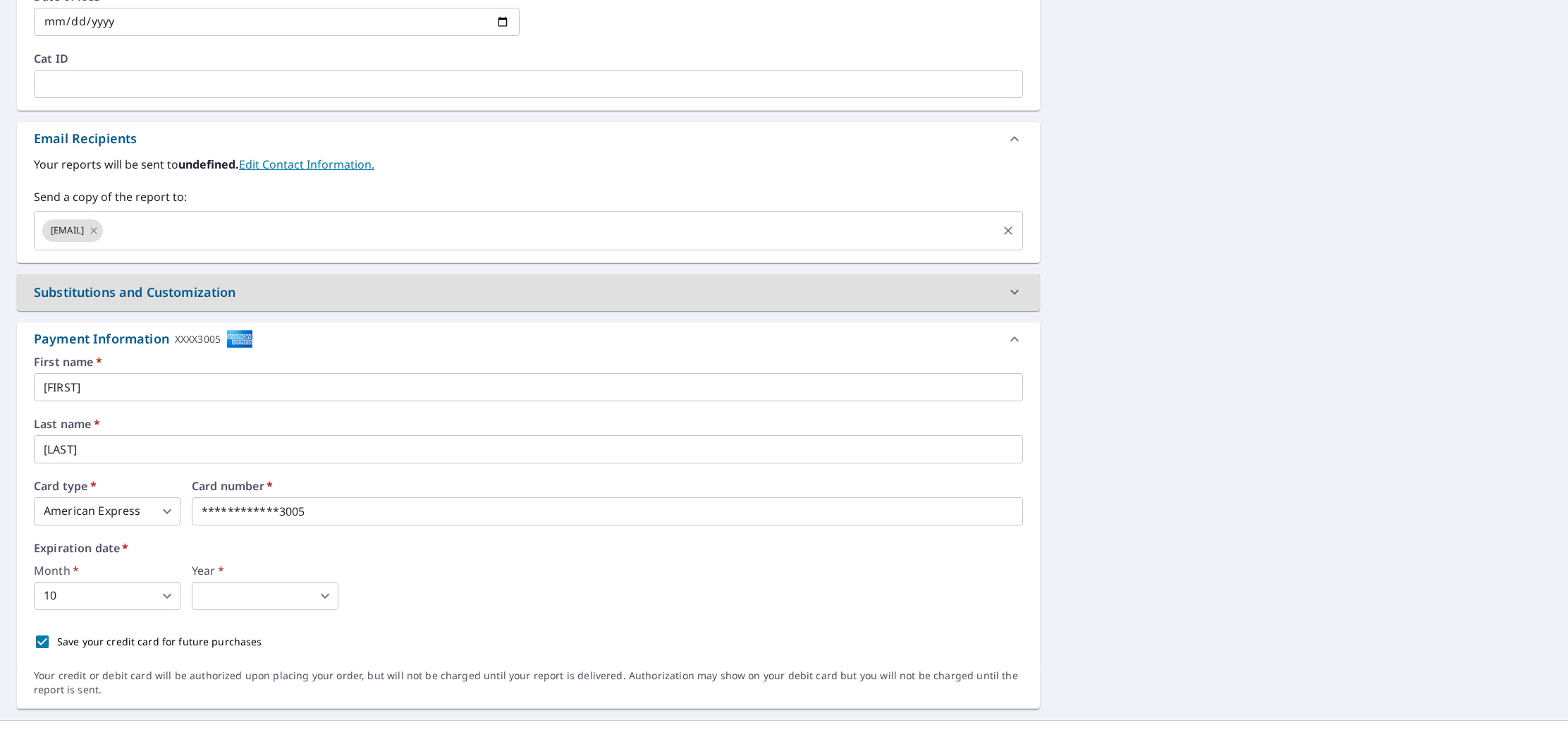 click at bounding box center [550, 231] 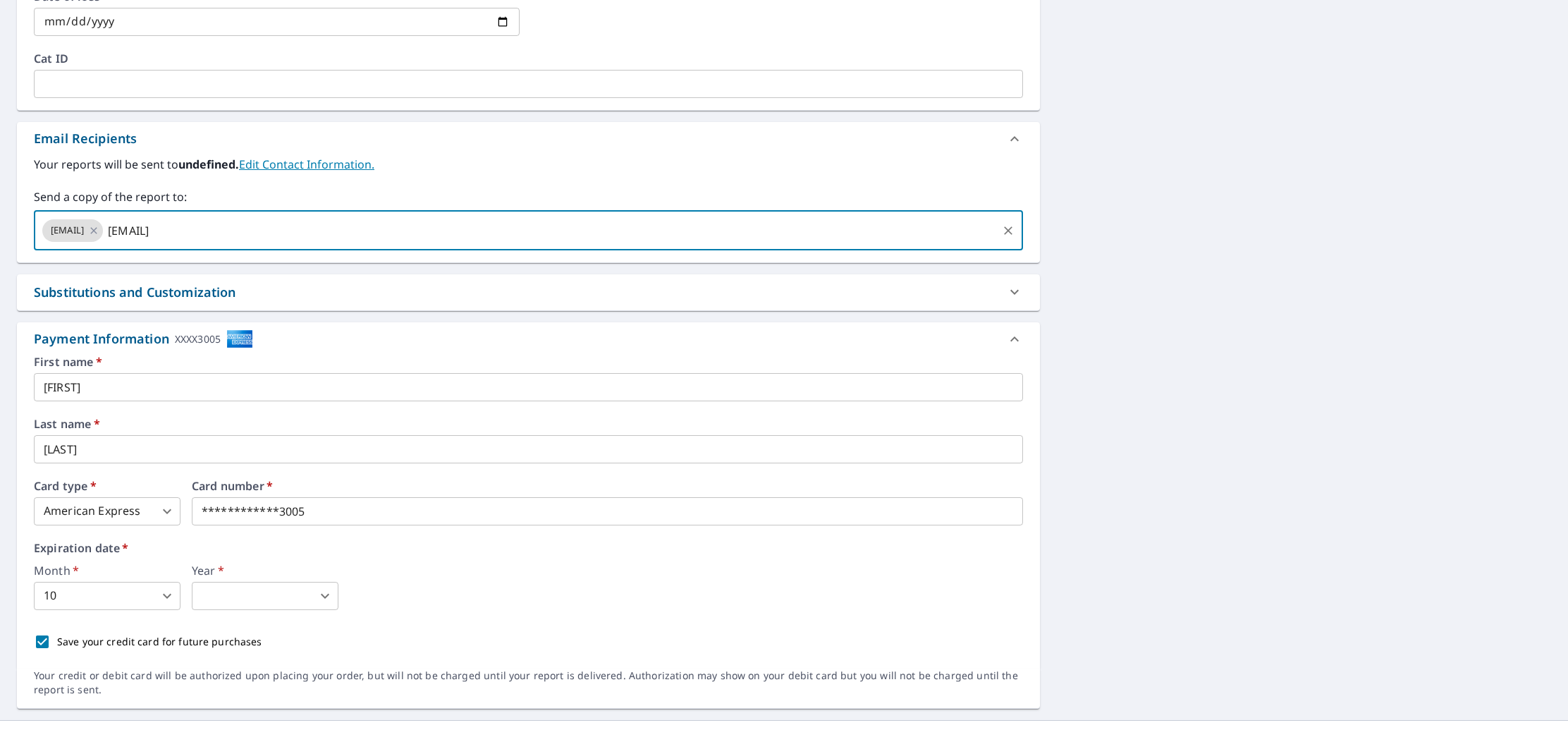 type on "[EMAIL]" 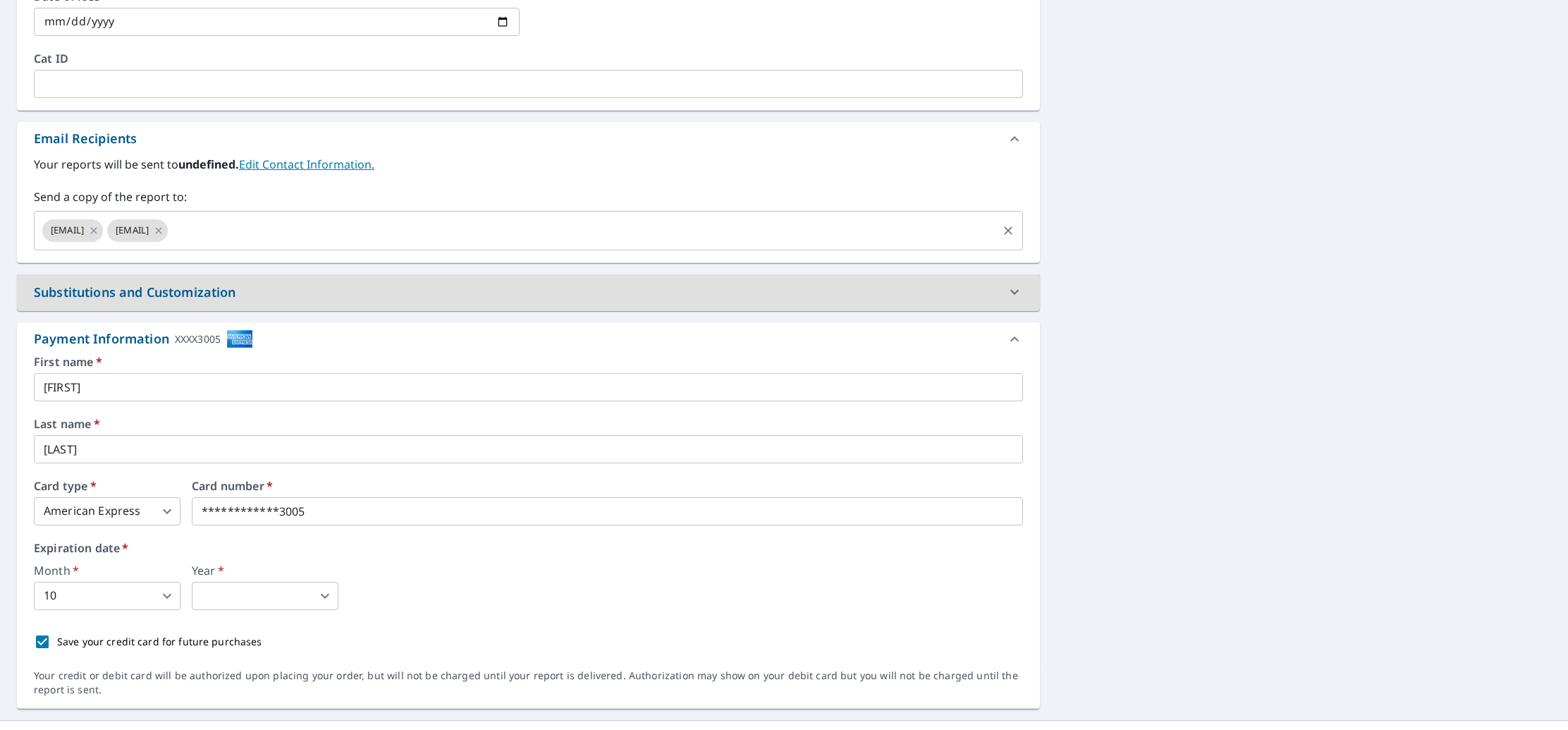 click at bounding box center (582, 231) 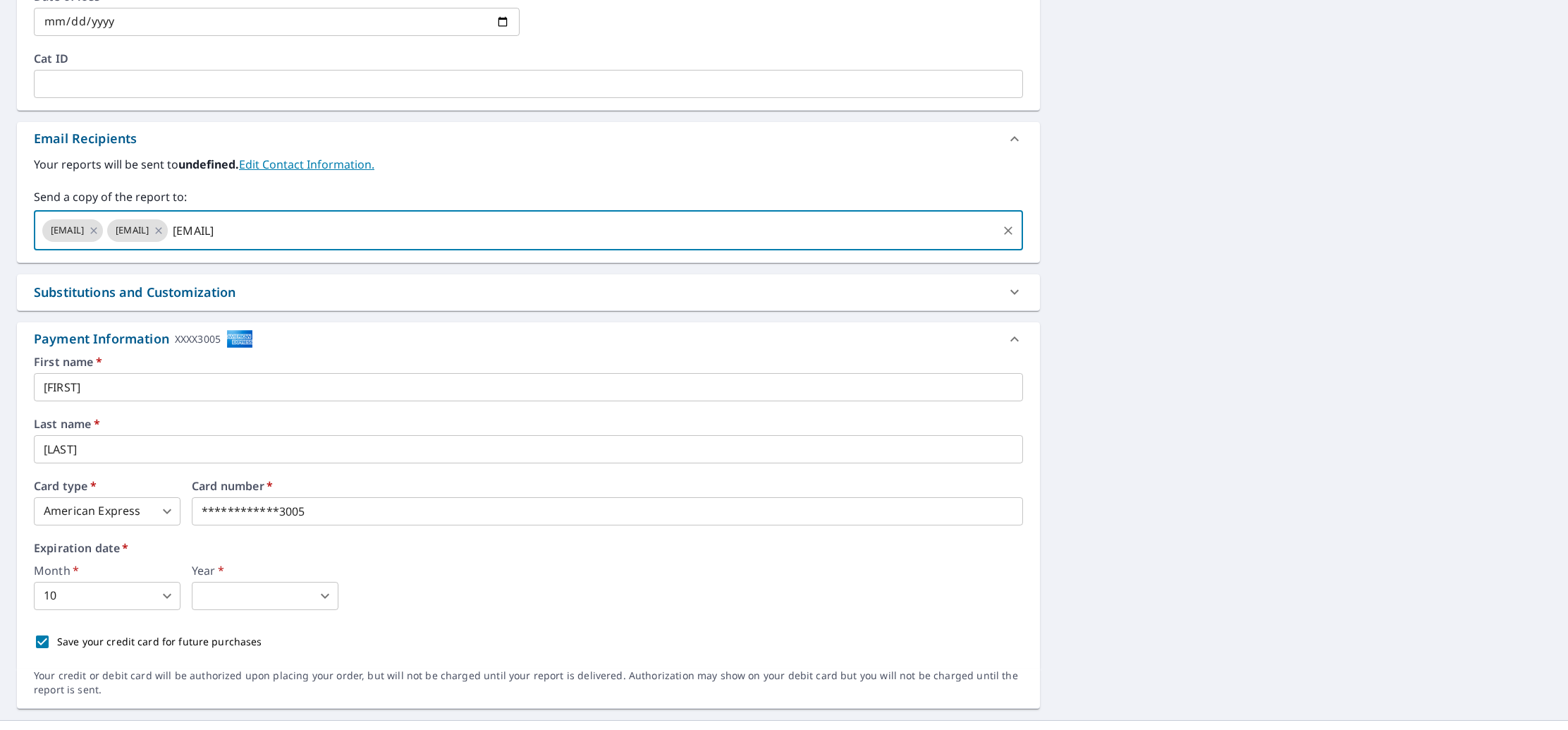 type on "[EMAIL]" 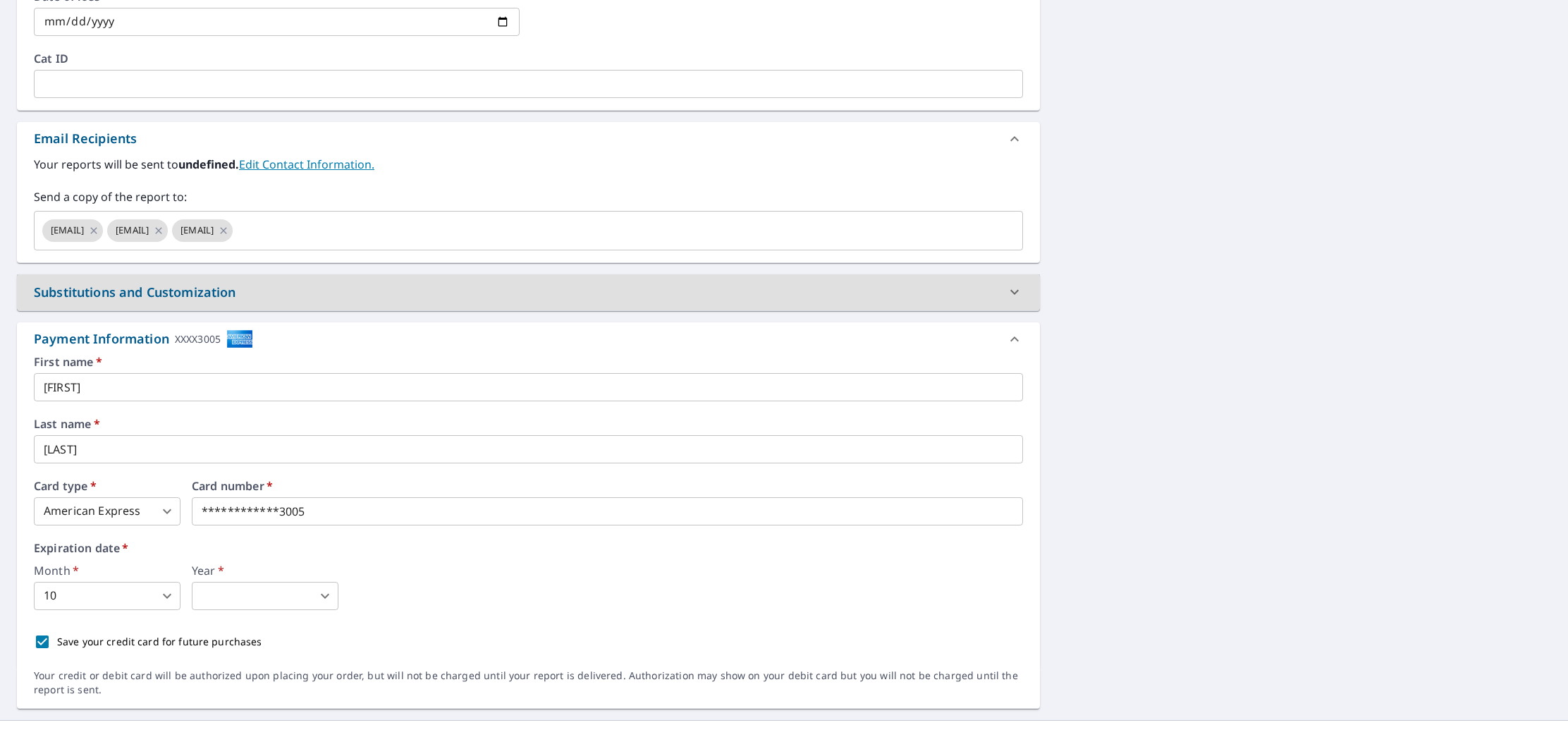 click on "[FIRST]" at bounding box center [528, 387] 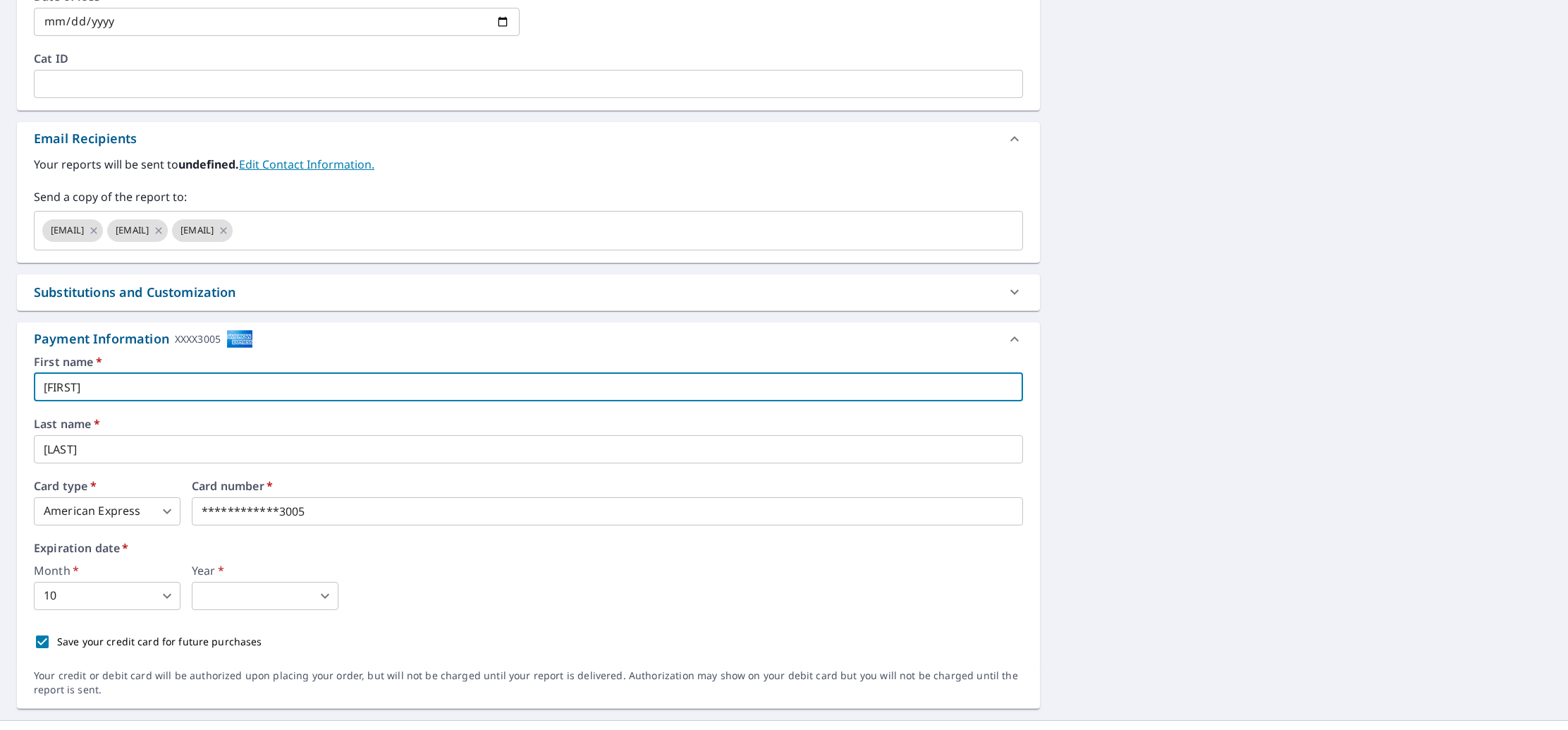 drag, startPoint x: 114, startPoint y: 381, endPoint x: 31, endPoint y: 382, distance: 83.00602 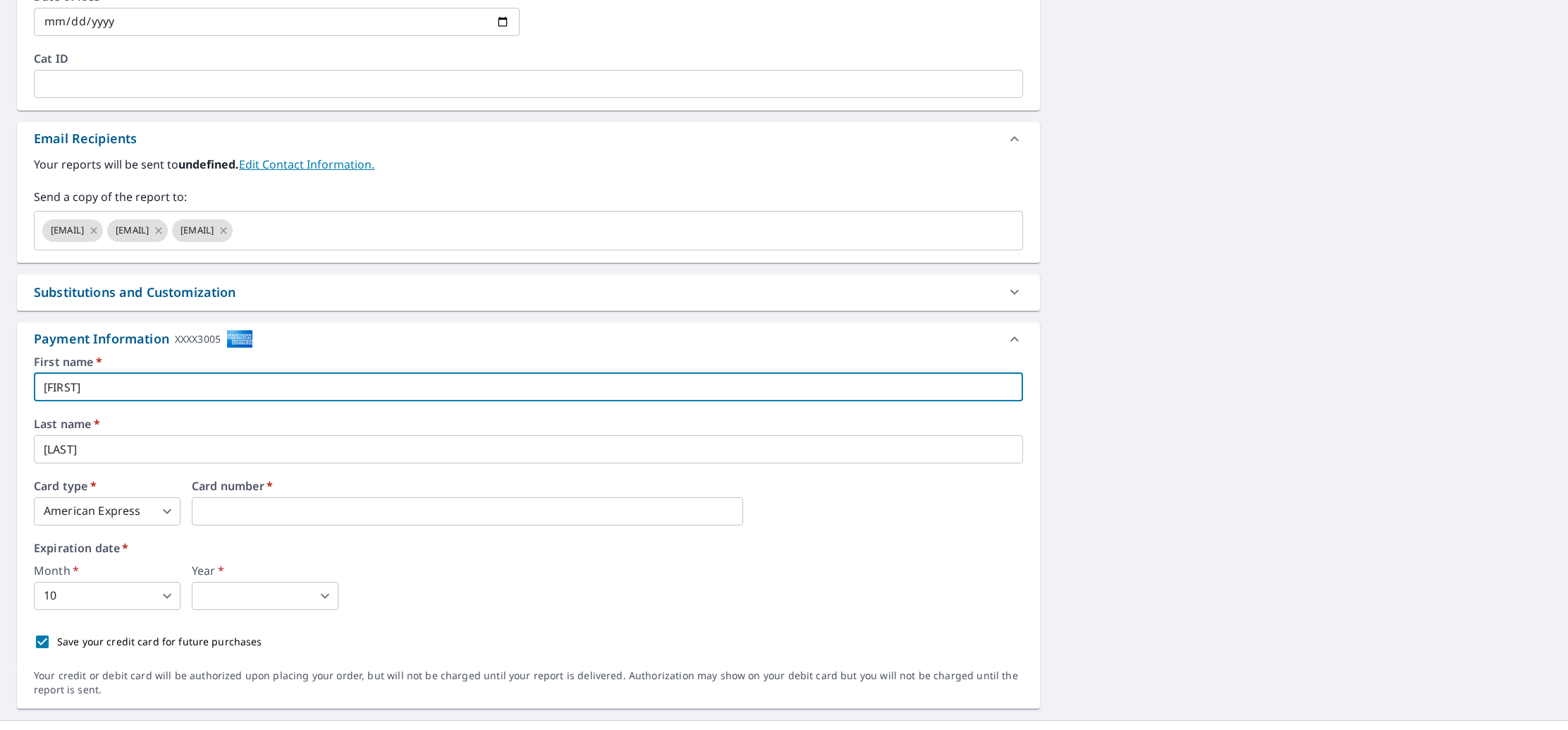 scroll, scrollTop: 0, scrollLeft: 0, axis: both 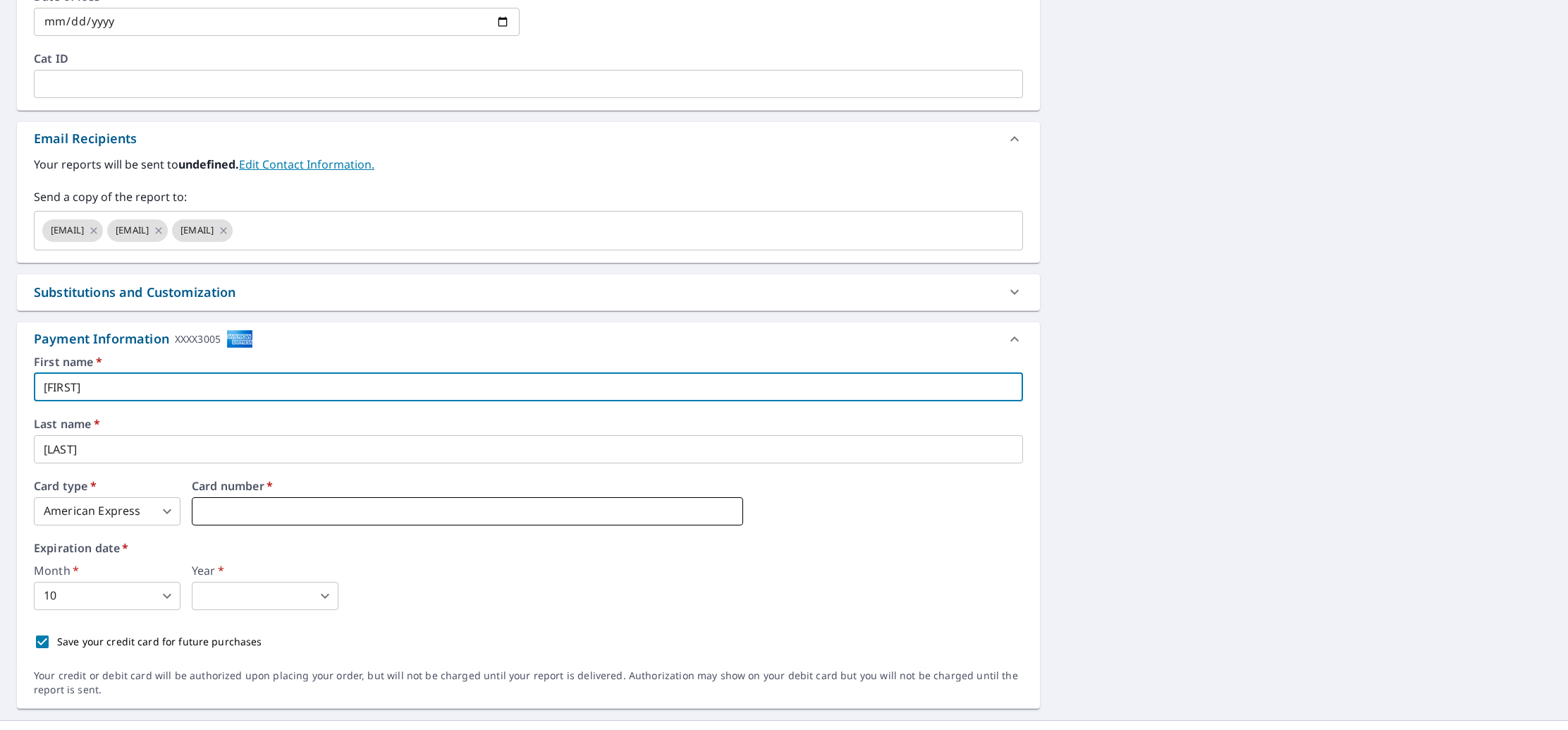 type on "[FIRST]" 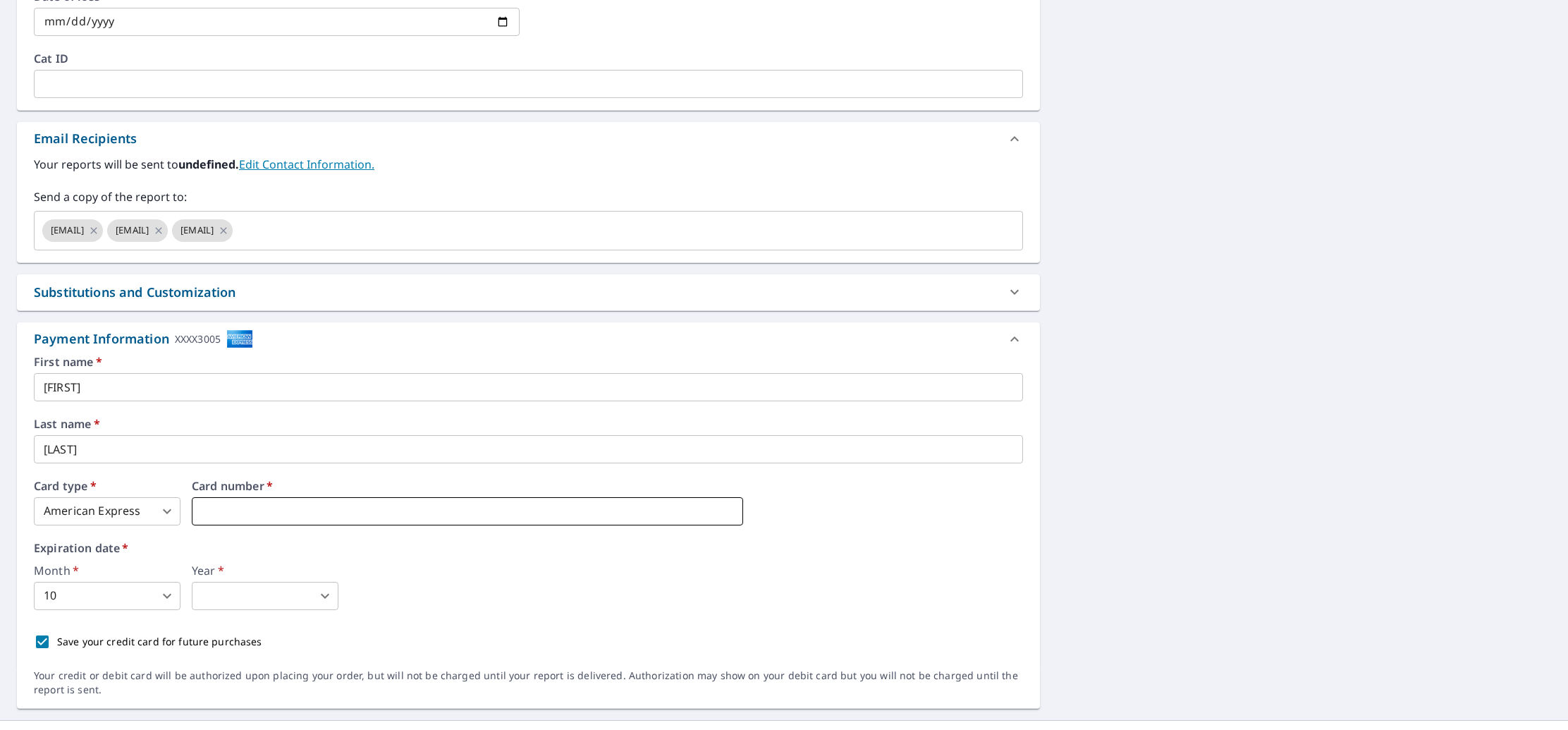 click at bounding box center [467, 511] 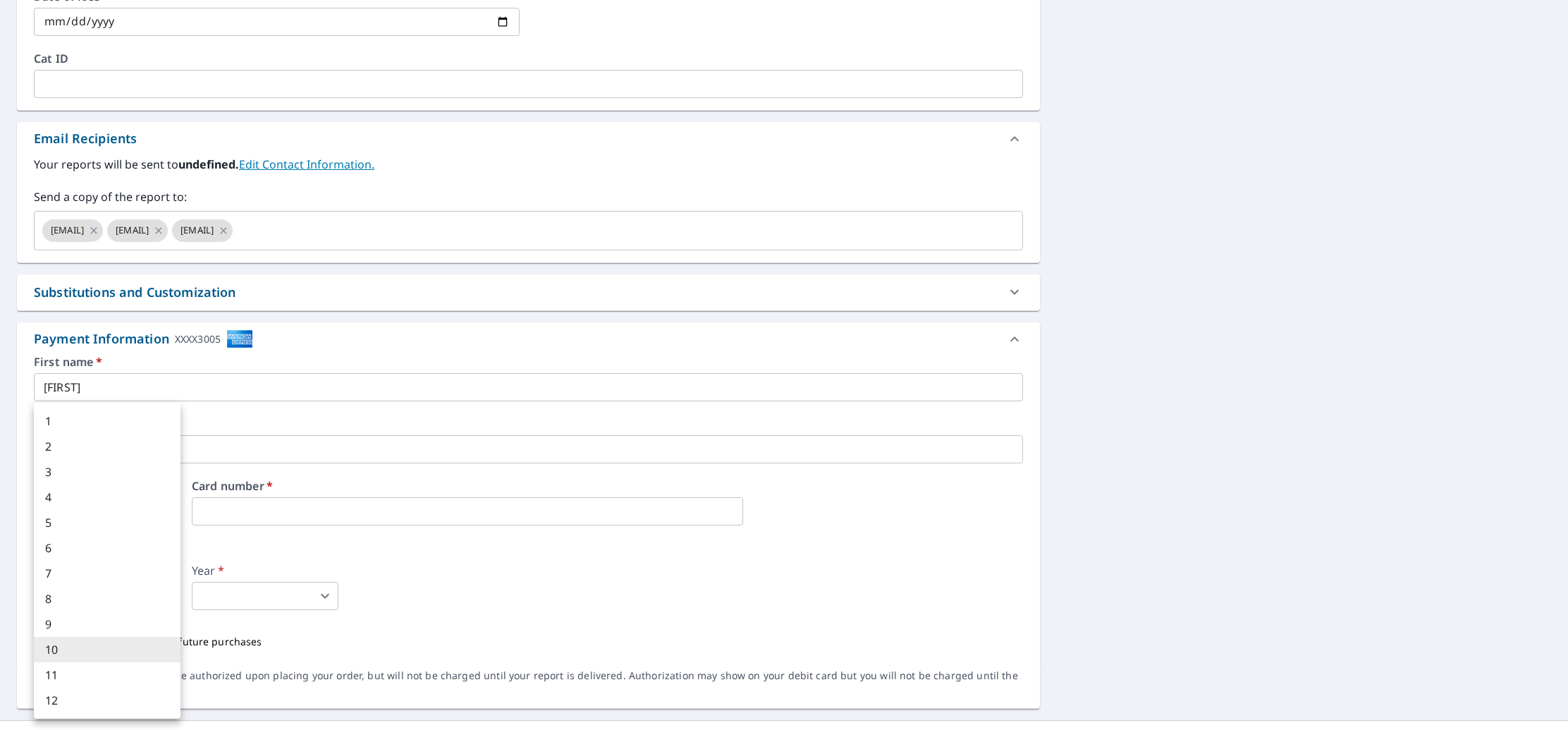 click on "Dashboard Order History Cancel Order Dashboard / Finalize Order Finalize Order 2 [NUMBER] [STREET] [CITY], [STATE] [POSTAL_CODE] 3 [NUMBER] [STREET] [CITY], [STATE] [POSTAL_CODE] 4 [NUMBER] [STREET] [CITY], [STATE] [POSTAL_CODE] 5 [NUMBER] [STREET] [CITY], [STATE] [POSTAL_CODE] 6 [NUMBER] [STREET] [CITY], [STATE] [POSTAL_CODE] 7 [NUMBER] [STREET] [CITY], [STATE] [POSTAL_CODE] 8 [NUMBER] [STREET] [CITY], [STATE] [POSTAL_CODE] 9 [NUMBER] [STREET] [CITY], [STATE] [POSTAL_CODE] 10 [NUMBER] [STREET] [CITY], [STATE] [POSTAL_CODE] 11 [NUMBER] [STREET] [CITY], [STATE] [POSTAL_CODE] 1 [NUMBER] [STREET] [CITY], [STATE] [POSTAL_CODE] Aerial Road A standard road map Aerial A detailed look from above Labels Labels 250 feet 100 m © 2025 TomTom, © Vexcel Imaging, © 2025 Microsoft Corporation,  © OpenStreetMap Terms PROPERTY TYPE Residential Complex BUILDING ID 1 [NUMBER] [STREET], [CITY], [STATE], [POSTAL_CODE] BUILDING ID 2 [NUMBER] [STREET], [CITY], [STATE], [POSTAL_CODE] BUILDING ID 3 [NUMBER] [STREET], [CITY], [STATE], [POSTAL_CODE] BUILDING ID 4 [NUMBER] [STREET], [CITY], [STATE], [POSTAL_CODE] BUILDING ID 5 [NUMBER] [STREET], [CITY], [STATE], [POSTAL_CODE] BUILDING ID 6 [NUMBER] [STREET], [CITY], [STATE], [POSTAL_CODE] 7 8 9" at bounding box center [784, 365] 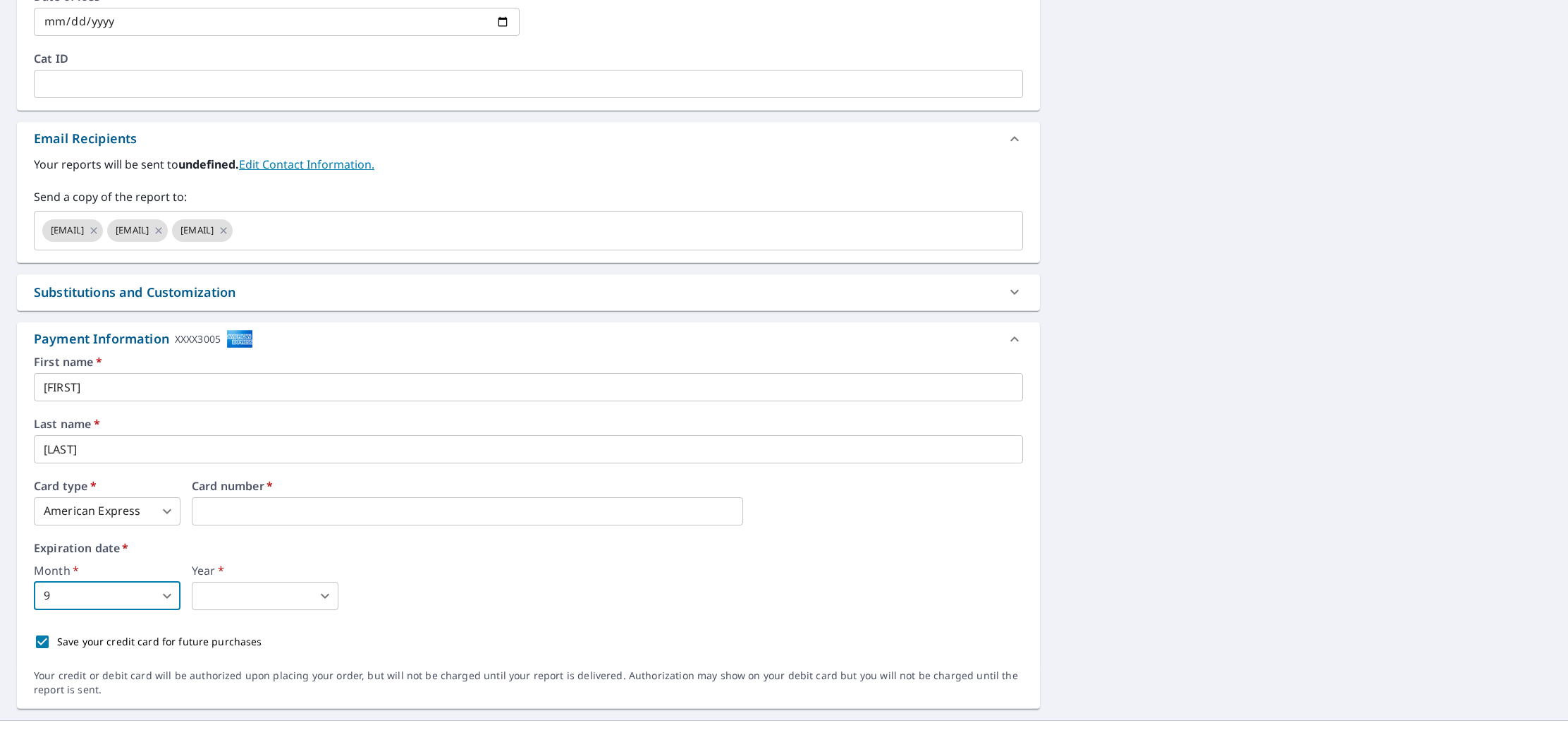 click on "Dashboard Order History Cancel Order Dashboard / Finalize Order Finalize Order 2 [NUMBER] [STREET] [CITY], [STATE] [POSTAL_CODE] 3 [NUMBER] [STREET] [CITY], [STATE] [POSTAL_CODE] 4 [NUMBER] [STREET] [CITY], [STATE] [POSTAL_CODE] 5 [NUMBER] [STREET] [CITY], [STATE] [POSTAL_CODE] 6 [NUMBER] [STREET] [CITY], [STATE] [POSTAL_CODE] 7 [NUMBER] [STREET] [CITY], [STATE] [POSTAL_CODE] 8 [NUMBER] [STREET] [CITY], [STATE] [POSTAL_CODE] 9 [NUMBER] [STREET] [CITY], [STATE] [POSTAL_CODE] 10 [NUMBER] [STREET] [CITY], [STATE] [POSTAL_CODE] 11 [NUMBER] [STREET] [CITY], [STATE] [POSTAL_CODE] 1 [NUMBER] [STREET] [CITY], [STATE] [POSTAL_CODE] Aerial Road A standard road map Aerial A detailed look from above Labels Labels 250 feet 100 m © 2025 TomTom, © Vexcel Imaging, © 2025 Microsoft Corporation,  © OpenStreetMap Terms PROPERTY TYPE Residential Complex BUILDING ID 1 [NUMBER] [STREET], [CITY], [STATE], [POSTAL_CODE] BUILDING ID 2 [NUMBER] [STREET], [CITY], [STATE], [POSTAL_CODE] BUILDING ID 3 [NUMBER] [STREET], [CITY], [STATE], [POSTAL_CODE] BUILDING ID 4 [NUMBER] [STREET], [CITY], [STATE], [POSTAL_CODE] BUILDING ID 5 [NUMBER] [STREET], [CITY], [STATE], [POSTAL_CODE] BUILDING ID 6 [NUMBER] [STREET], [CITY], [STATE], [POSTAL_CODE] 7 8 9" at bounding box center [784, 365] 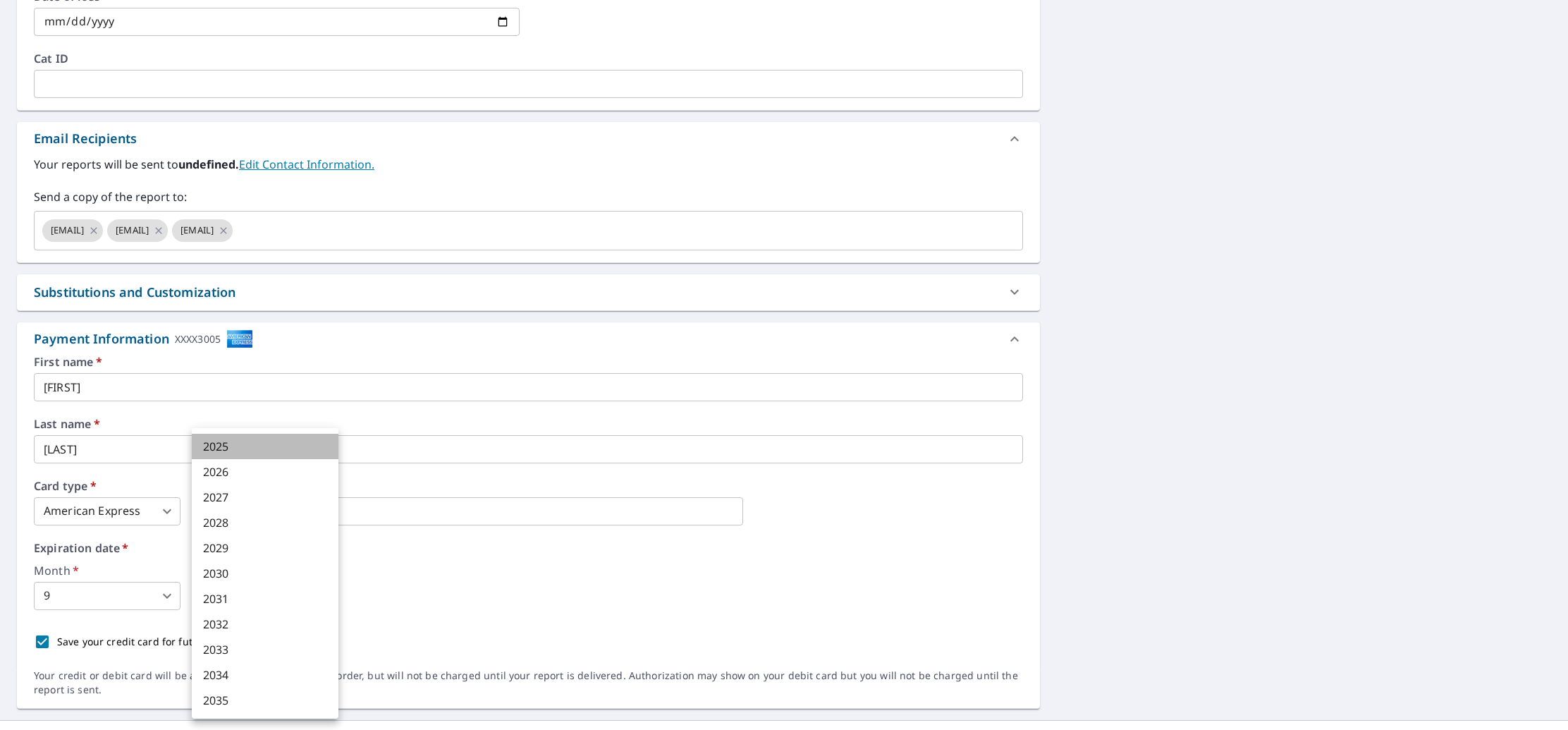 click on "2025" at bounding box center [265, 446] 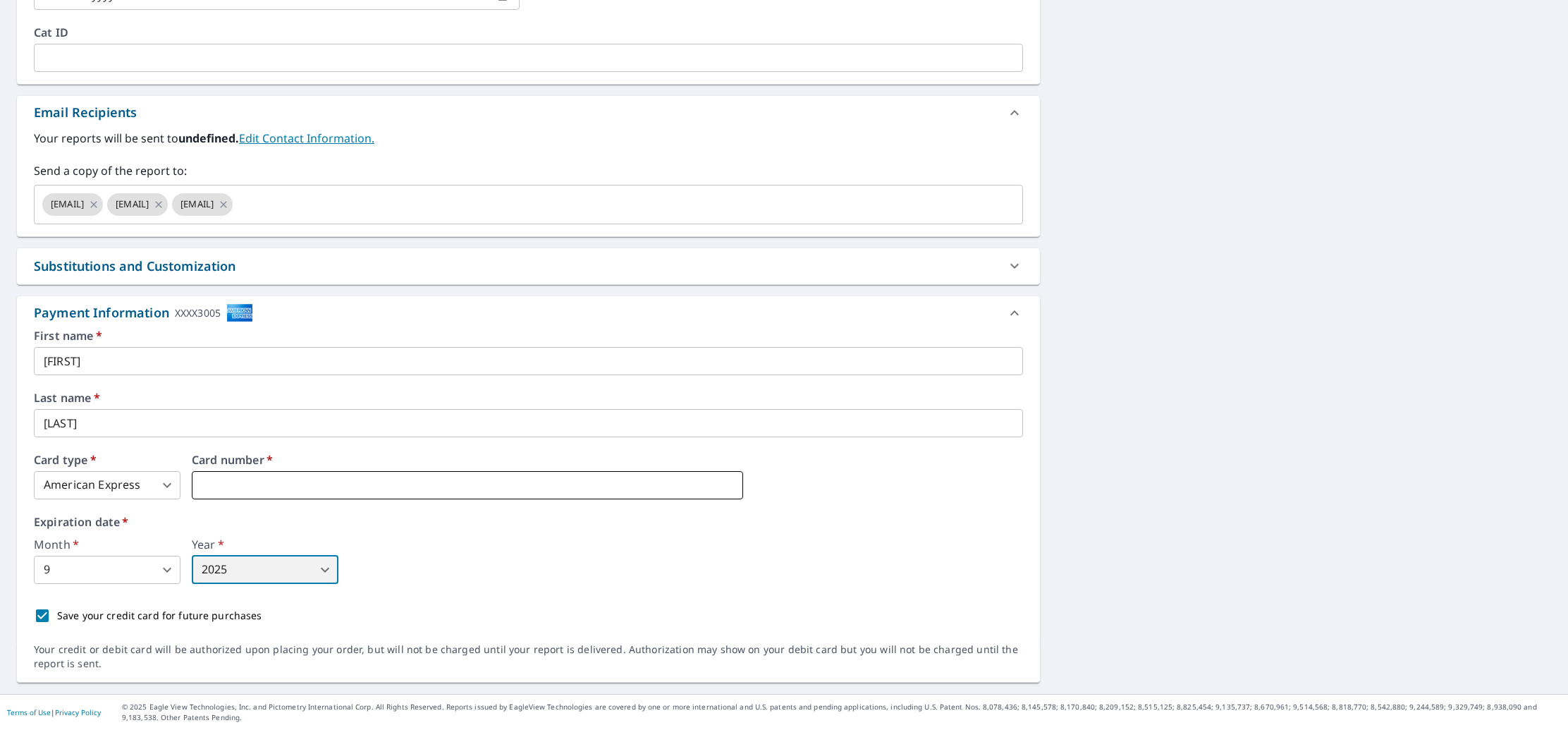 scroll, scrollTop: 1100, scrollLeft: 0, axis: vertical 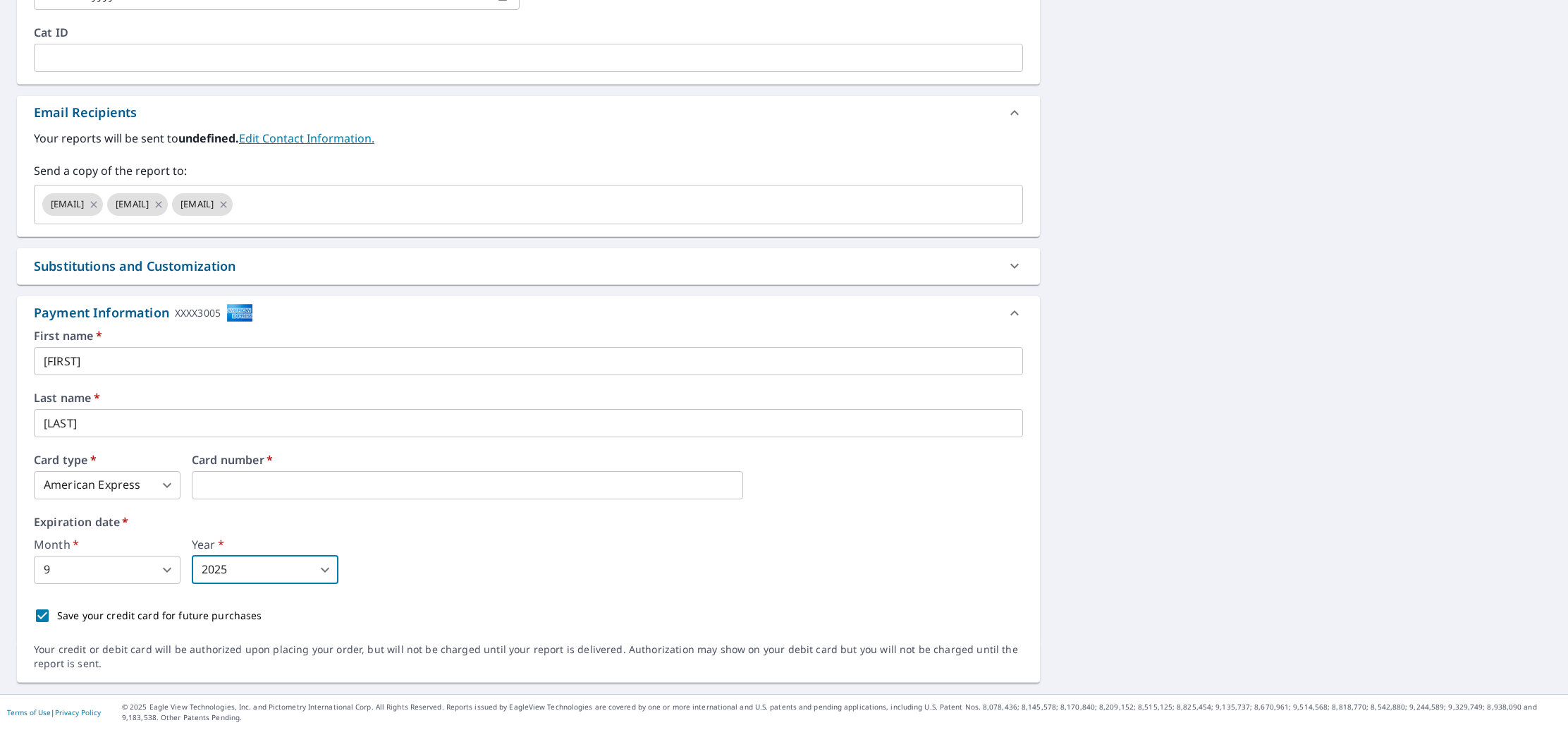 click on "Expiration date   *" at bounding box center (528, 522) 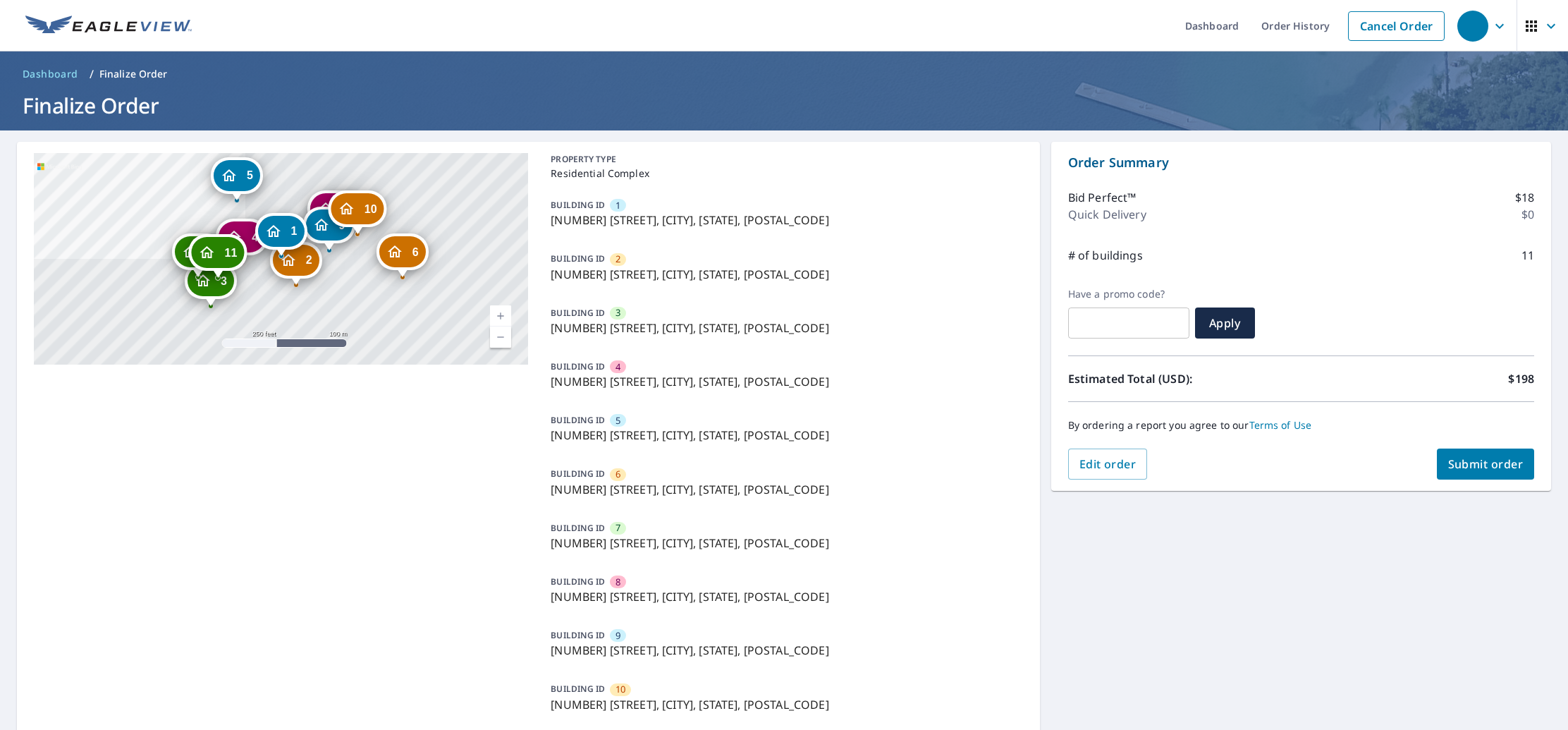 scroll, scrollTop: 0, scrollLeft: 0, axis: both 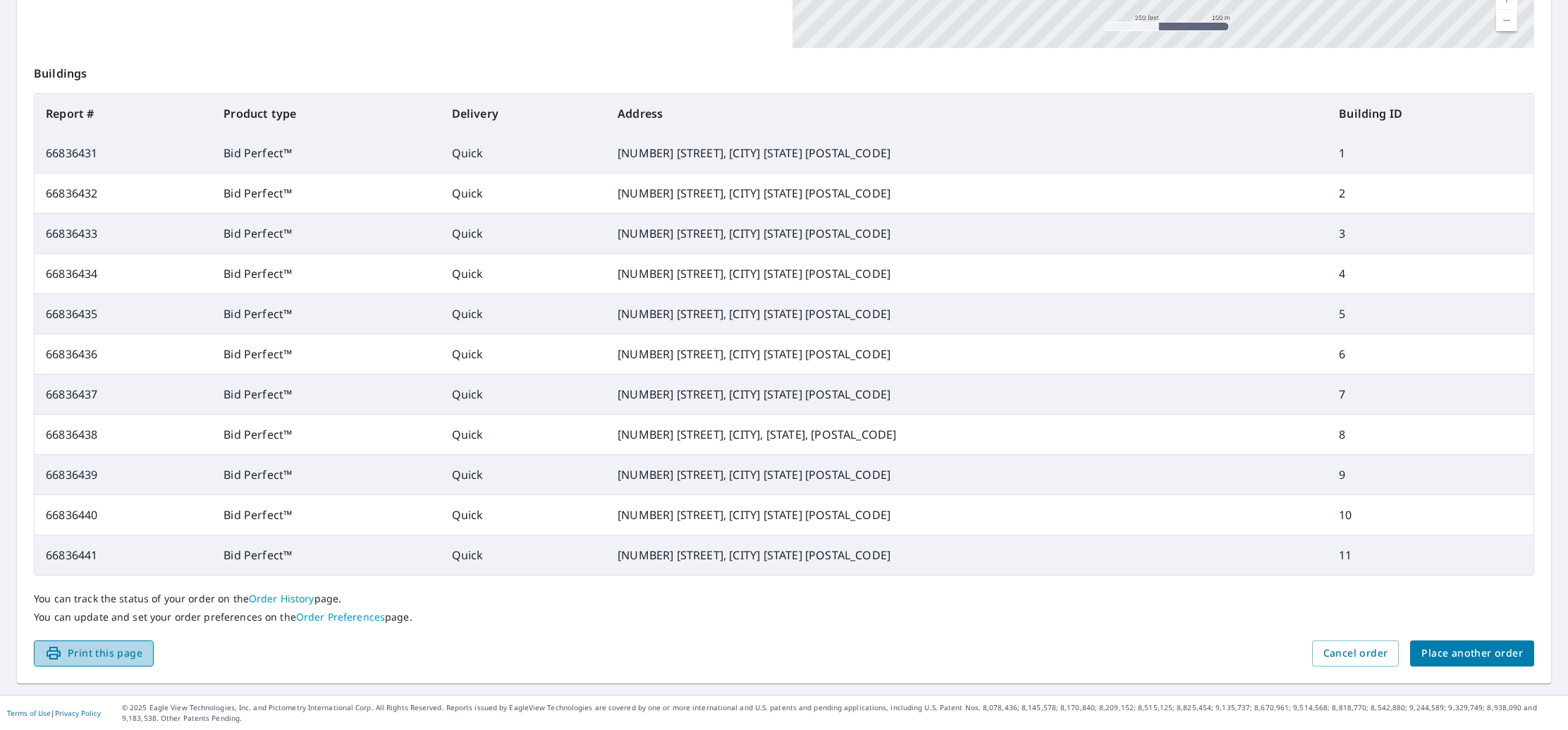 click on "Print this page" at bounding box center [94, 653] 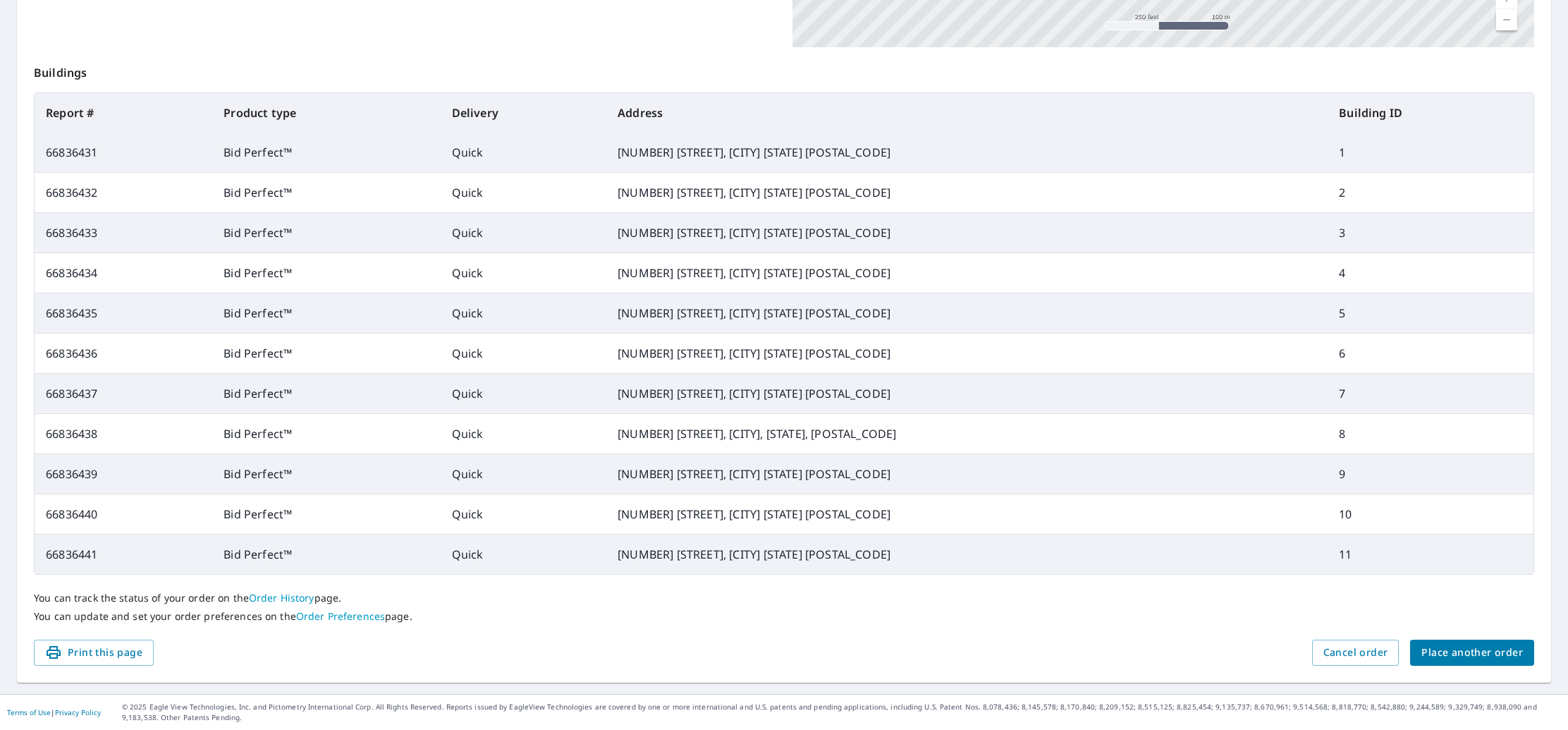 scroll, scrollTop: 501, scrollLeft: 0, axis: vertical 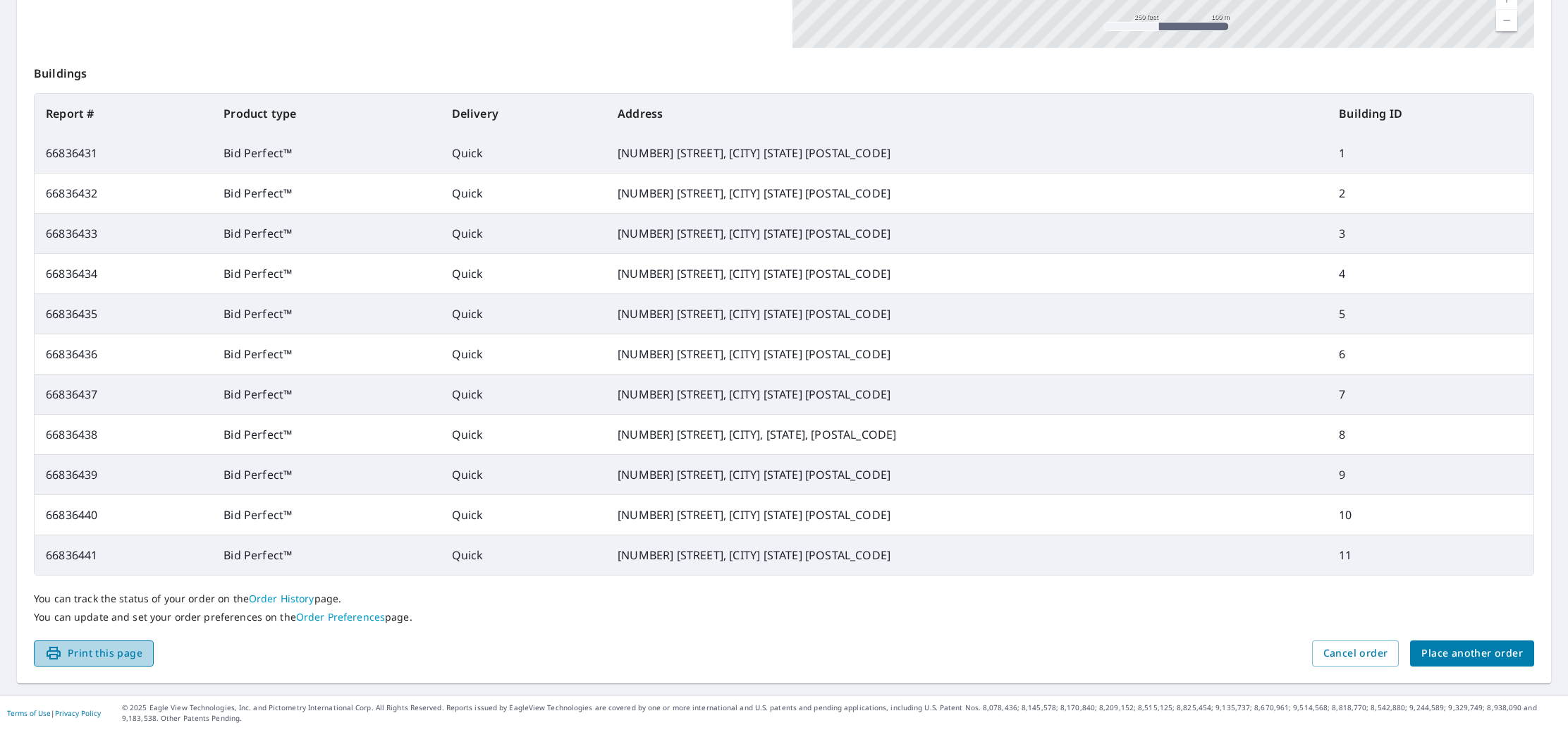 click on "Print this page" at bounding box center (94, 653) 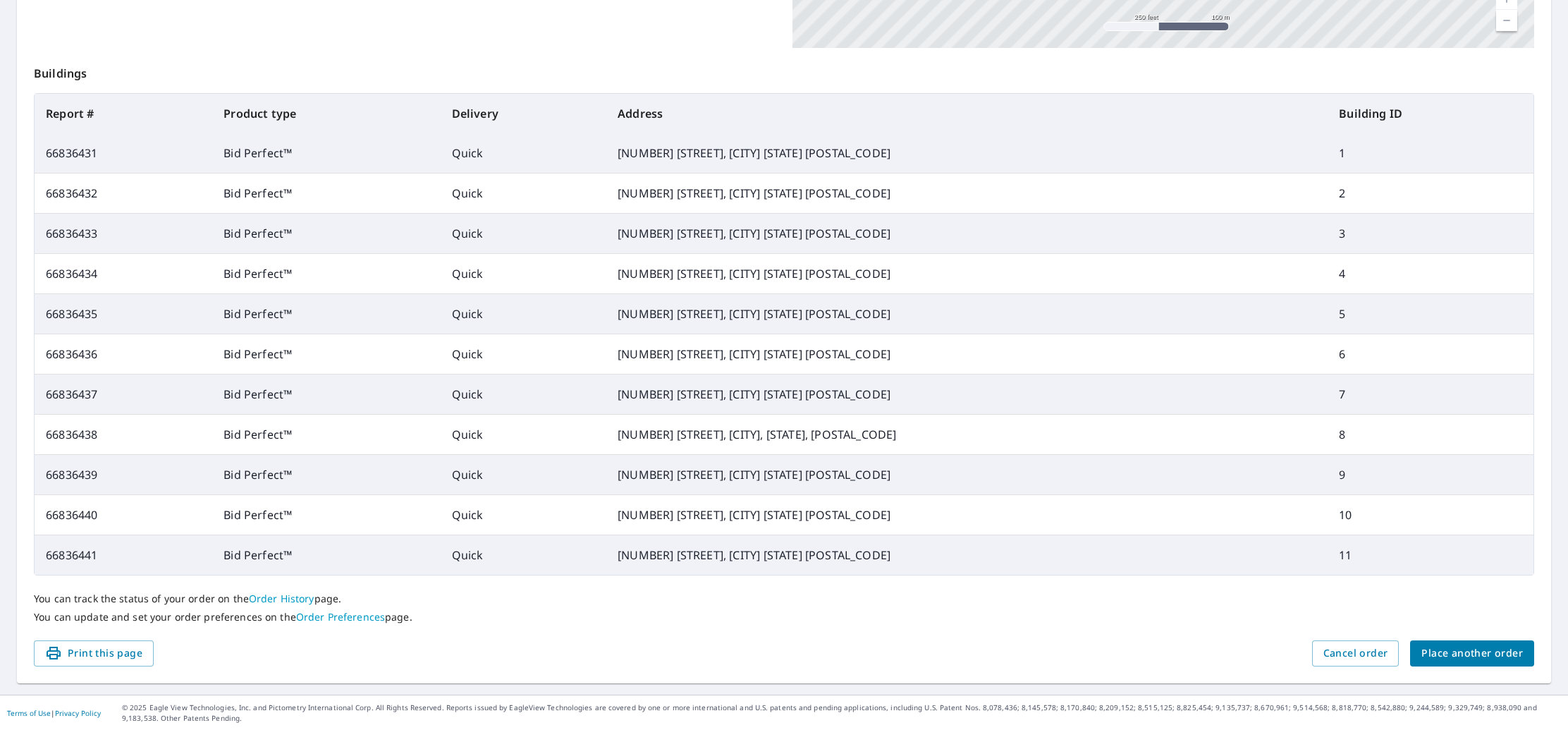 scroll, scrollTop: 0, scrollLeft: 0, axis: both 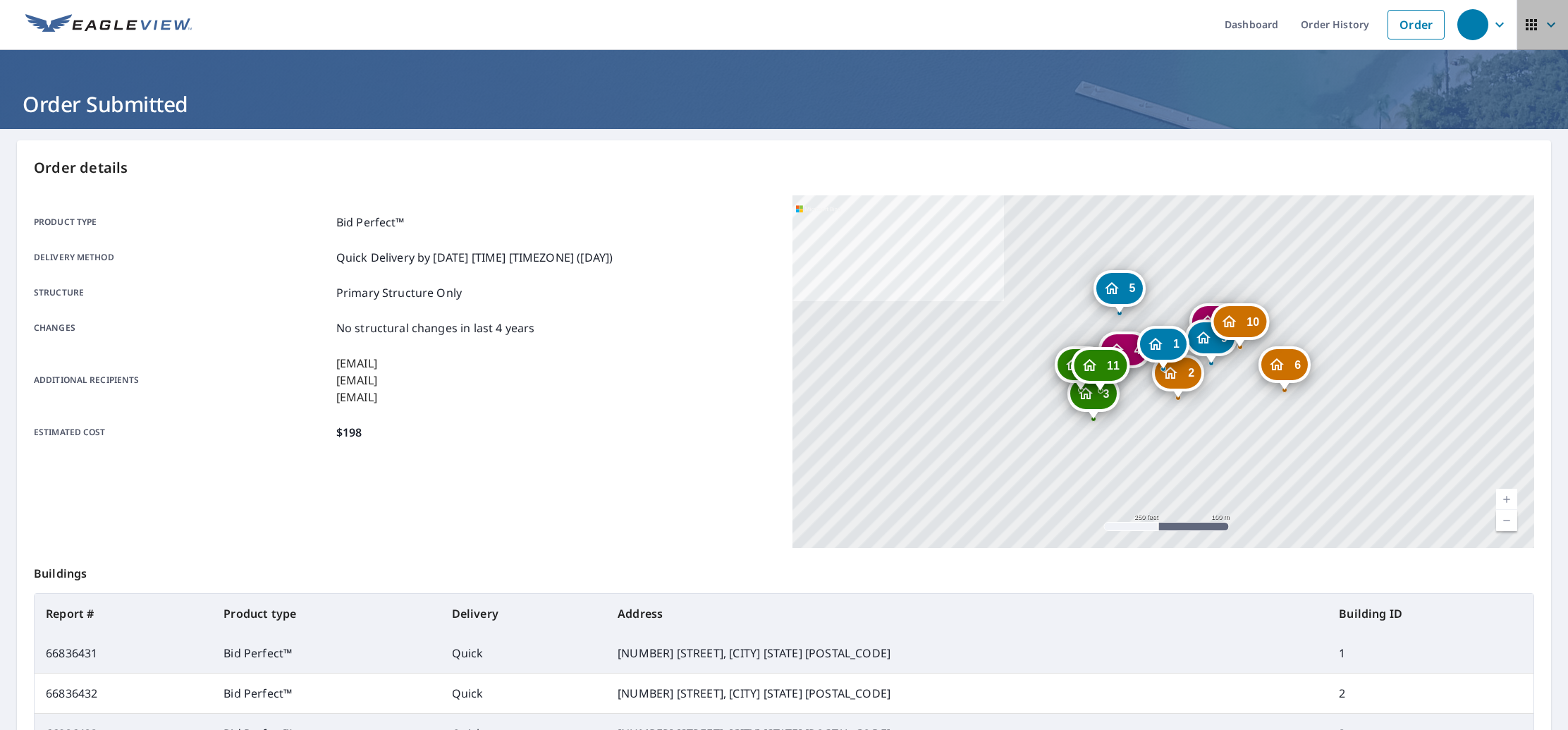 click 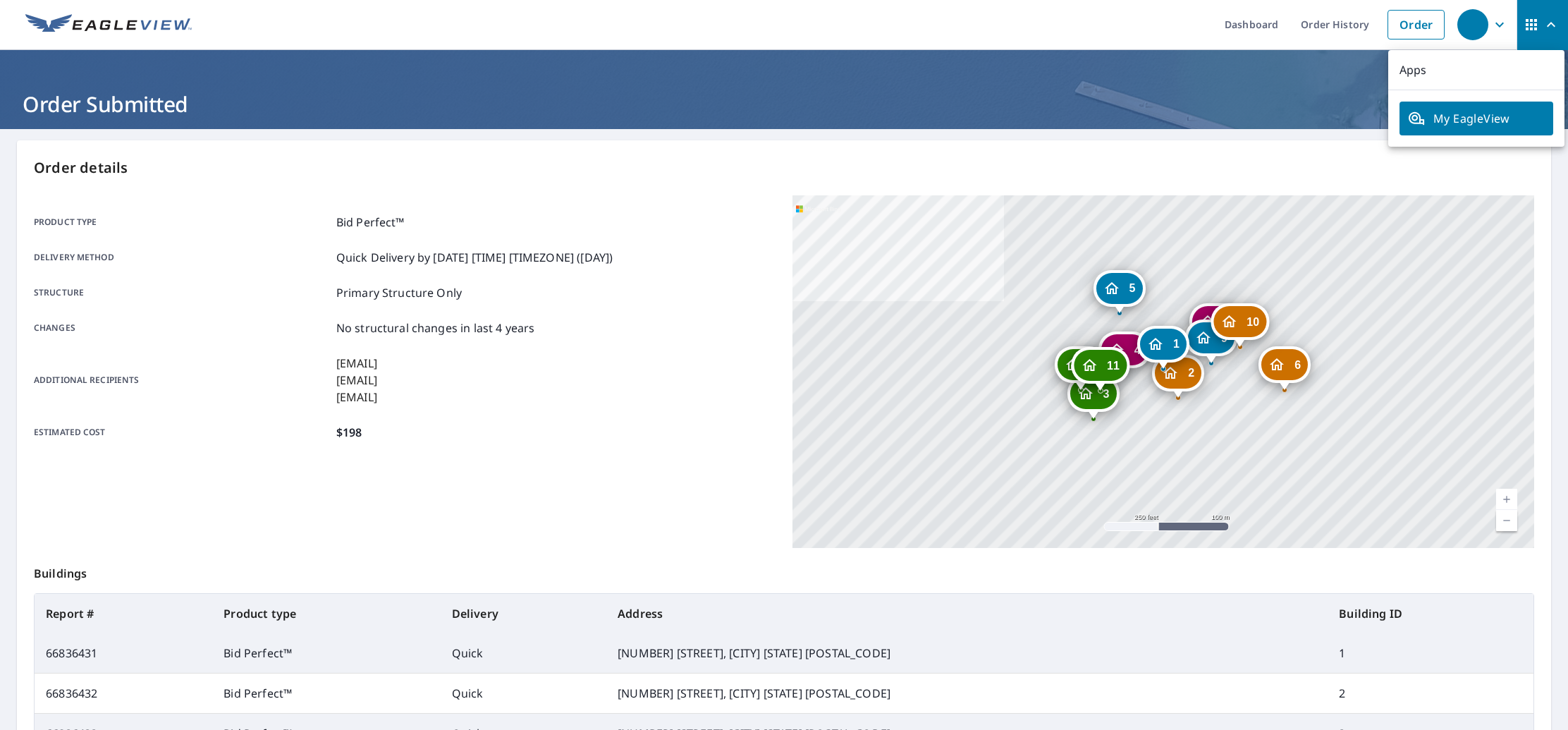 scroll, scrollTop: 2, scrollLeft: 0, axis: vertical 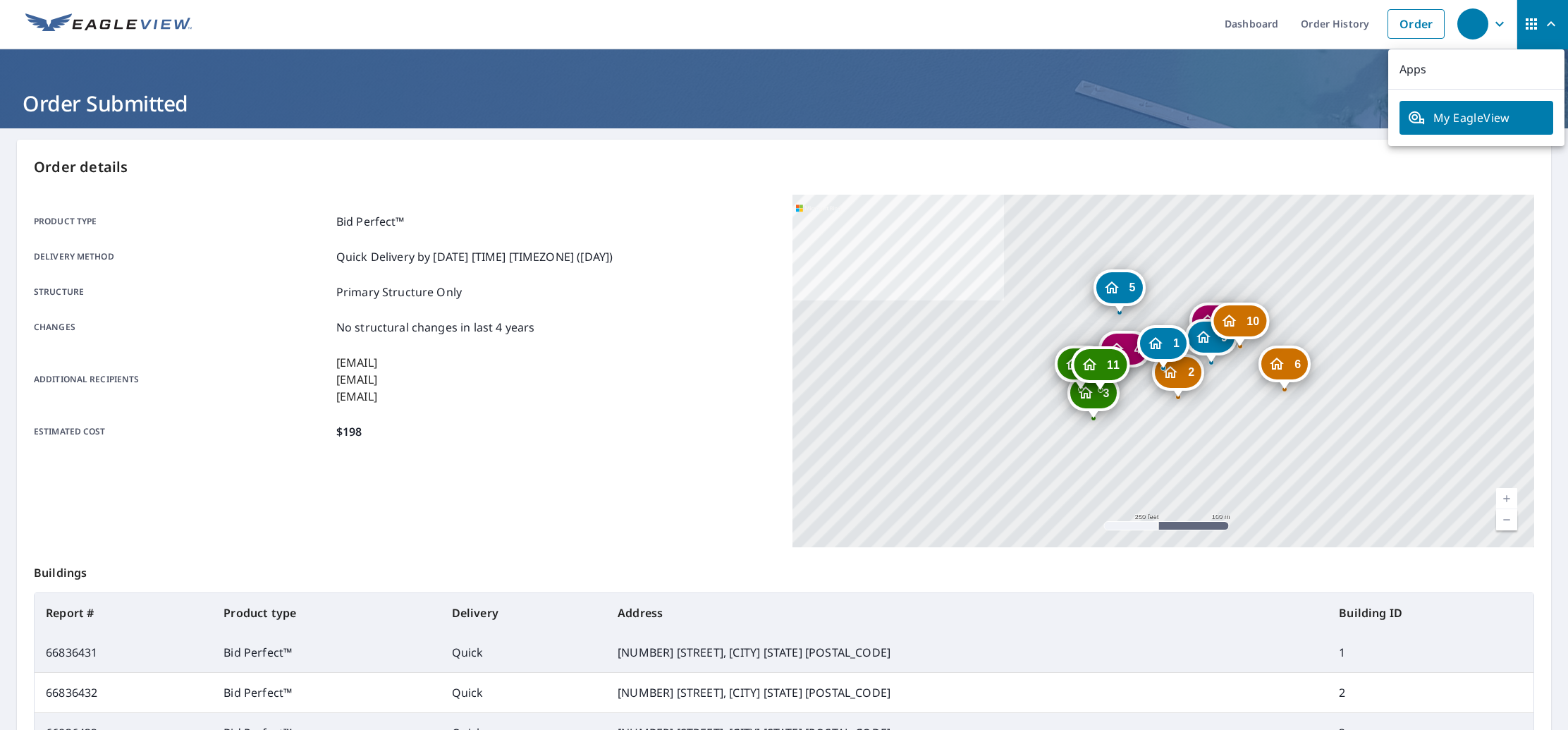 click on "Order details" at bounding box center (784, 167) 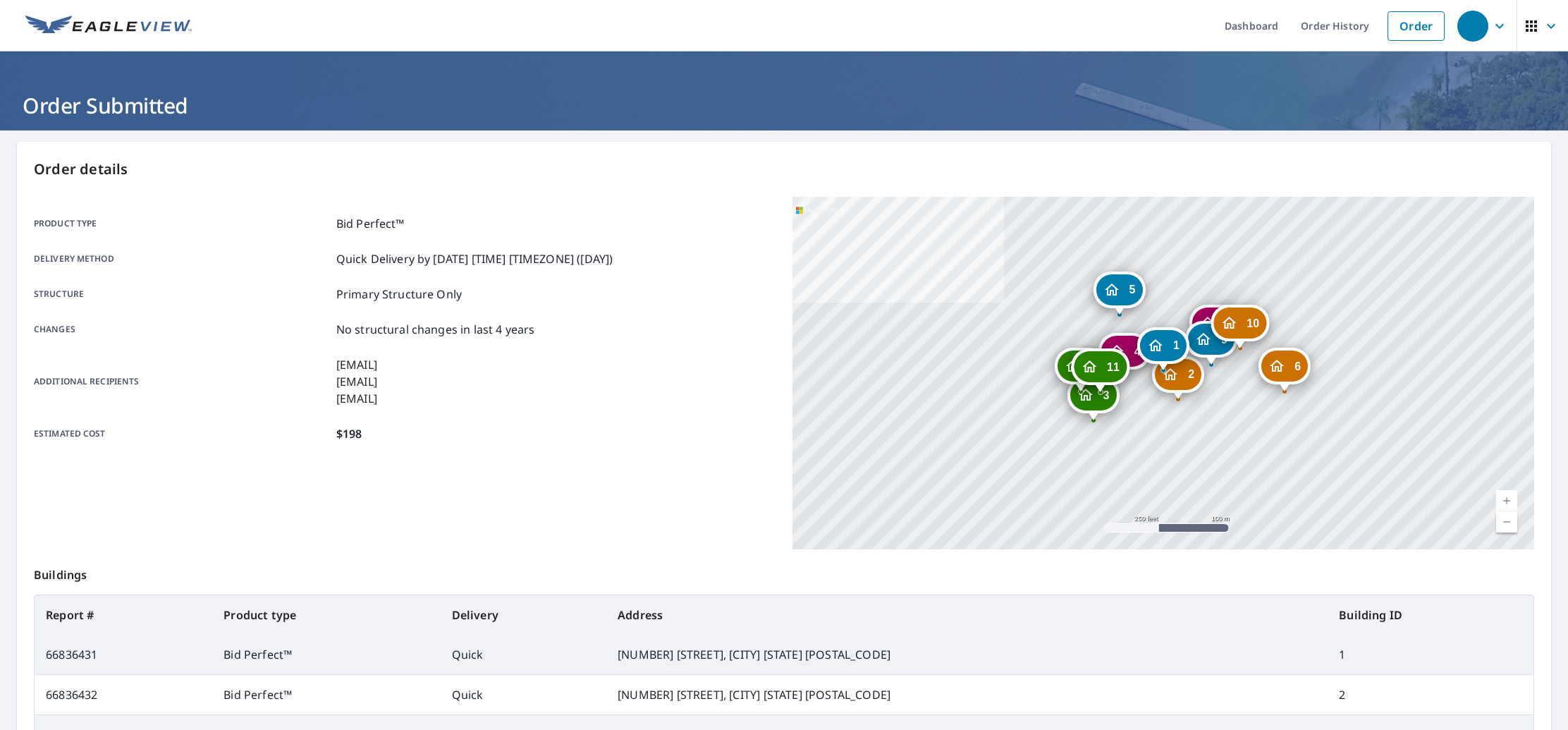 scroll, scrollTop: 0, scrollLeft: 0, axis: both 